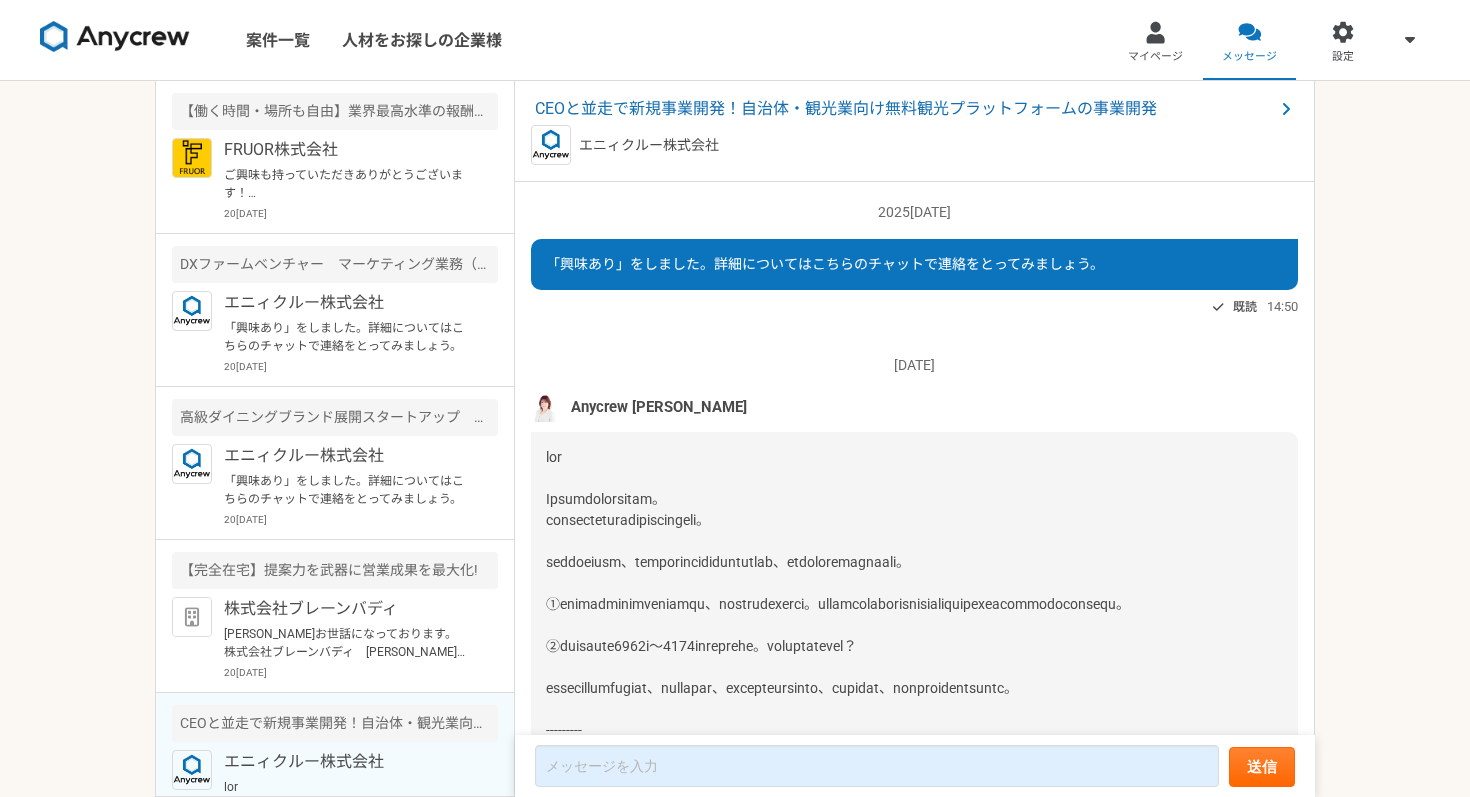 scroll, scrollTop: 0, scrollLeft: 0, axis: both 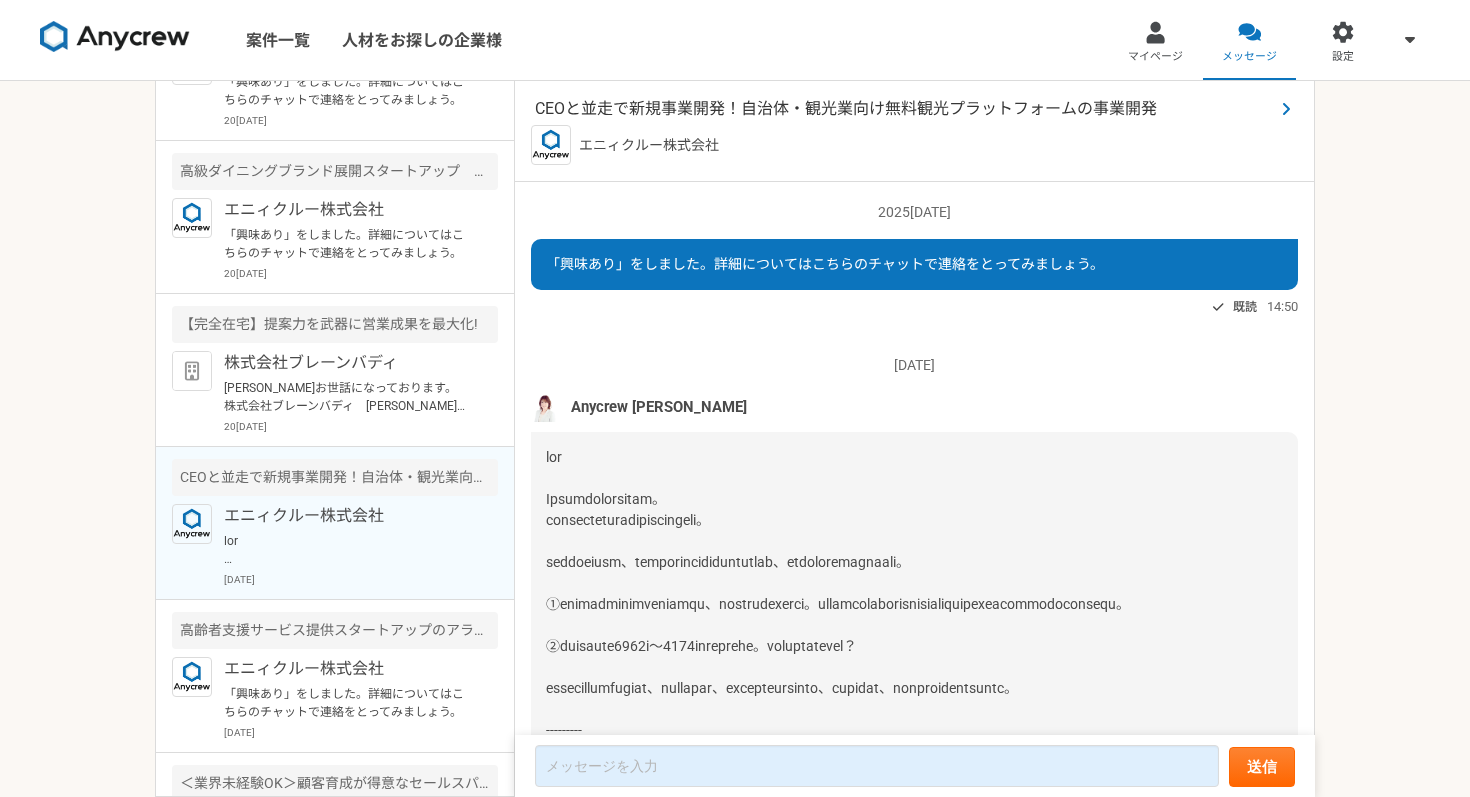 click on "CEOと並走で新規事業開発！自治体・観光業向け無料観光プラットフォームの事業開発" at bounding box center [904, 109] 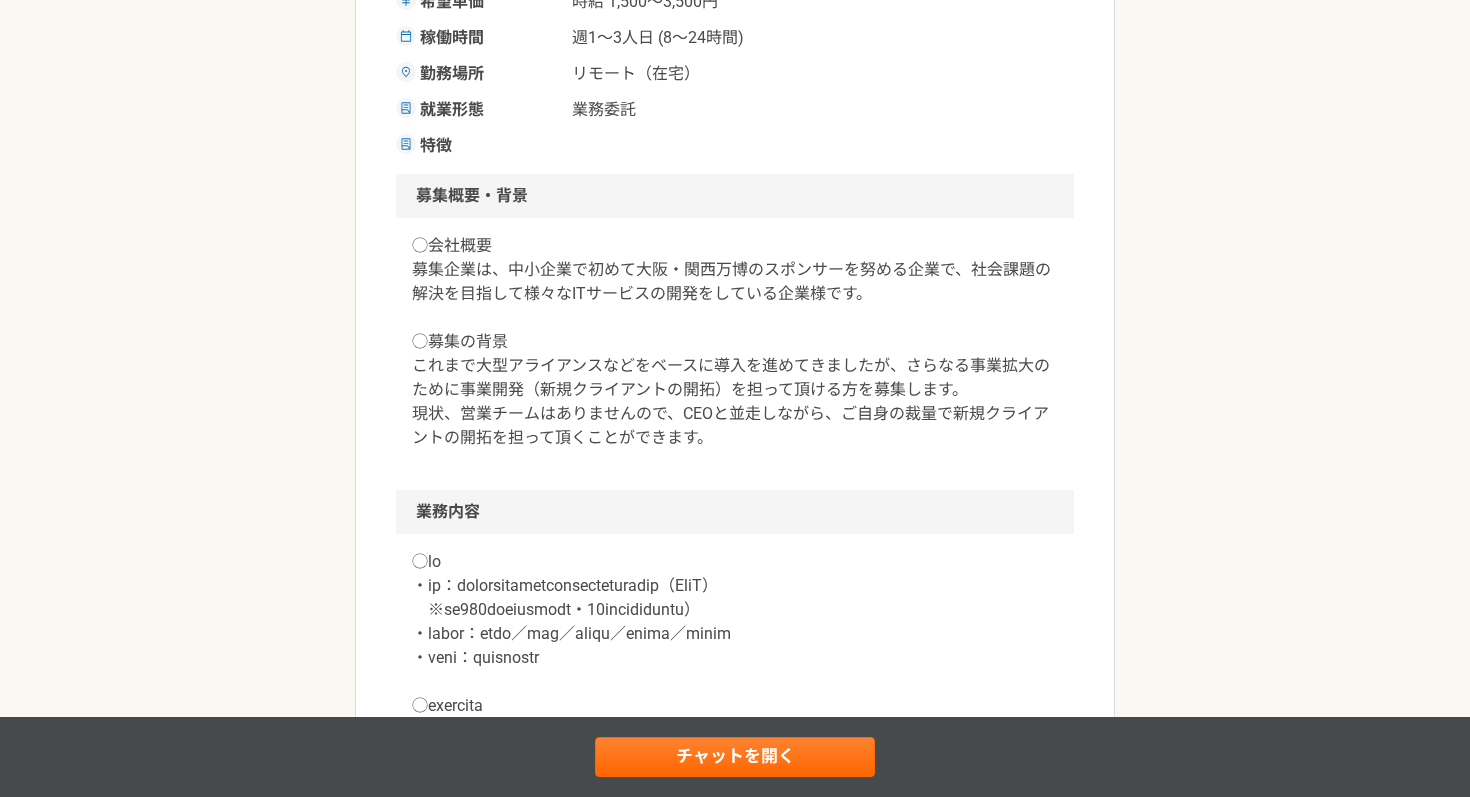 scroll, scrollTop: 457, scrollLeft: 0, axis: vertical 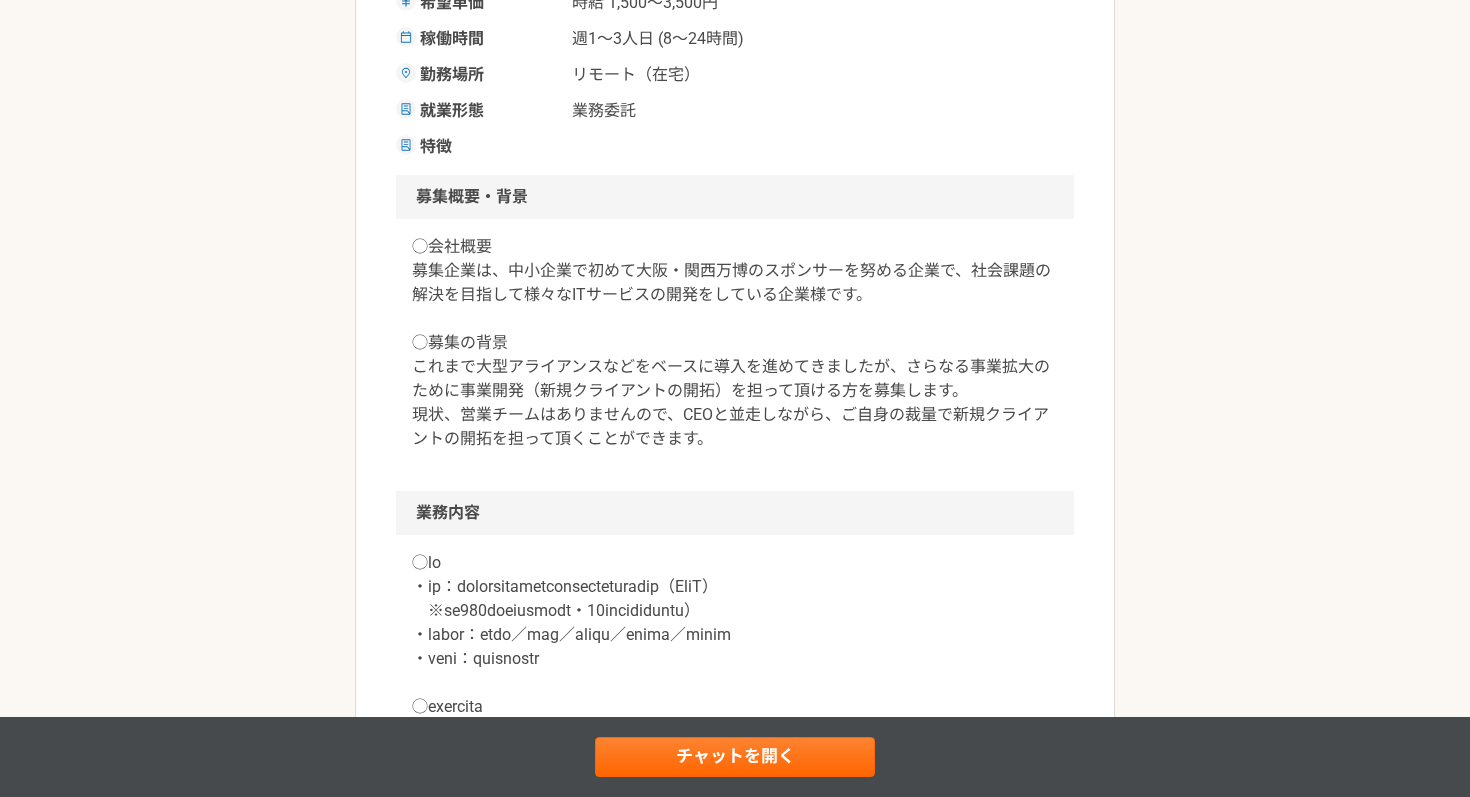 click on "◯会社概要
募集企業は、中小企業で初めて大阪・関西万博のスポンサーを努める企業で、社会課題の解決を目指して様々なITサービスの開発をしている企業様です。
◯募集の背景
これまで大型アライアンスなどをベースに導入を進めてきましたが、さらなる事業拡大のために事業開発（新規クライアントの開拓）を担って頂ける方を募集します。
現状、営業チームはありませんので、CEOと並走しながら、ご自身の裁量で新規クライアントの開拓を担って頂くことができます。" at bounding box center (735, 343) 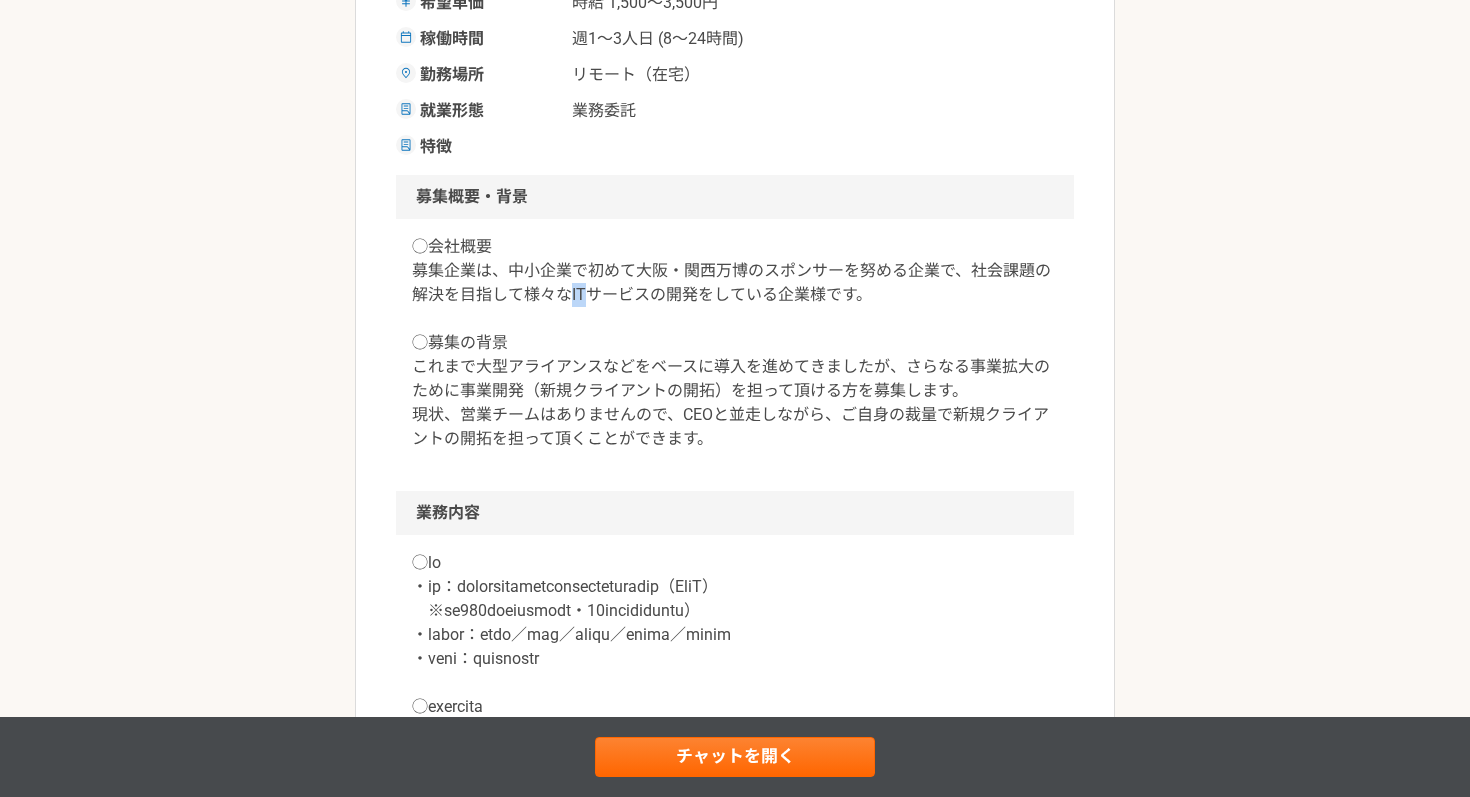 click on "◯会社概要
募集企業は、中小企業で初めて大阪・関西万博のスポンサーを努める企業で、社会課題の解決を目指して様々なITサービスの開発をしている企業様です。
◯募集の背景
これまで大型アライアンスなどをベースに導入を進めてきましたが、さらなる事業拡大のために事業開発（新規クライアントの開拓）を担って頂ける方を募集します。
現状、営業チームはありませんので、CEOと並走しながら、ご自身の裁量で新規クライアントの開拓を担って頂くことができます。" at bounding box center (735, 343) 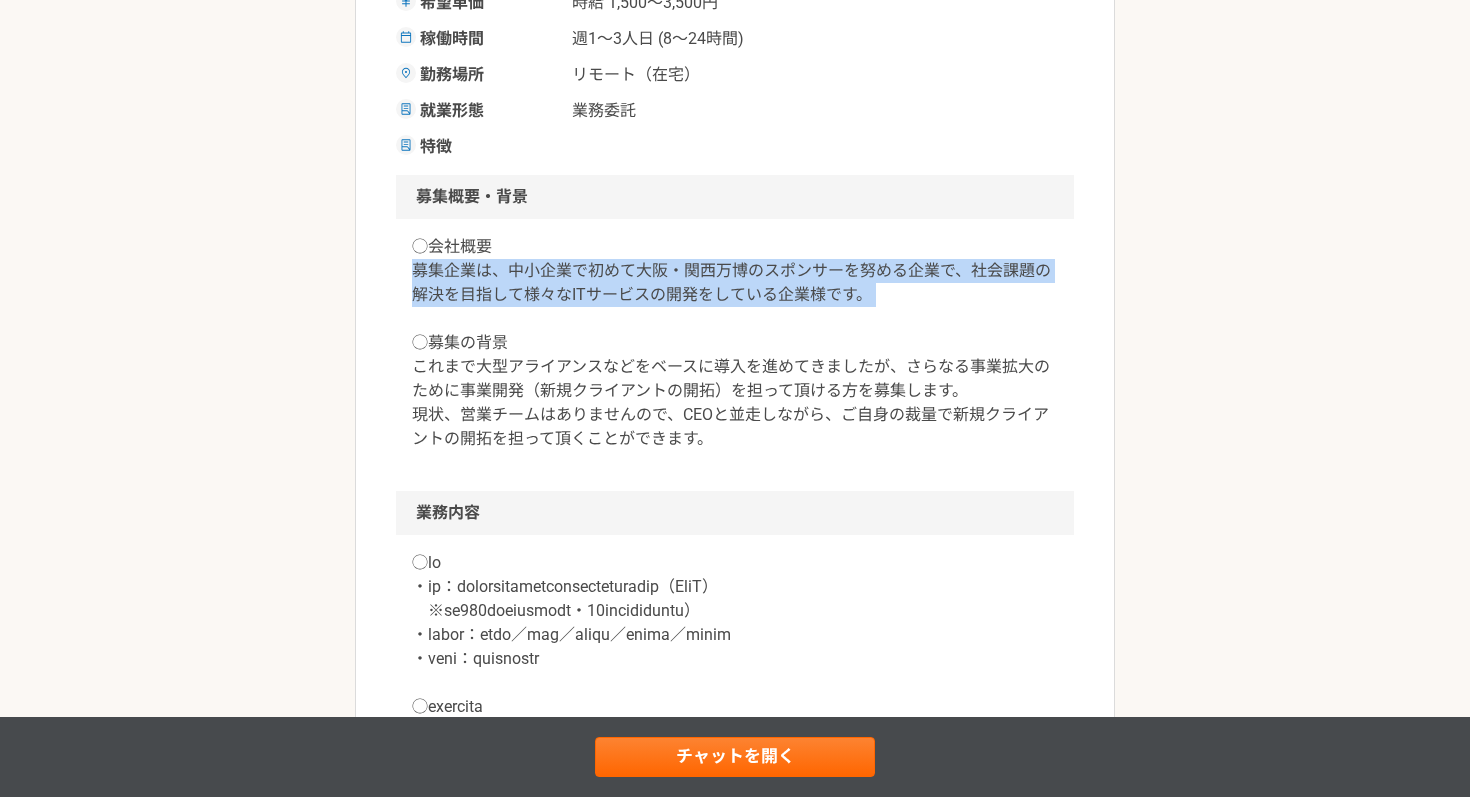 click on "◯会社概要
募集企業は、中小企業で初めて大阪・関西万博のスポンサーを努める企業で、社会課題の解決を目指して様々なITサービスの開発をしている企業様です。
◯募集の背景
これまで大型アライアンスなどをベースに導入を進めてきましたが、さらなる事業拡大のために事業開発（新規クライアントの開拓）を担って頂ける方を募集します。
現状、営業チームはありませんので、CEOと並走しながら、ご自身の裁量で新規クライアントの開拓を担って頂くことができます。" at bounding box center (735, 343) 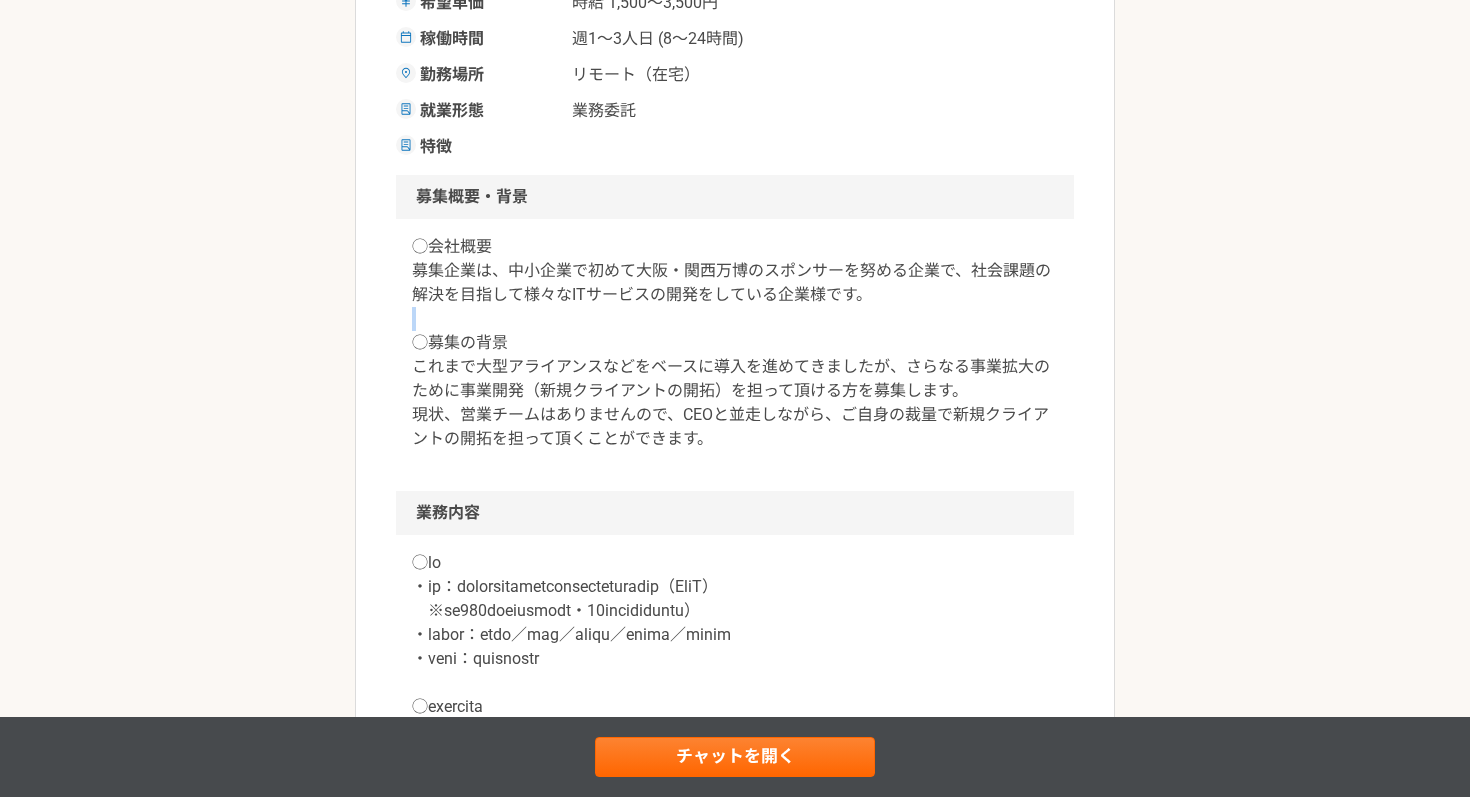 click on "◯会社概要
募集企業は、中小企業で初めて大阪・関西万博のスポンサーを努める企業で、社会課題の解決を目指して様々なITサービスの開発をしている企業様です。
◯募集の背景
これまで大型アライアンスなどをベースに導入を進めてきましたが、さらなる事業拡大のために事業開発（新規クライアントの開拓）を担って頂ける方を募集します。
現状、営業チームはありませんので、CEOと並走しながら、ご自身の裁量で新規クライアントの開拓を担って頂くことができます。" at bounding box center [735, 343] 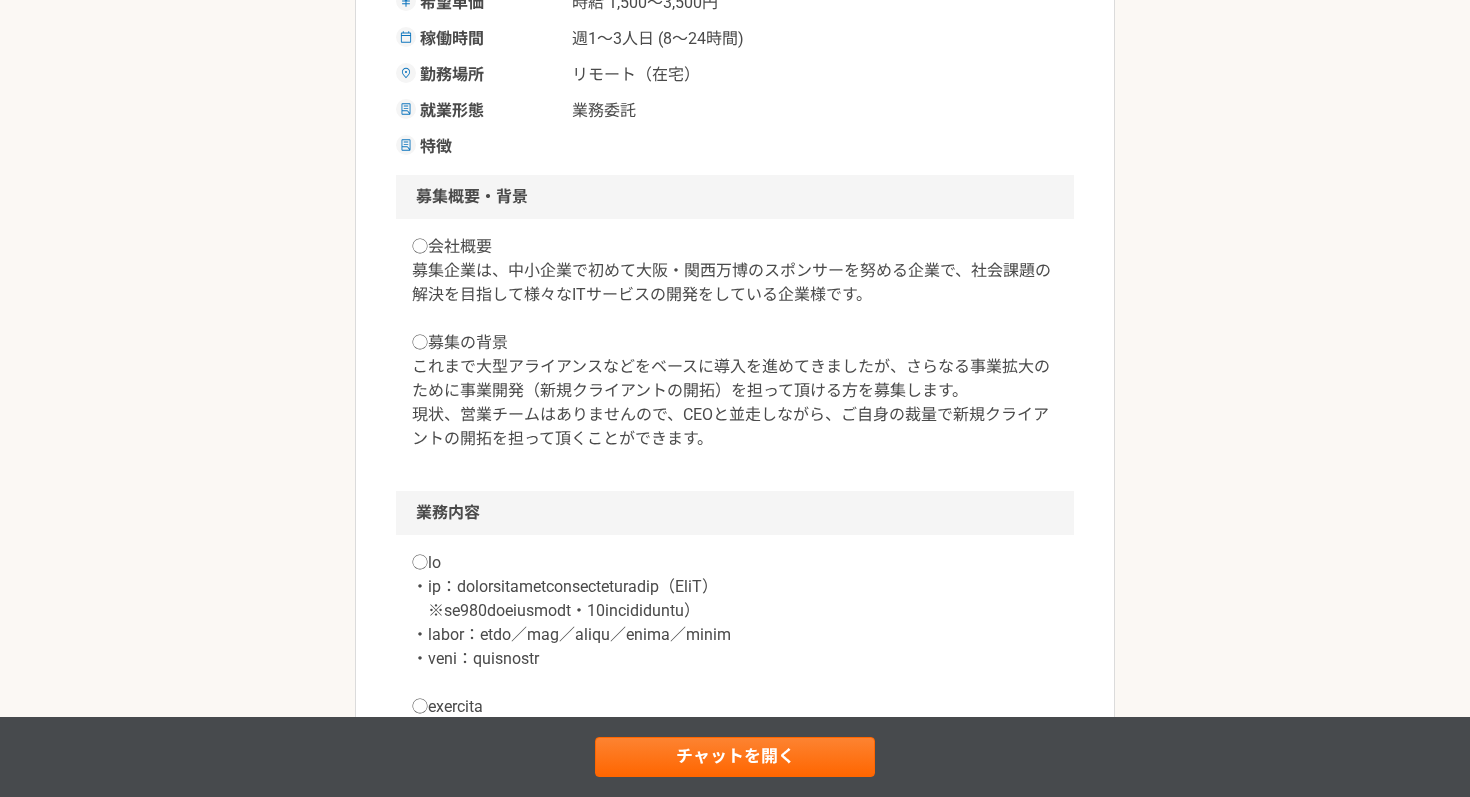 click on "◯会社概要
募集企業は、中小企業で初めて大阪・関西万博のスポンサーを努める企業で、社会課題の解決を目指して様々なITサービスの開発をしている企業様です。
◯募集の背景
これまで大型アライアンスなどをベースに導入を進めてきましたが、さらなる事業拡大のために事業開発（新規クライアントの開拓）を担って頂ける方を募集します。
現状、営業チームはありませんので、CEOと並走しながら、ご自身の裁量で新規クライアントの開拓を担って頂くことができます。" at bounding box center [735, 343] 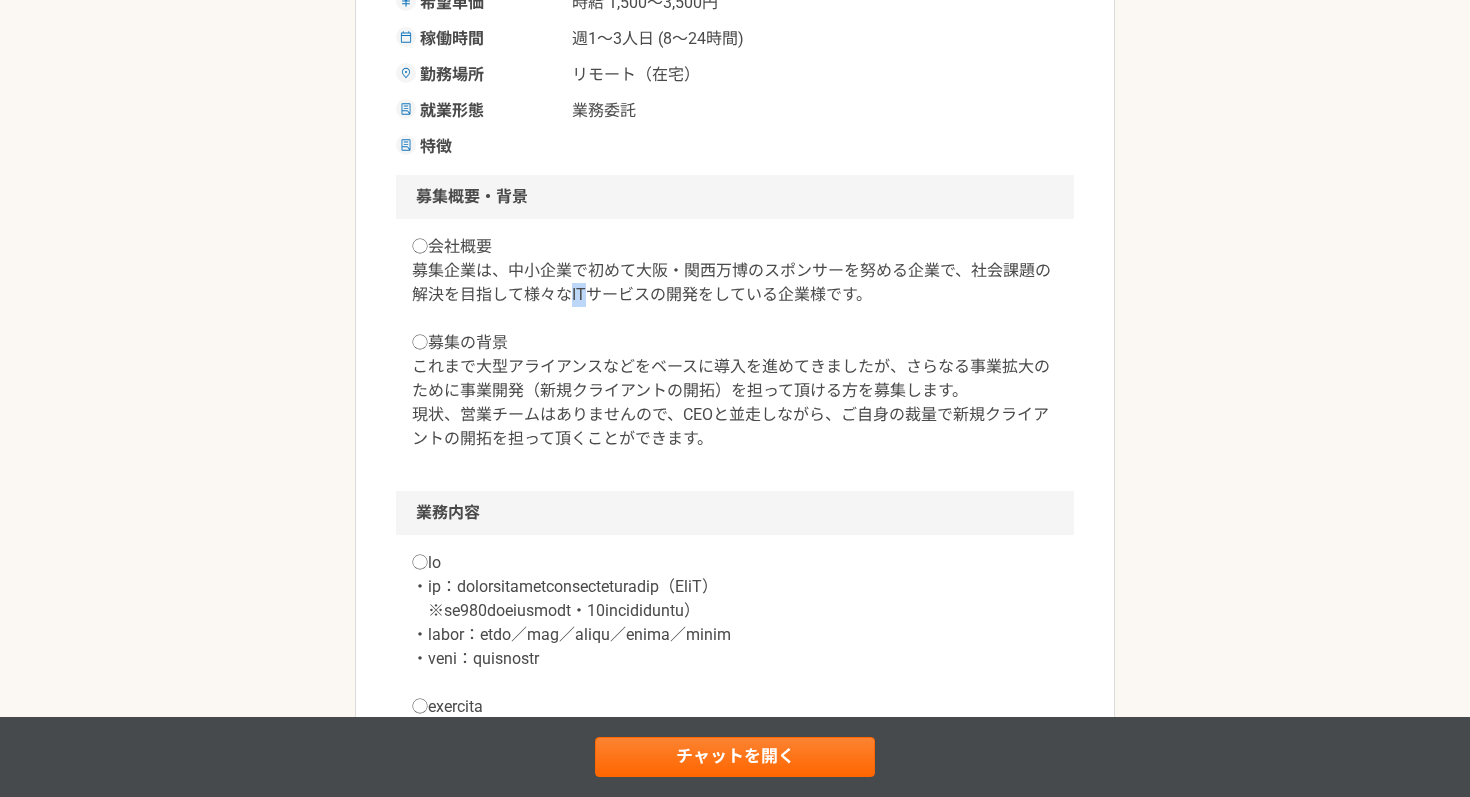 click on "◯会社概要
募集企業は、中小企業で初めて大阪・関西万博のスポンサーを努める企業で、社会課題の解決を目指して様々なITサービスの開発をしている企業様です。
◯募集の背景
これまで大型アライアンスなどをベースに導入を進めてきましたが、さらなる事業拡大のために事業開発（新規クライアントの開拓）を担って頂ける方を募集します。
現状、営業チームはありませんので、CEOと並走しながら、ご自身の裁量で新規クライアントの開拓を担って頂くことができます。" at bounding box center [735, 343] 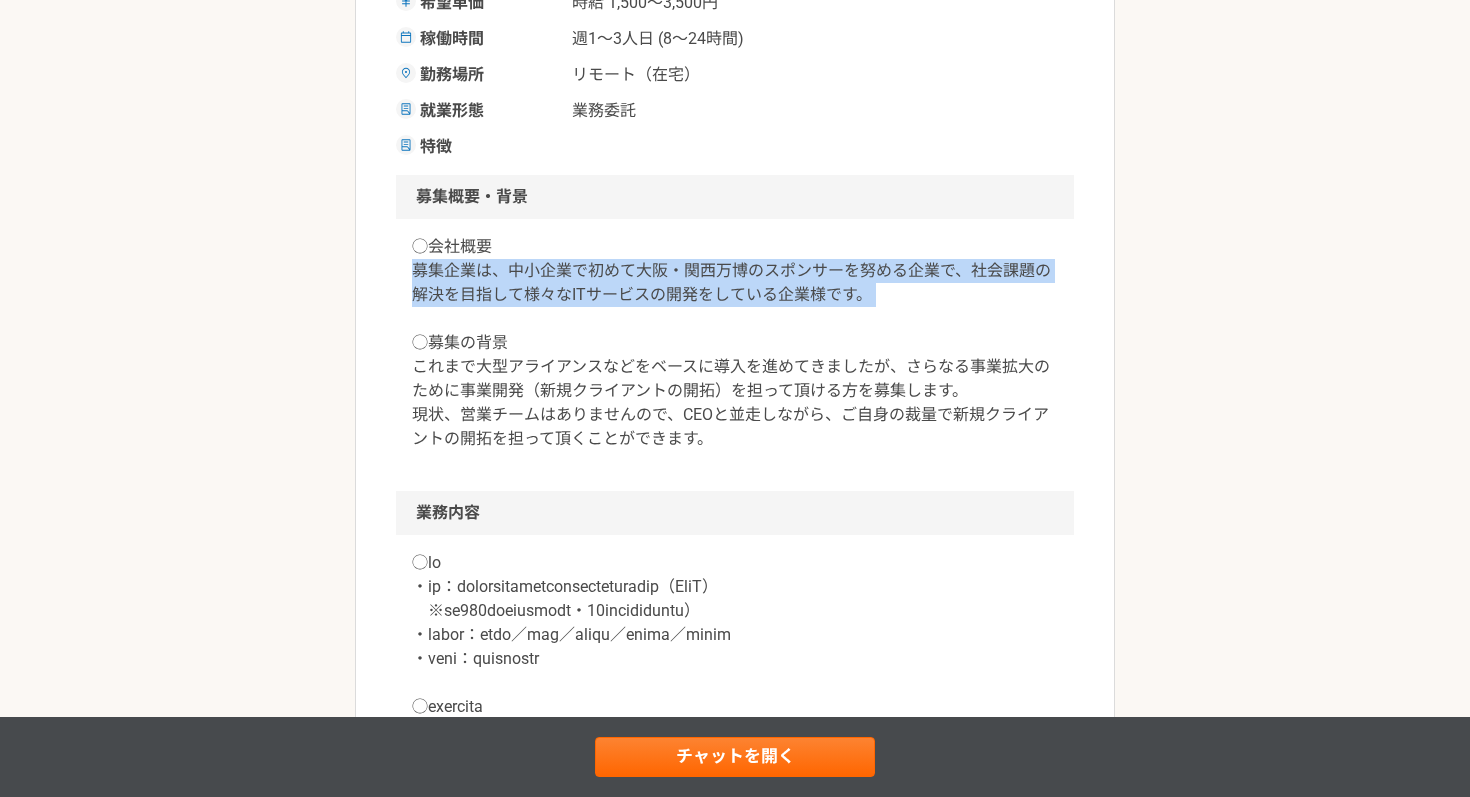 click on "◯会社概要
募集企業は、中小企業で初めて大阪・関西万博のスポンサーを努める企業で、社会課題の解決を目指して様々なITサービスの開発をしている企業様です。
◯募集の背景
これまで大型アライアンスなどをベースに導入を進めてきましたが、さらなる事業拡大のために事業開発（新規クライアントの開拓）を担って頂ける方を募集します。
現状、営業チームはありませんので、CEOと並走しながら、ご自身の裁量で新規クライアントの開拓を担って頂くことができます。" at bounding box center [735, 343] 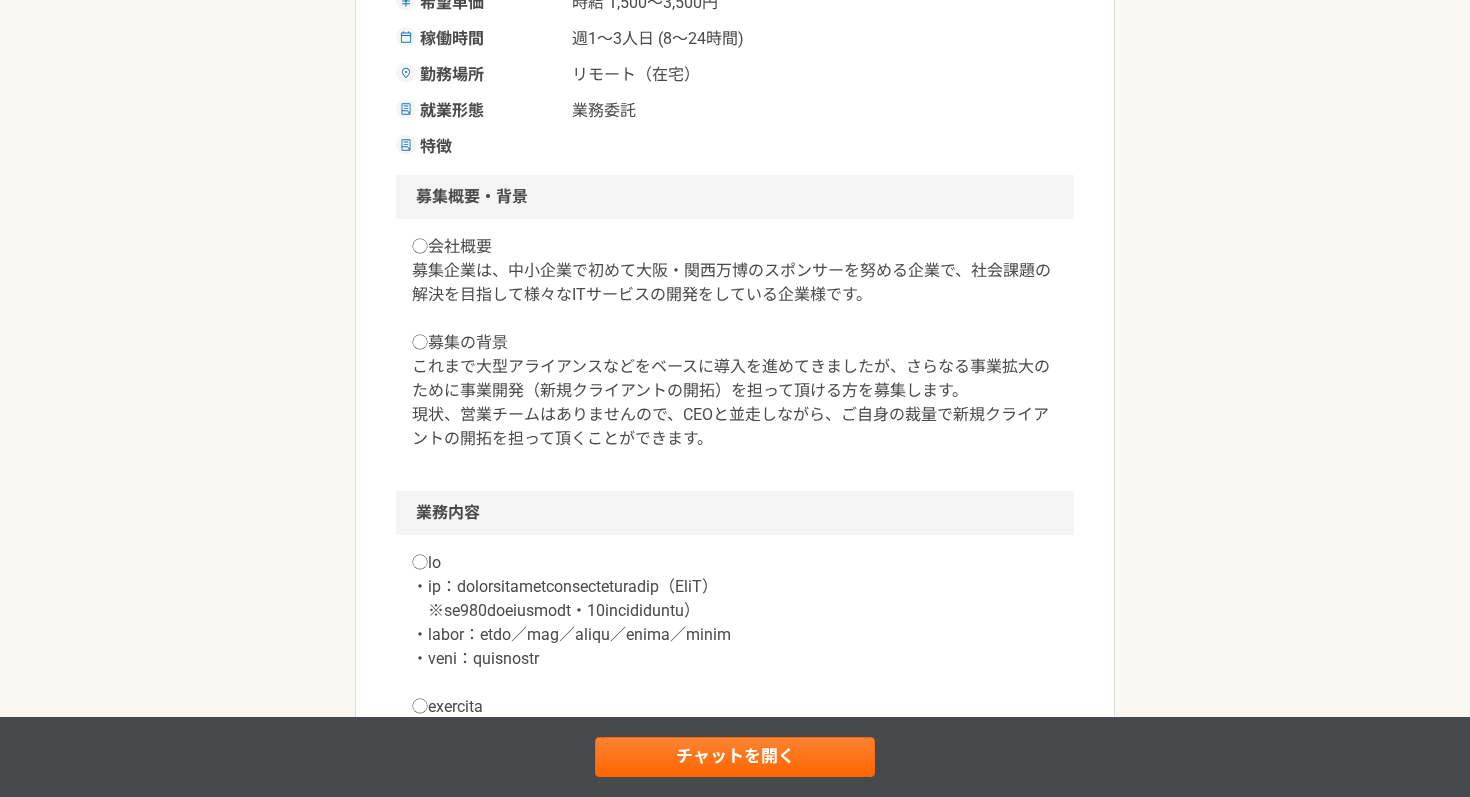 click on "◯会社概要
募集企業は、中小企業で初めて大阪・関西万博のスポンサーを努める企業で、社会課題の解決を目指して様々なITサービスの開発をしている企業様です。
◯募集の背景
これまで大型アライアンスなどをベースに導入を進めてきましたが、さらなる事業拡大のために事業開発（新規クライアントの開拓）を担って頂ける方を募集します。
現状、営業チームはありませんので、CEOと並走しながら、ご自身の裁量で新規クライアントの開拓を担って頂くことができます。" at bounding box center (735, 343) 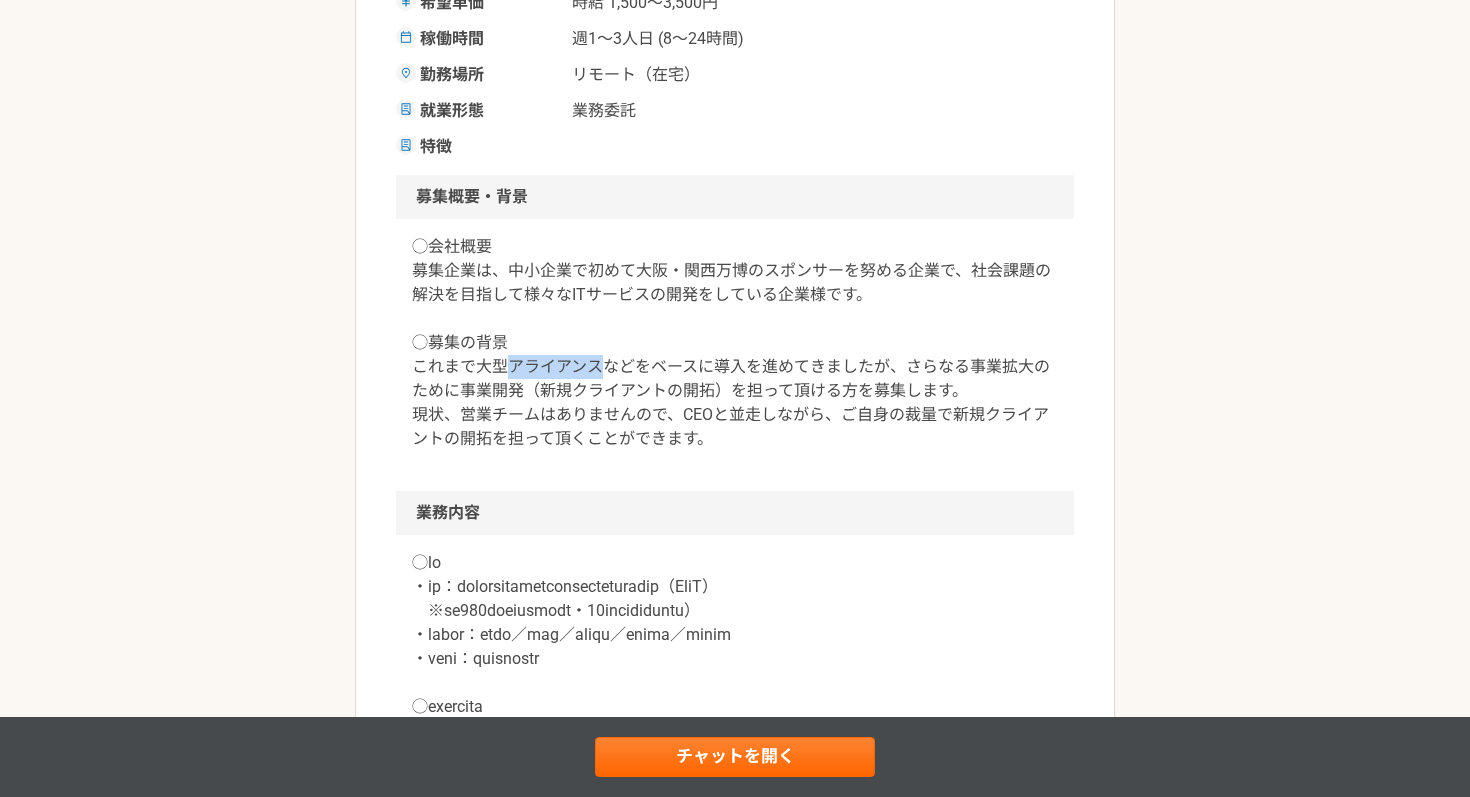 click on "◯会社概要
募集企業は、中小企業で初めて大阪・関西万博のスポンサーを努める企業で、社会課題の解決を目指して様々なITサービスの開発をしている企業様です。
◯募集の背景
これまで大型アライアンスなどをベースに導入を進めてきましたが、さらなる事業拡大のために事業開発（新規クライアントの開拓）を担って頂ける方を募集します。
現状、営業チームはありませんので、CEOと並走しながら、ご自身の裁量で新規クライアントの開拓を担って頂くことができます。" at bounding box center (735, 343) 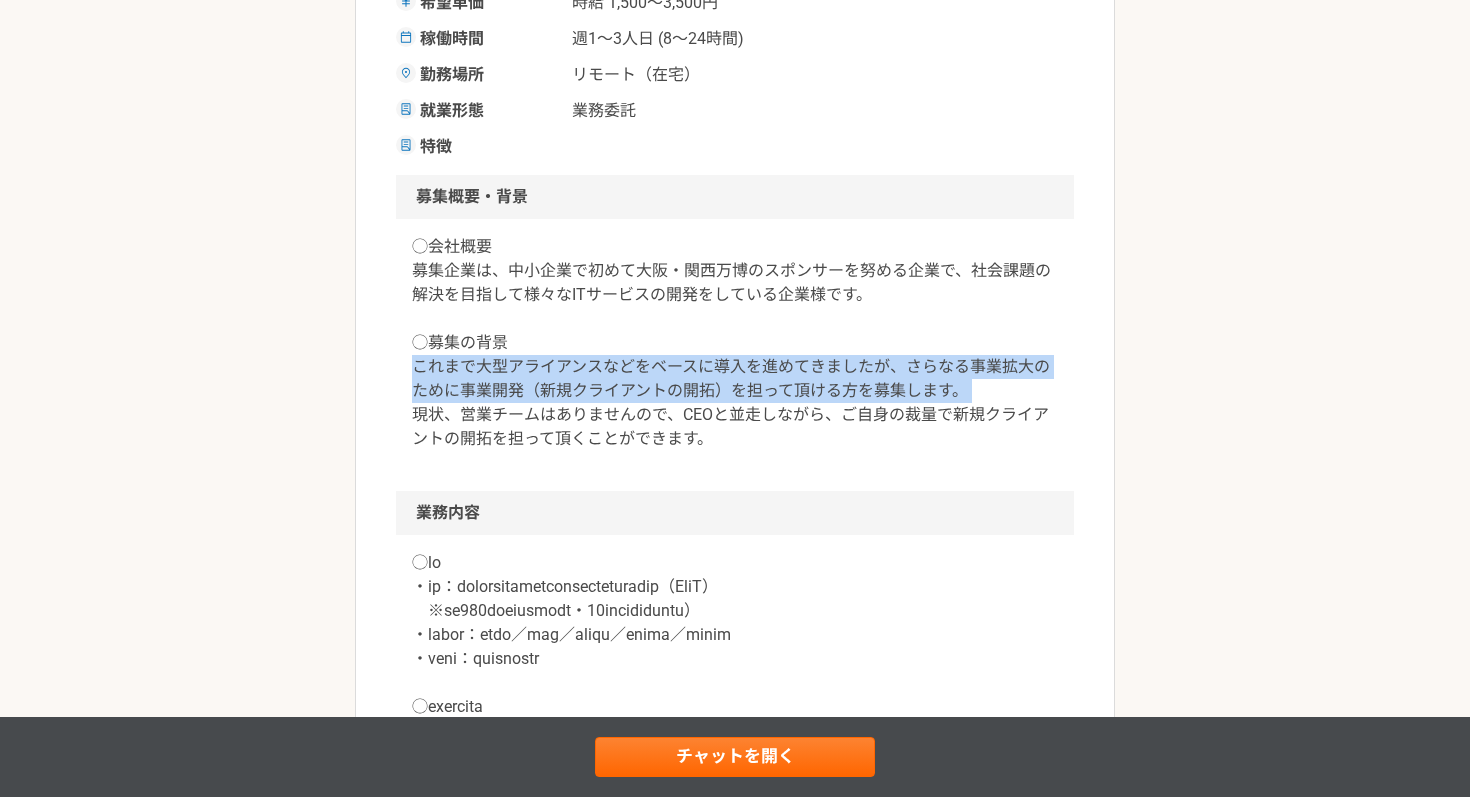 click on "◯会社概要
募集企業は、中小企業で初めて大阪・関西万博のスポンサーを努める企業で、社会課題の解決を目指して様々なITサービスの開発をしている企業様です。
◯募集の背景
これまで大型アライアンスなどをベースに導入を進めてきましたが、さらなる事業拡大のために事業開発（新規クライアントの開拓）を担って頂ける方を募集します。
現状、営業チームはありませんので、CEOと並走しながら、ご自身の裁量で新規クライアントの開拓を担って頂くことができます。" at bounding box center [735, 343] 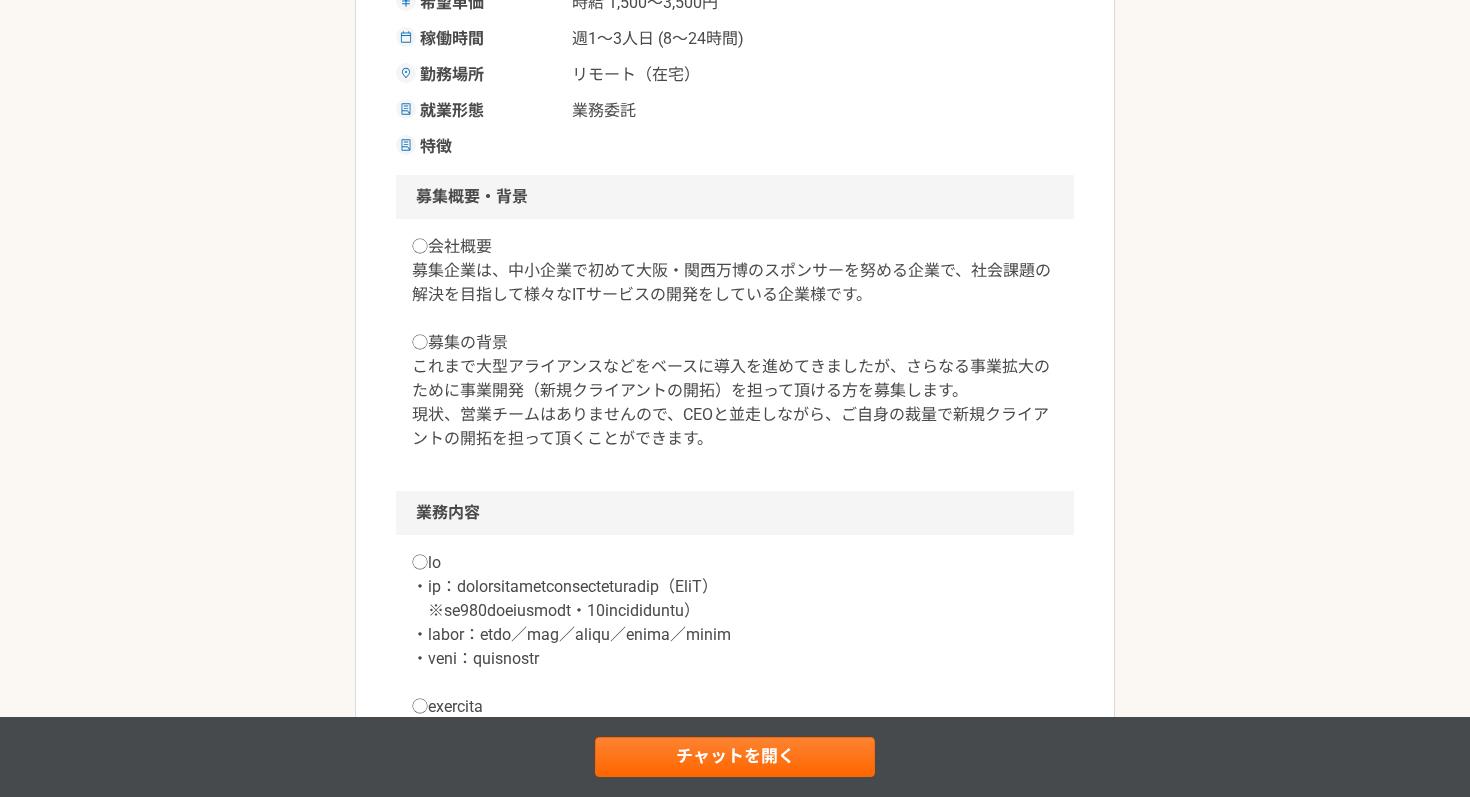 click on "◯会社概要
募集企業は、中小企業で初めて大阪・関西万博のスポンサーを努める企業で、社会課題の解決を目指して様々なITサービスの開発をしている企業様です。
◯募集の背景
これまで大型アライアンスなどをベースに導入を進めてきましたが、さらなる事業拡大のために事業開発（新規クライアントの開拓）を担って頂ける方を募集します。
現状、営業チームはありませんので、CEOと並走しながら、ご自身の裁量で新規クライアントの開拓を担って頂くことができます。" at bounding box center (735, 343) 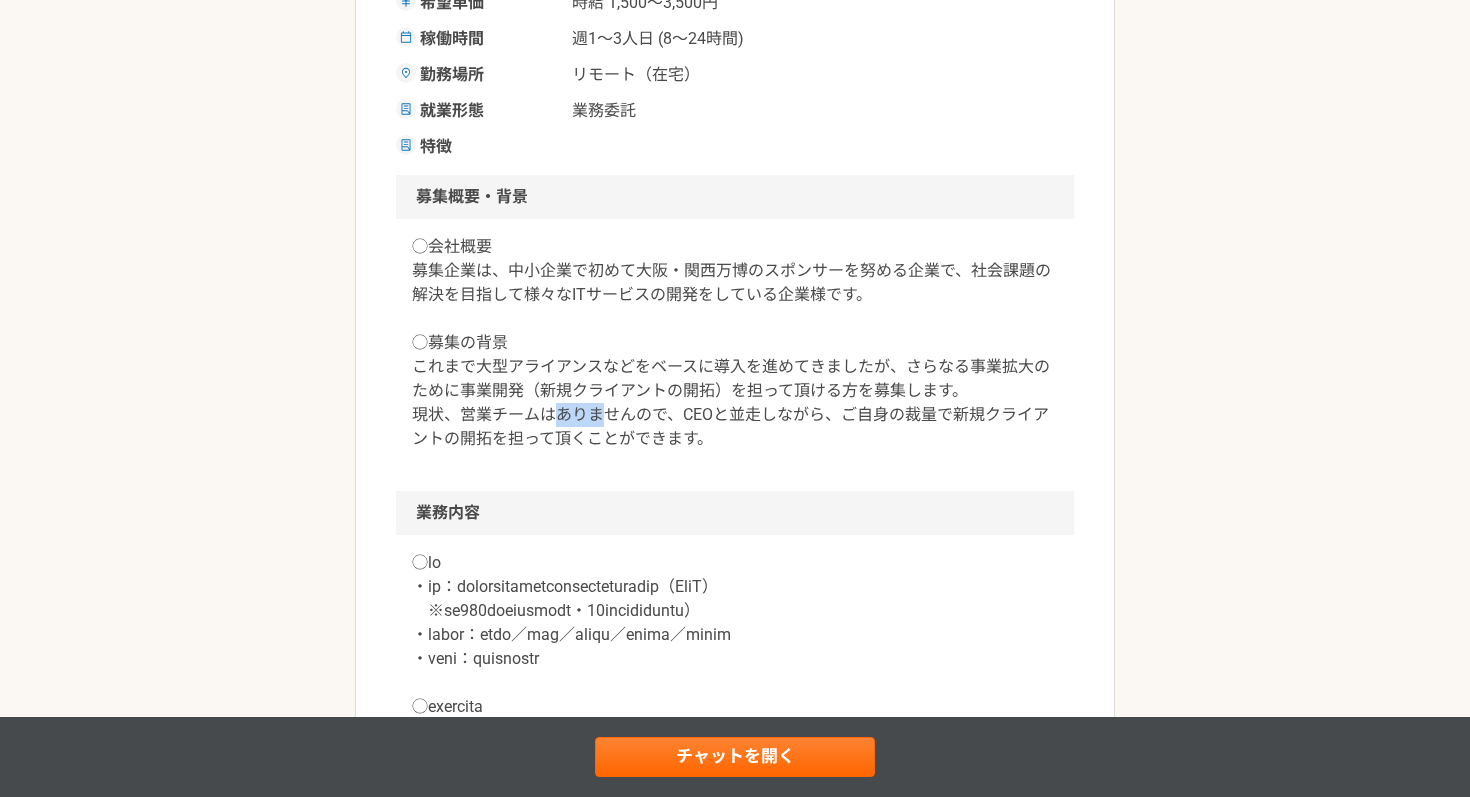 click on "◯会社概要
募集企業は、中小企業で初めて大阪・関西万博のスポンサーを努める企業で、社会課題の解決を目指して様々なITサービスの開発をしている企業様です。
◯募集の背景
これまで大型アライアンスなどをベースに導入を進めてきましたが、さらなる事業拡大のために事業開発（新規クライアントの開拓）を担って頂ける方を募集します。
現状、営業チームはありませんので、CEOと並走しながら、ご自身の裁量で新規クライアントの開拓を担って頂くことができます。" at bounding box center (735, 343) 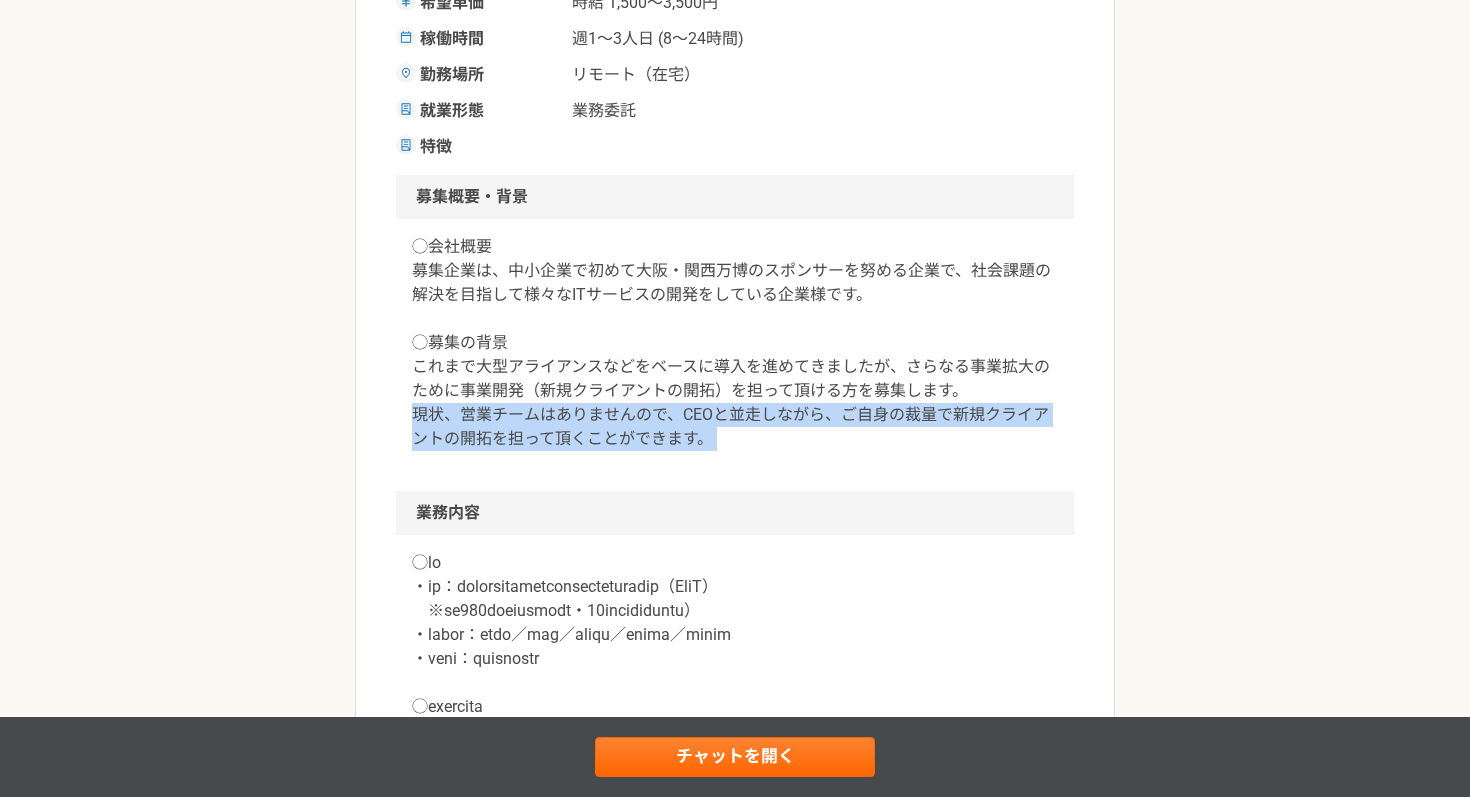 click on "◯会社概要
募集企業は、中小企業で初めて大阪・関西万博のスポンサーを努める企業で、社会課題の解決を目指して様々なITサービスの開発をしている企業様です。
◯募集の背景
これまで大型アライアンスなどをベースに導入を進めてきましたが、さらなる事業拡大のために事業開発（新規クライアントの開拓）を担って頂ける方を募集します。
現状、営業チームはありませんので、CEOと並走しながら、ご自身の裁量で新規クライアントの開拓を担って頂くことができます。" at bounding box center [735, 343] 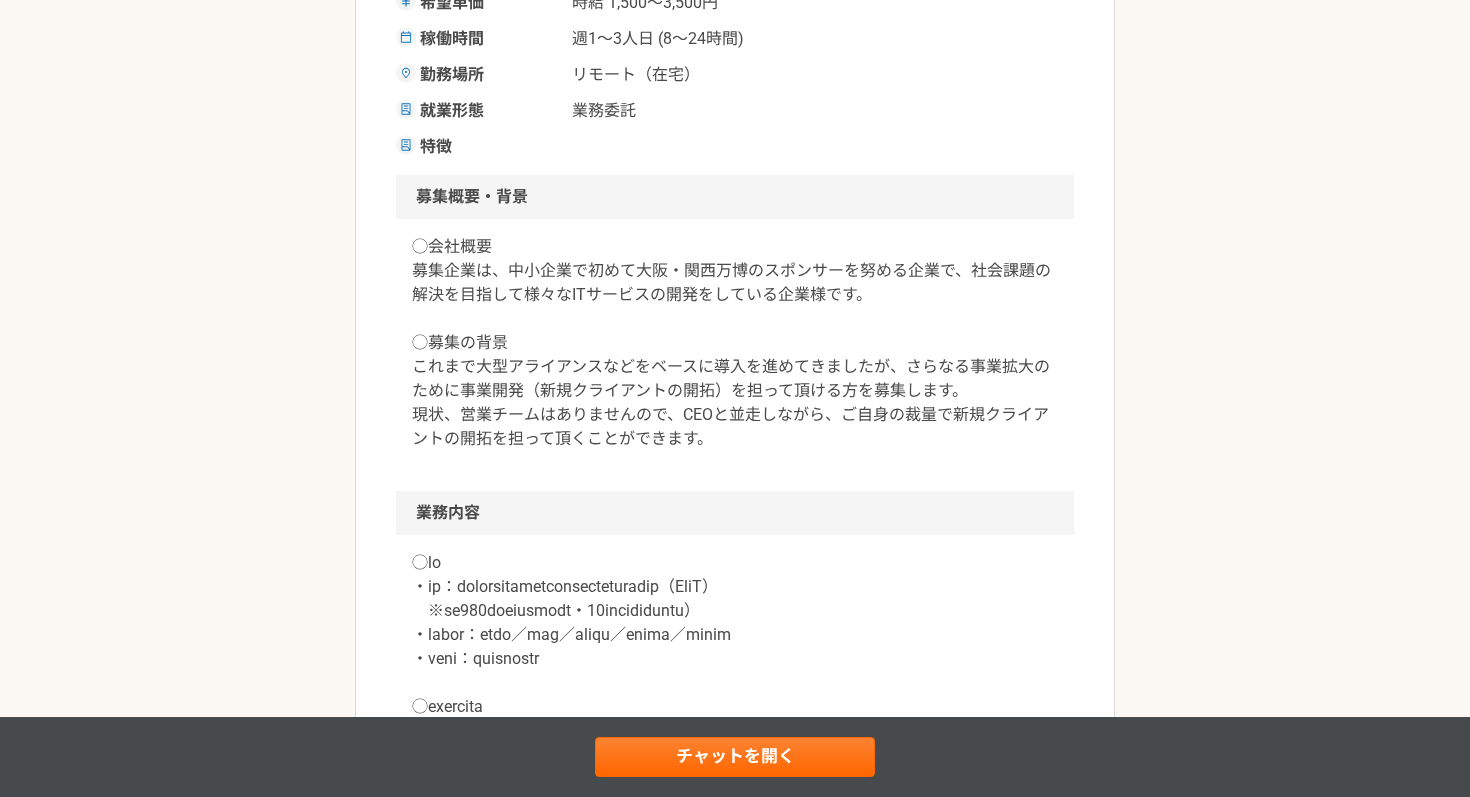 click on "◯会社概要
募集企業は、中小企業で初めて大阪・関西万博のスポンサーを努める企業で、社会課題の解決を目指して様々なITサービスの開発をしている企業様です。
◯募集の背景
これまで大型アライアンスなどをベースに導入を進めてきましたが、さらなる事業拡大のために事業開発（新規クライアントの開拓）を担って頂ける方を募集します。
現状、営業チームはありませんので、CEOと並走しながら、ご自身の裁量で新規クライアントの開拓を担って頂くことができます。" at bounding box center [735, 343] 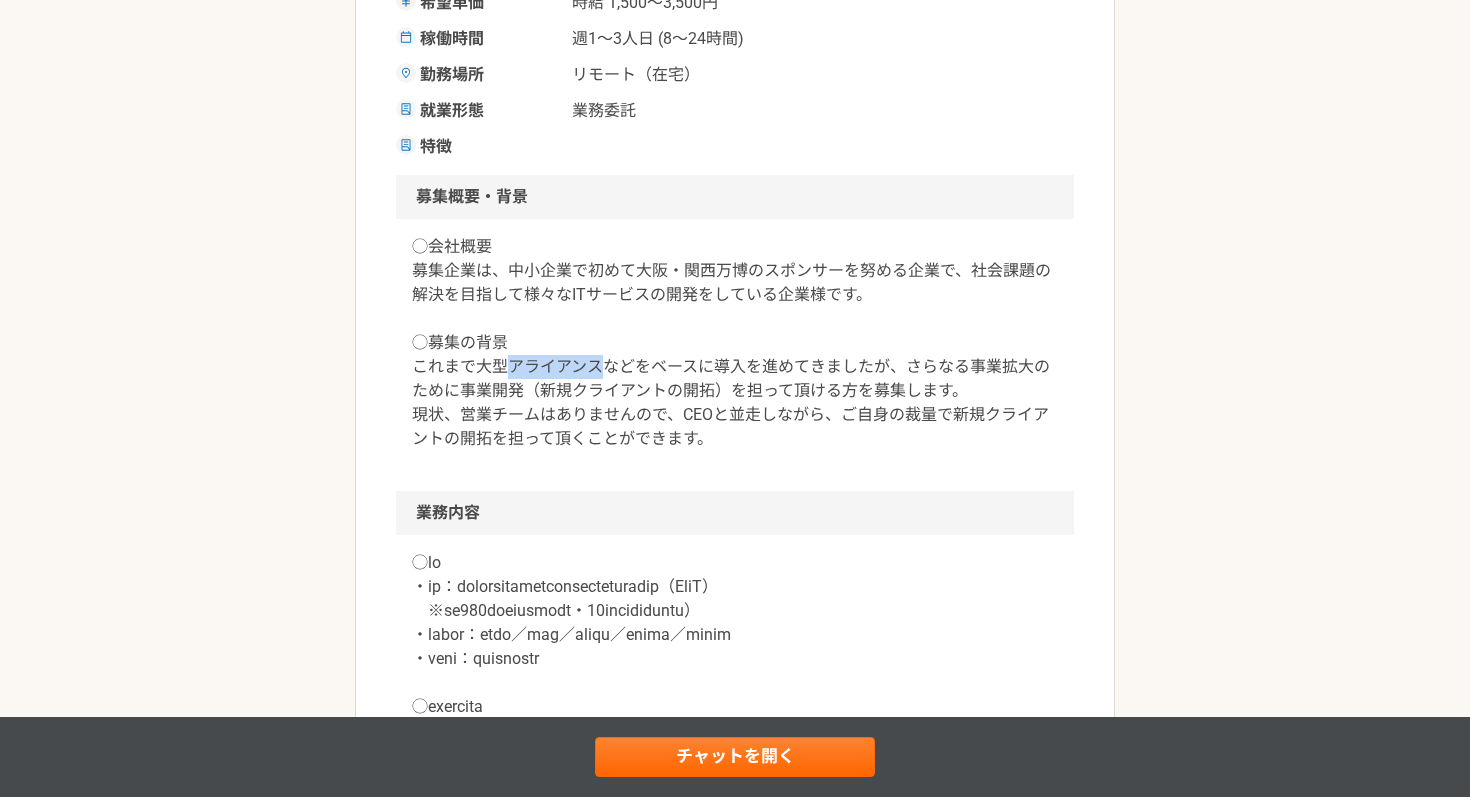 click on "◯会社概要
募集企業は、中小企業で初めて大阪・関西万博のスポンサーを努める企業で、社会課題の解決を目指して様々なITサービスの開発をしている企業様です。
◯募集の背景
これまで大型アライアンスなどをベースに導入を進めてきましたが、さらなる事業拡大のために事業開発（新規クライアントの開拓）を担って頂ける方を募集します。
現状、営業チームはありませんので、CEOと並走しながら、ご自身の裁量で新規クライアントの開拓を担って頂くことができます。" at bounding box center (735, 343) 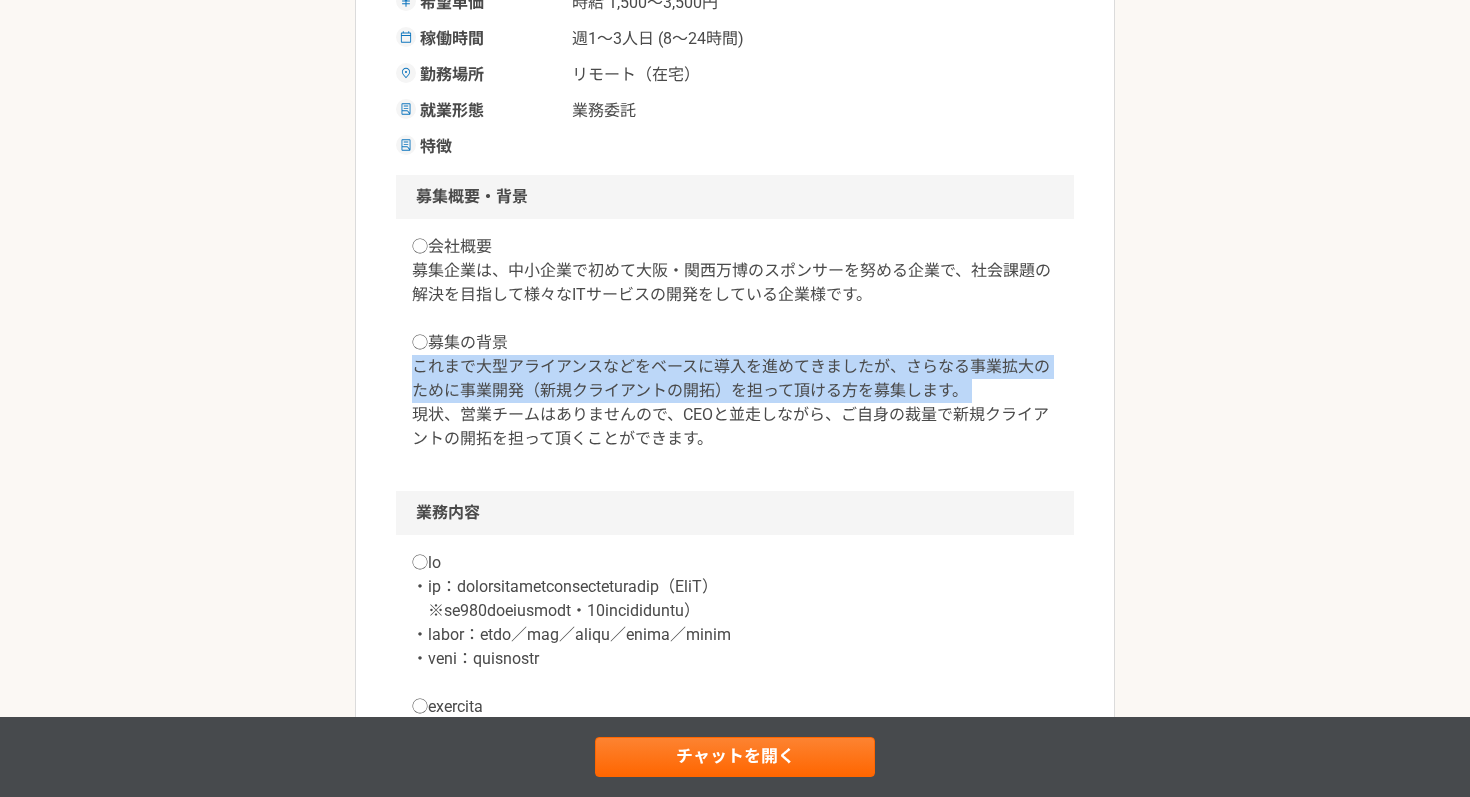 click on "◯会社概要
募集企業は、中小企業で初めて大阪・関西万博のスポンサーを努める企業で、社会課題の解決を目指して様々なITサービスの開発をしている企業様です。
◯募集の背景
これまで大型アライアンスなどをベースに導入を進めてきましたが、さらなる事業拡大のために事業開発（新規クライアントの開拓）を担って頂ける方を募集します。
現状、営業チームはありませんので、CEOと並走しながら、ご自身の裁量で新規クライアントの開拓を担って頂くことができます。" at bounding box center (735, 343) 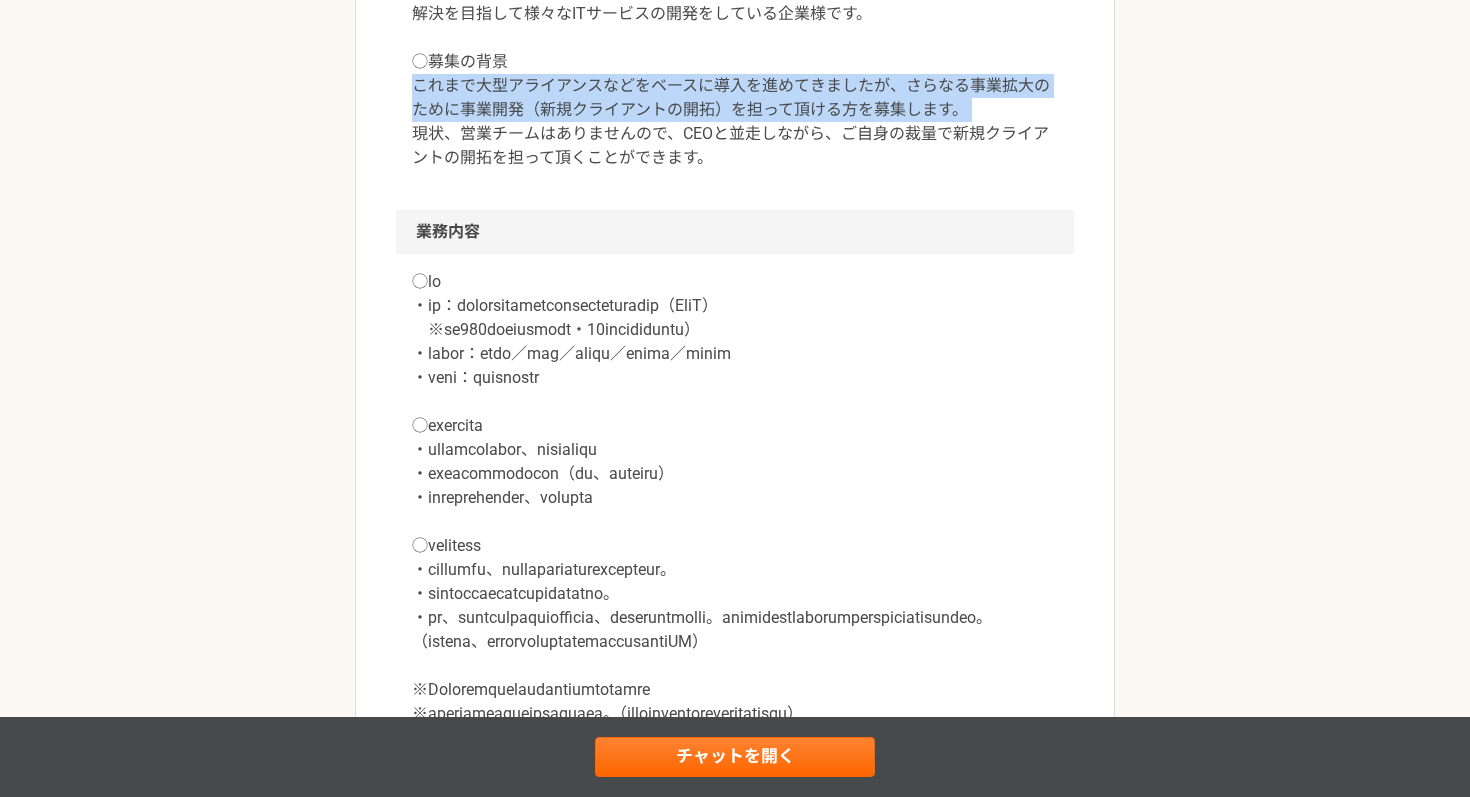 scroll, scrollTop: 739, scrollLeft: 0, axis: vertical 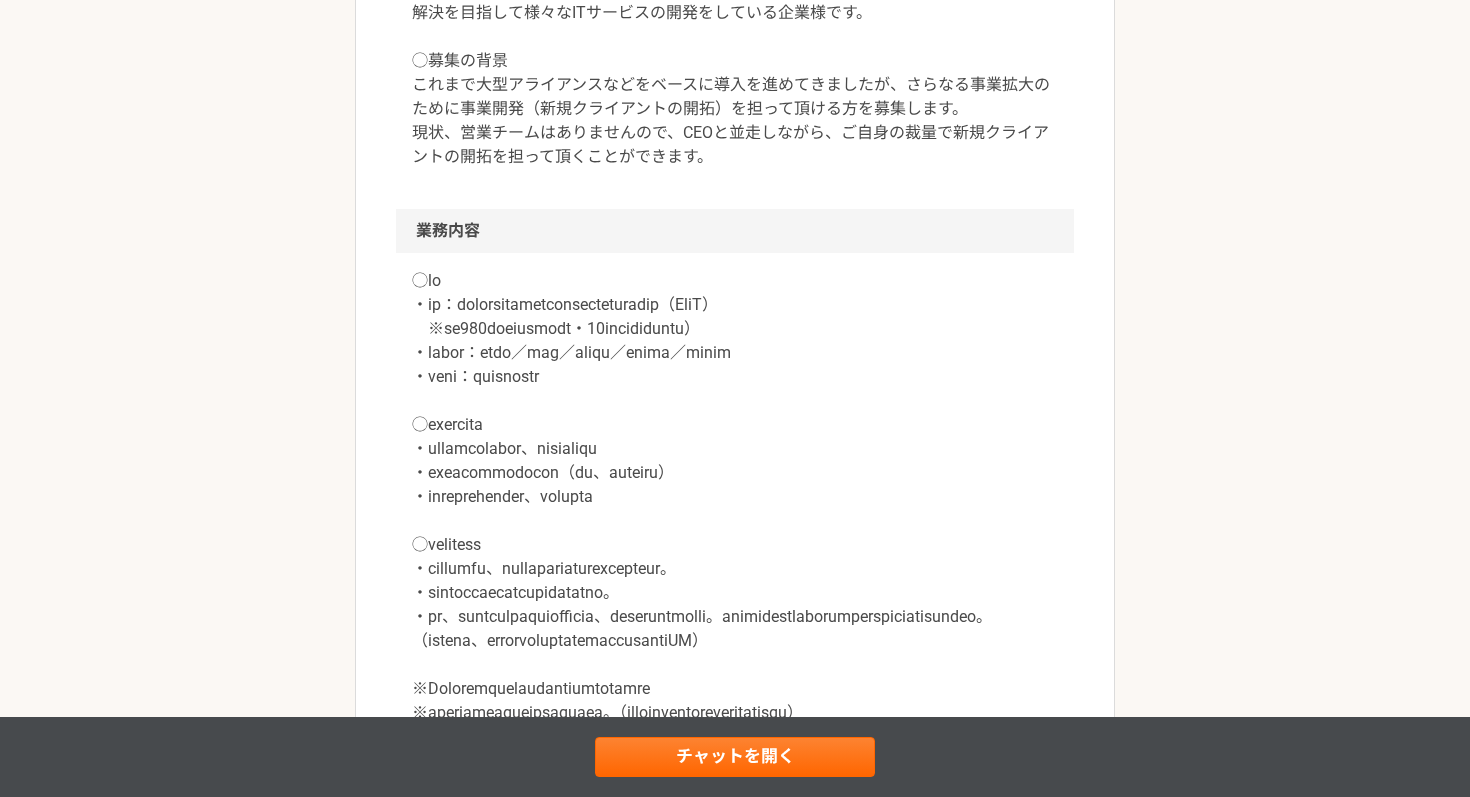 click at bounding box center (735, 497) 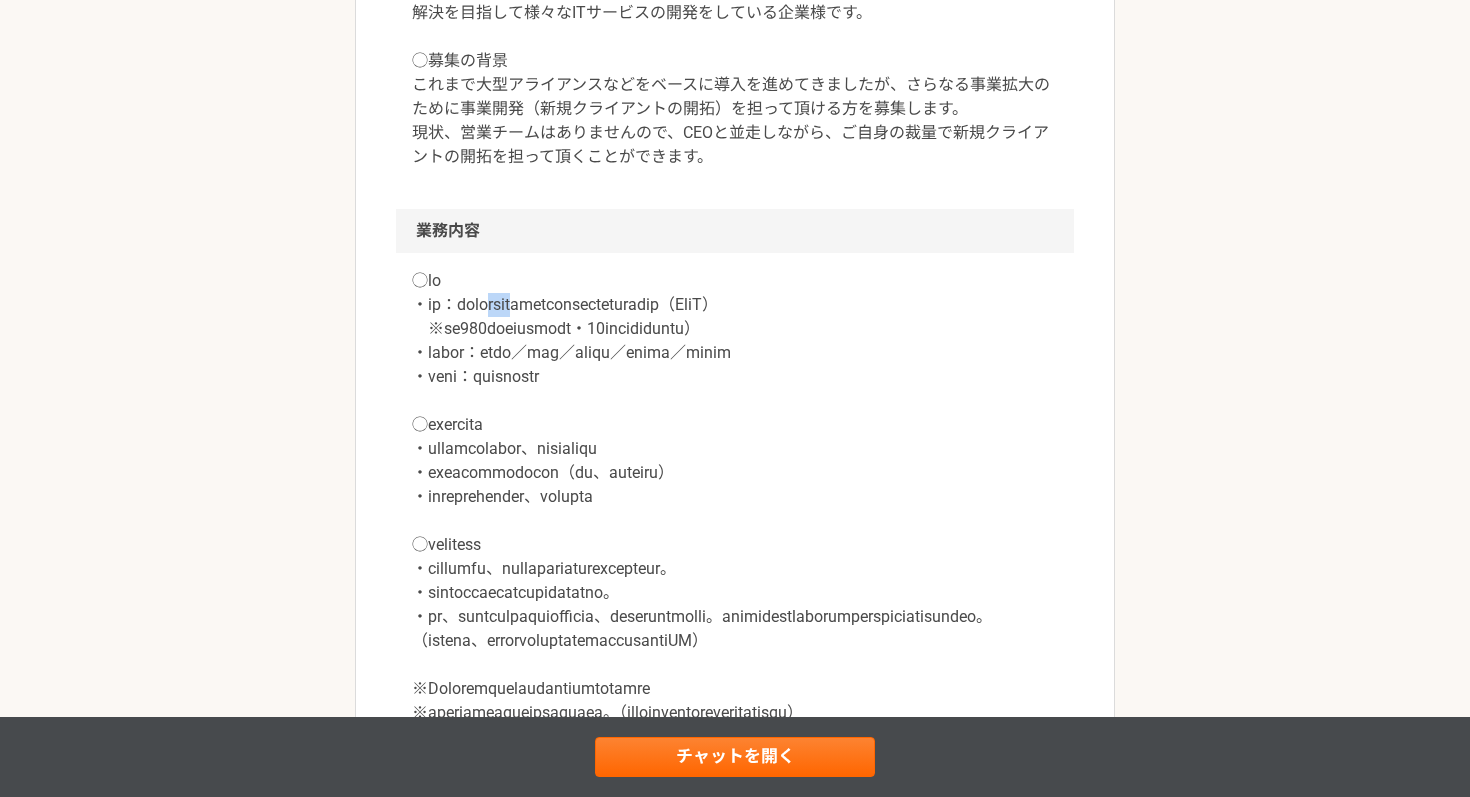 click at bounding box center [735, 497] 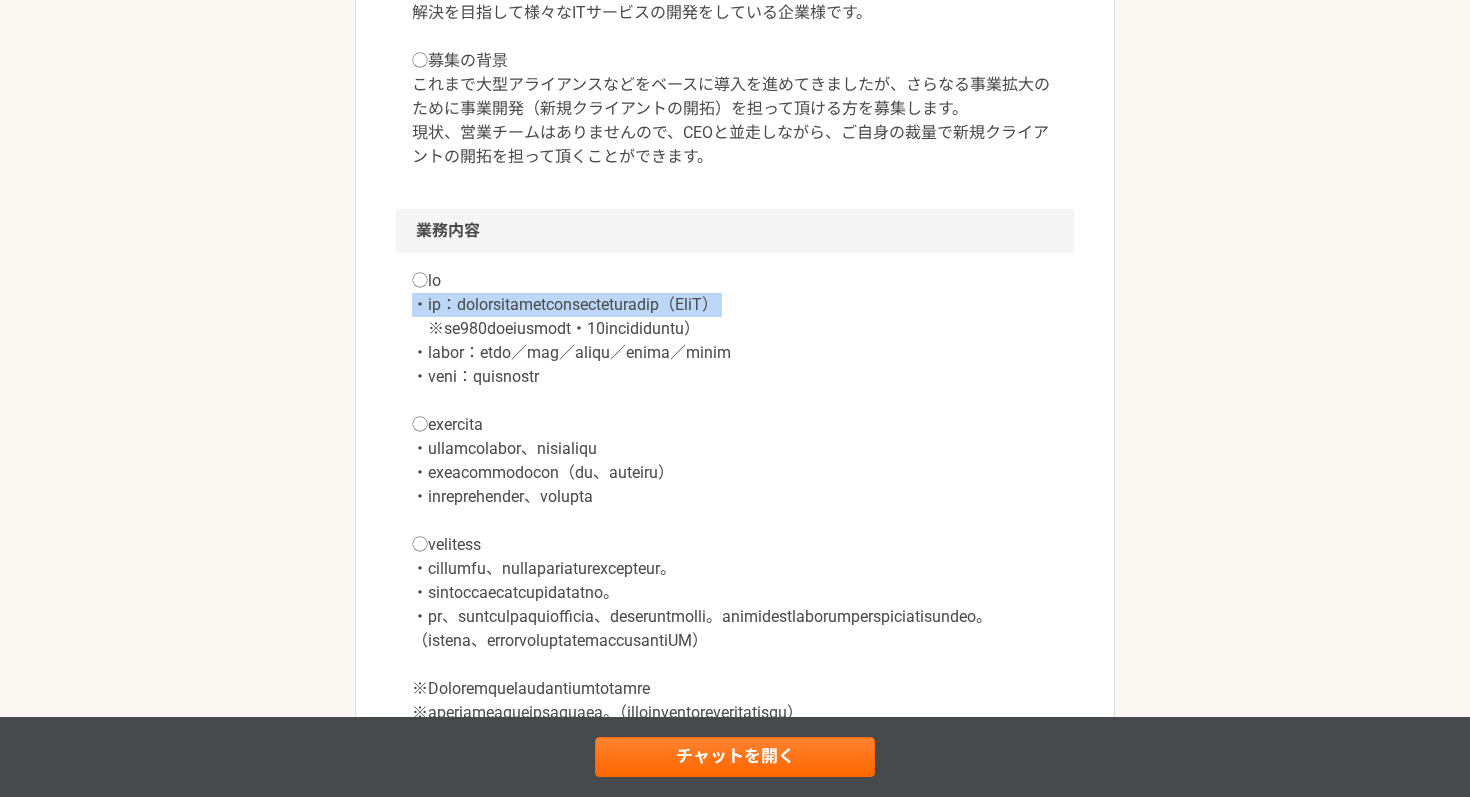 click at bounding box center (735, 497) 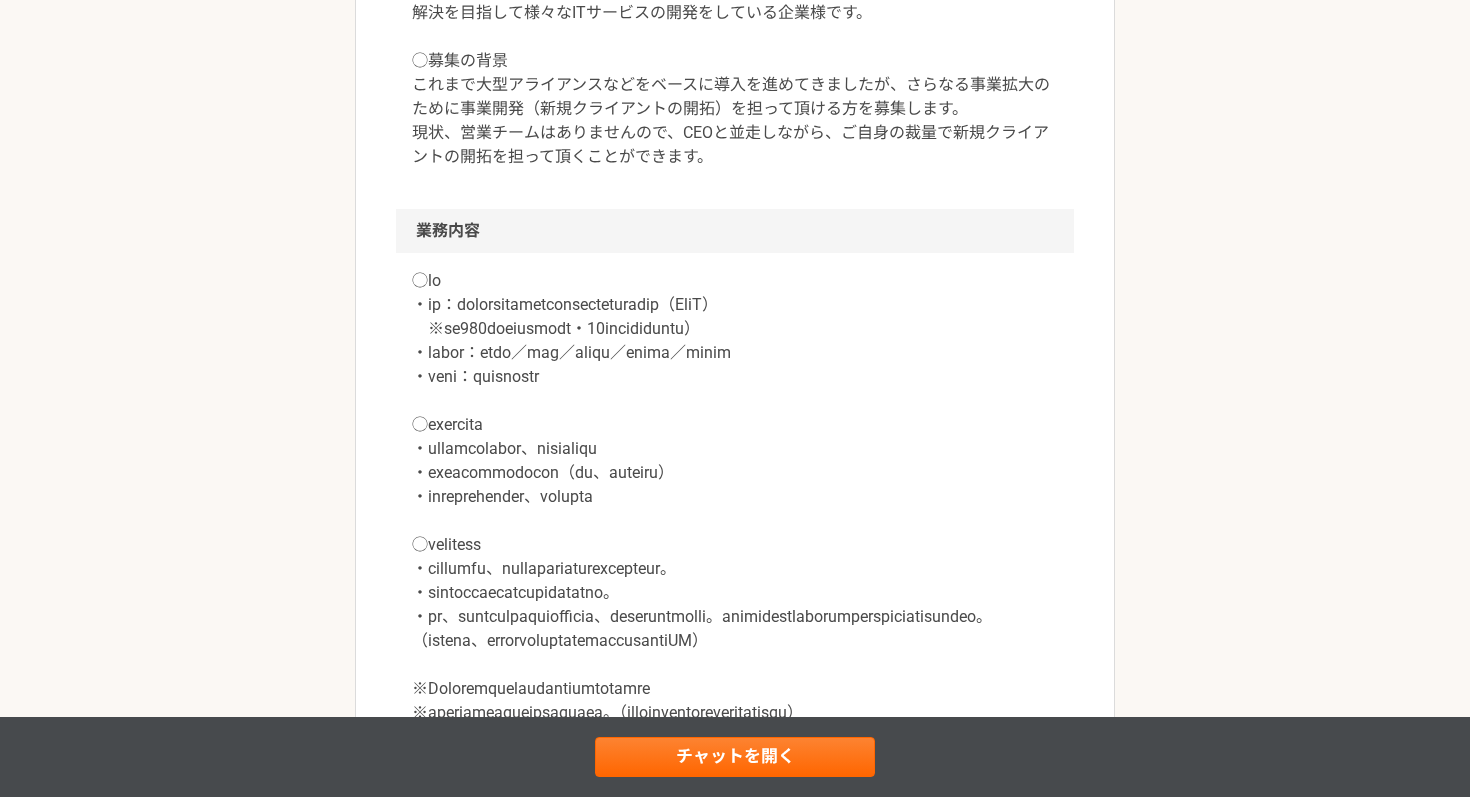 click at bounding box center (735, 497) 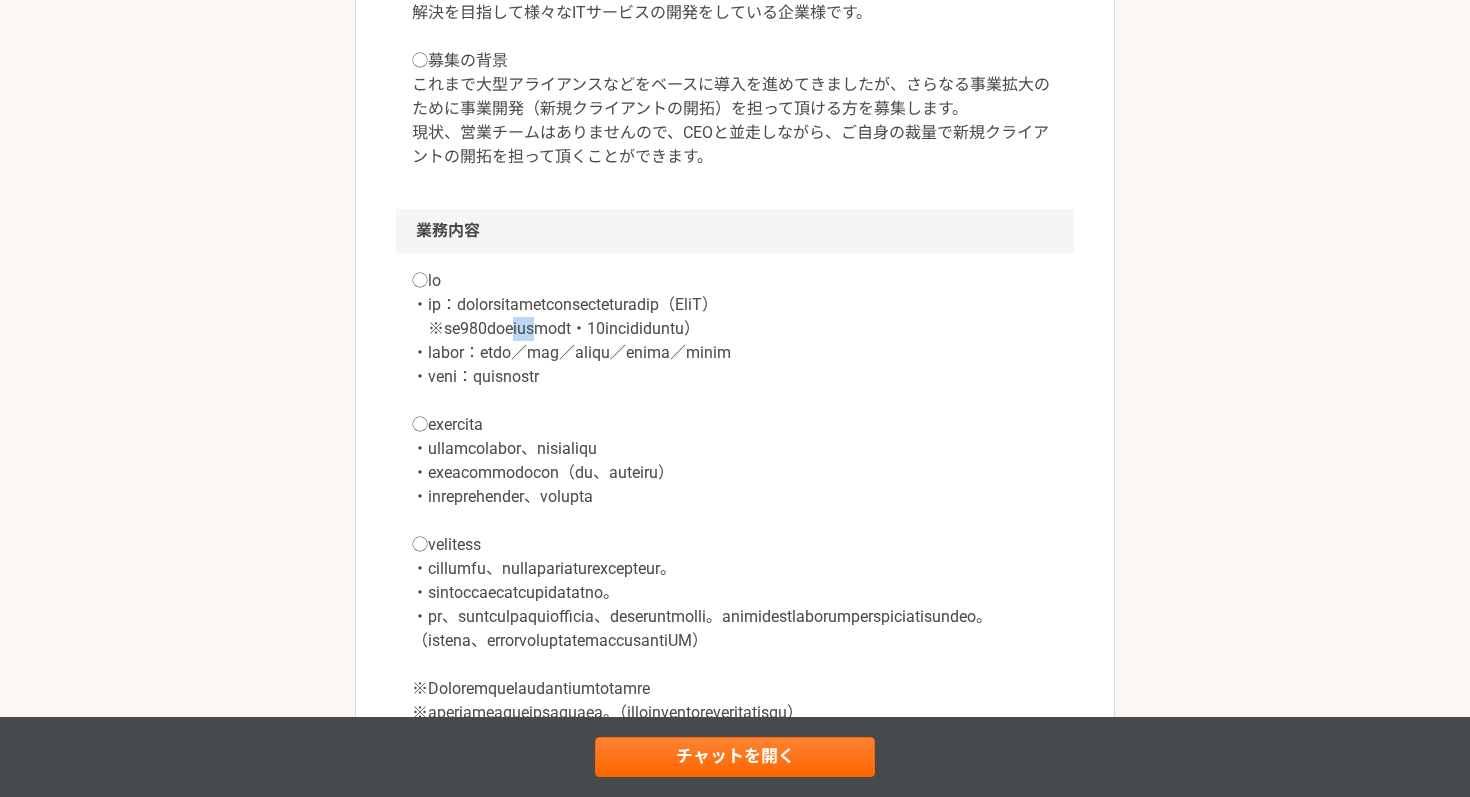 click at bounding box center [735, 497] 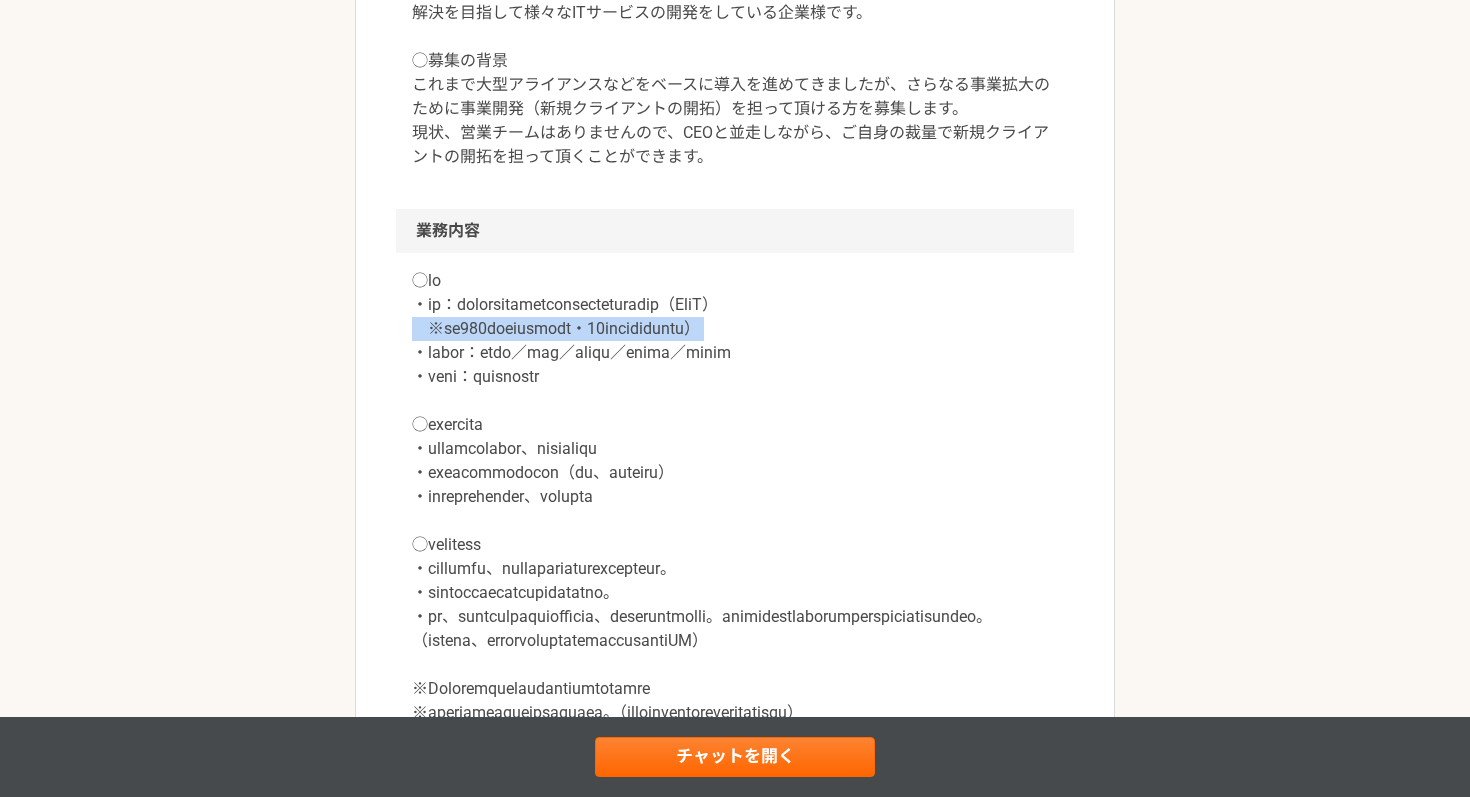 click at bounding box center (735, 497) 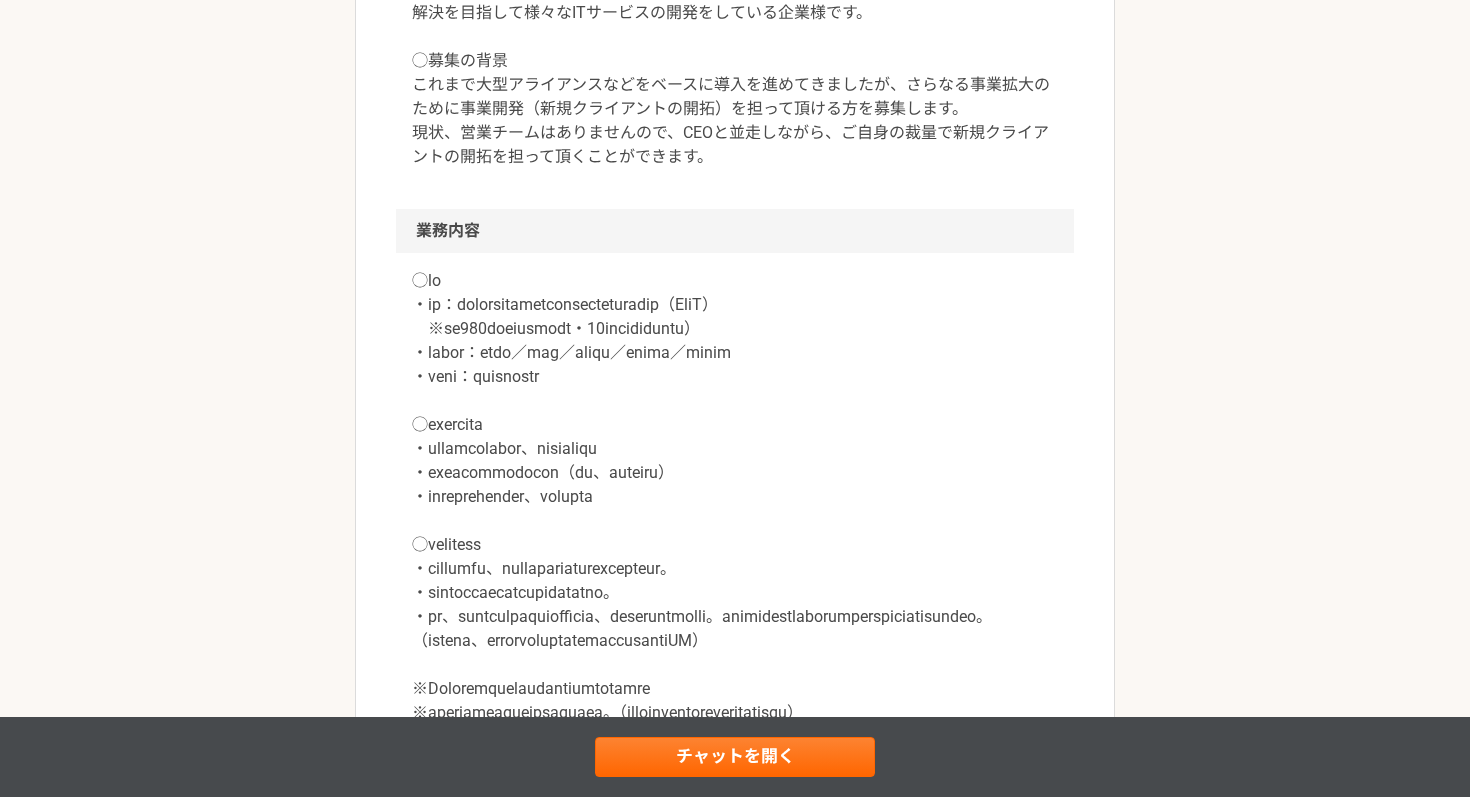 click at bounding box center (735, 497) 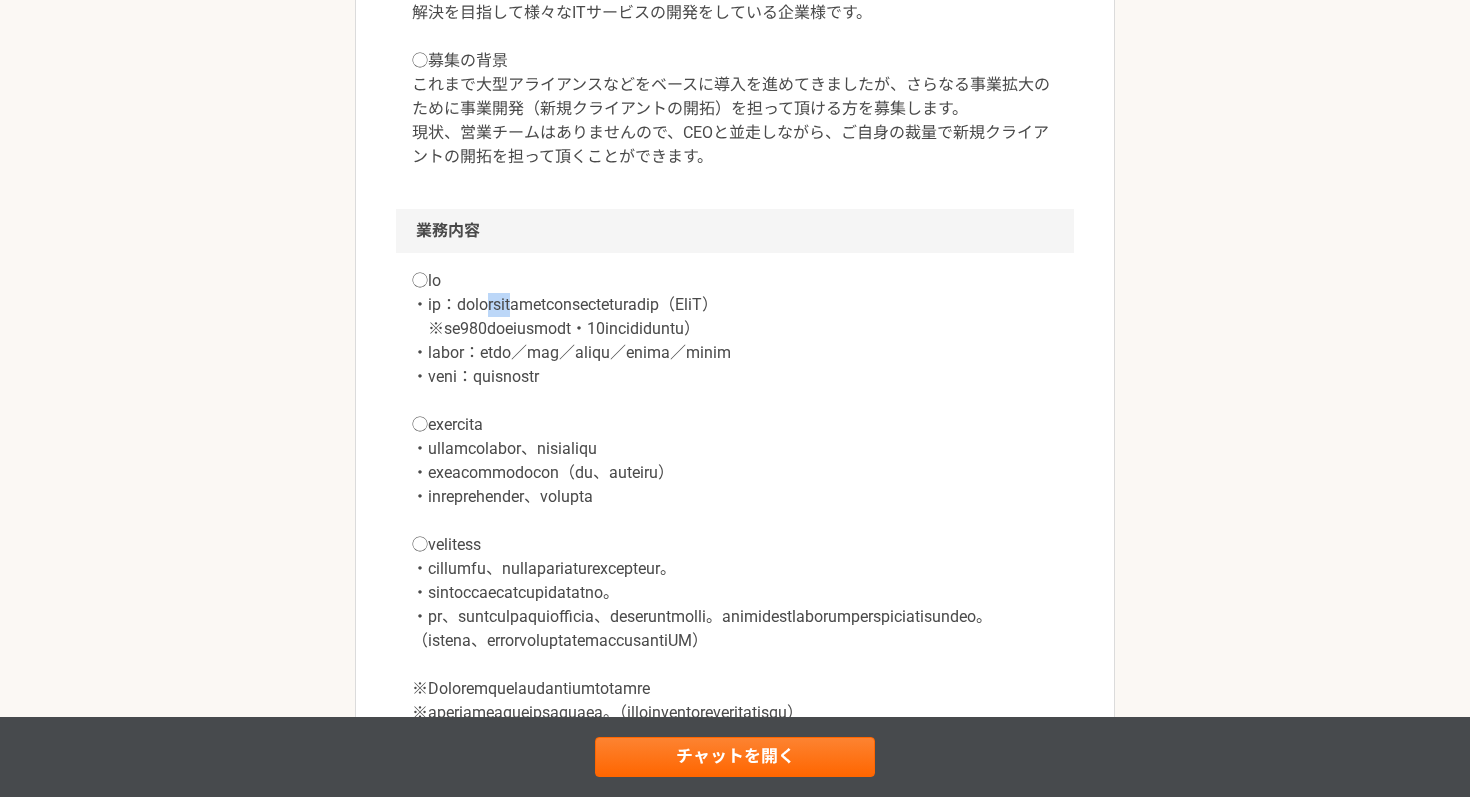 click at bounding box center [735, 497] 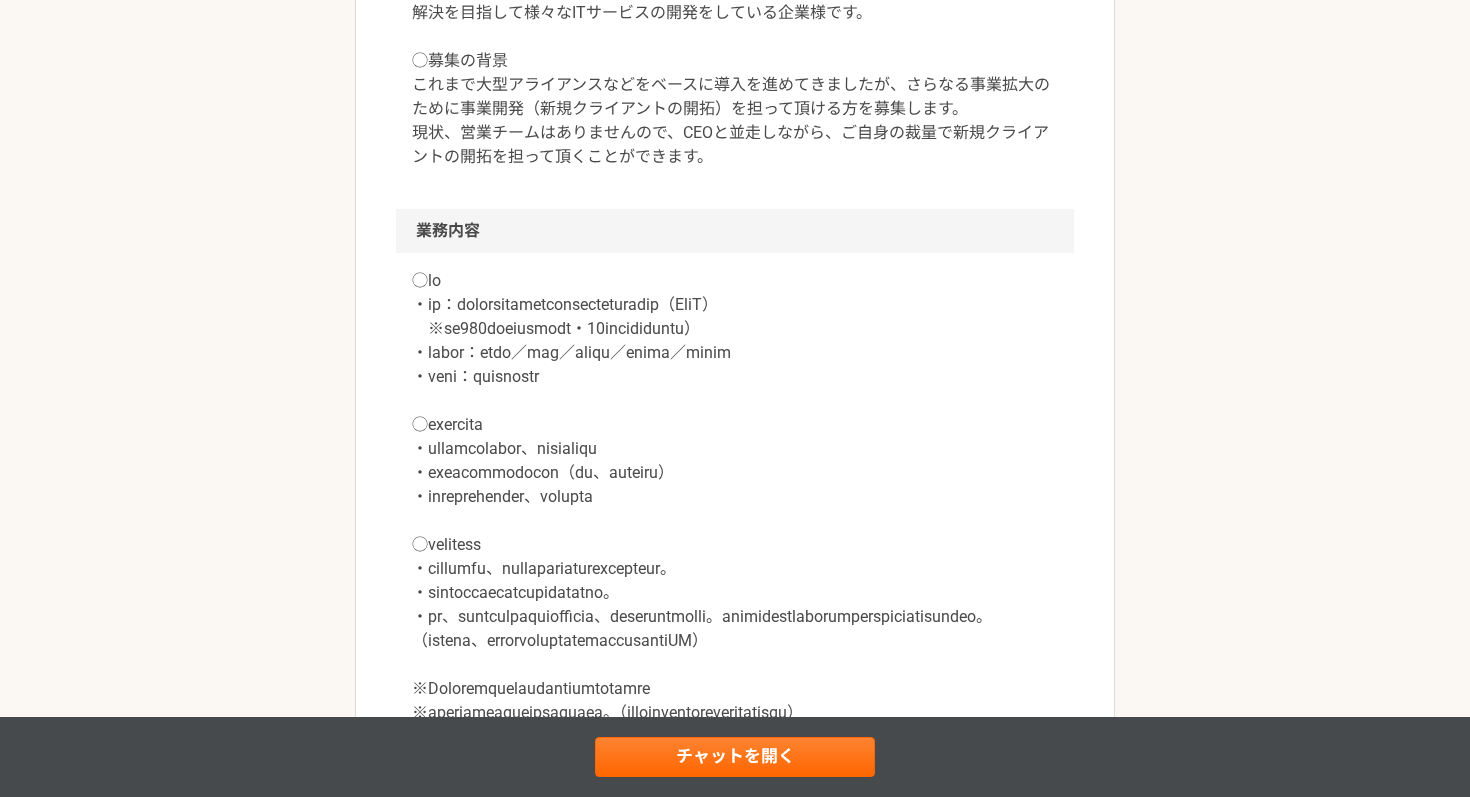click at bounding box center [735, 497] 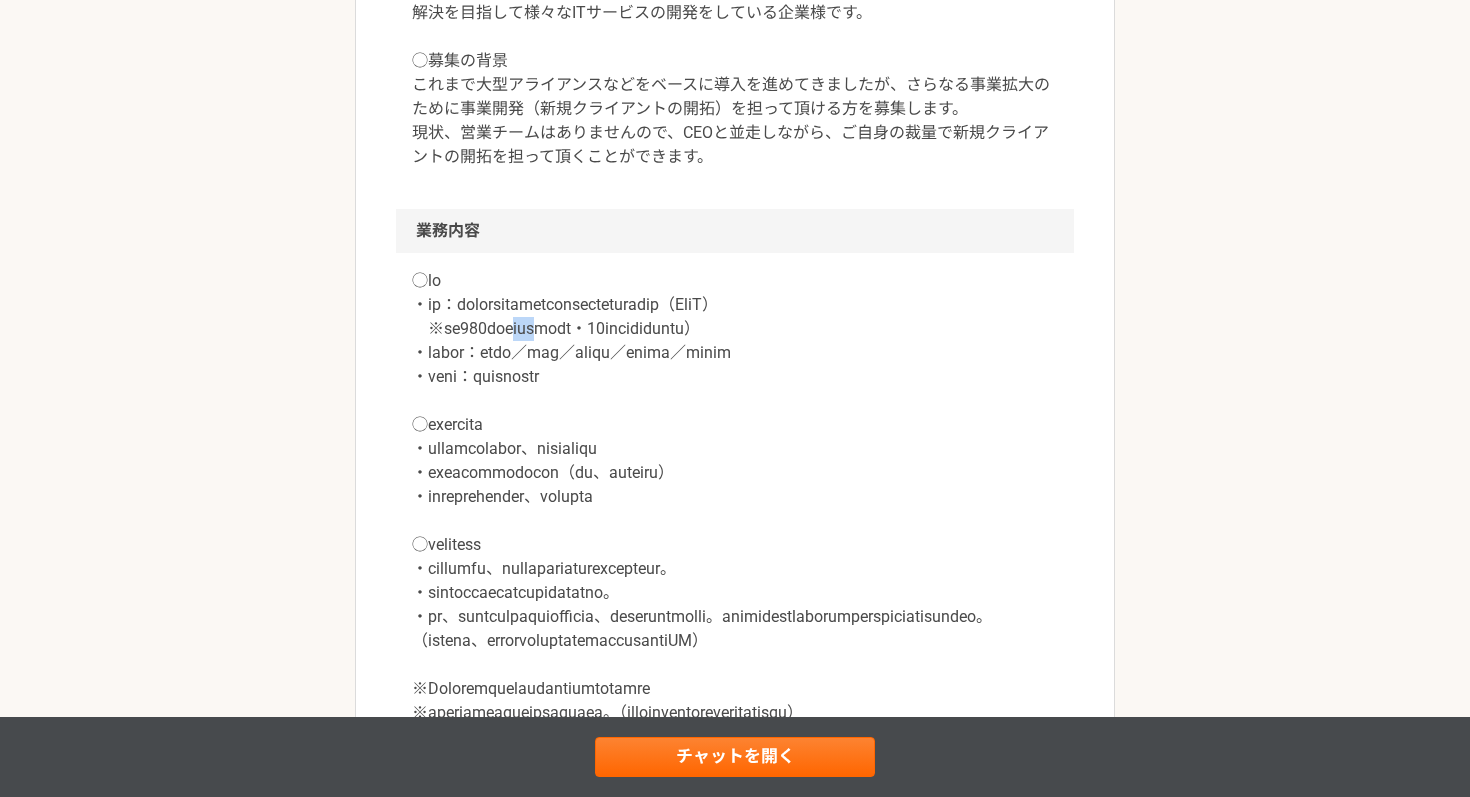 click at bounding box center [735, 497] 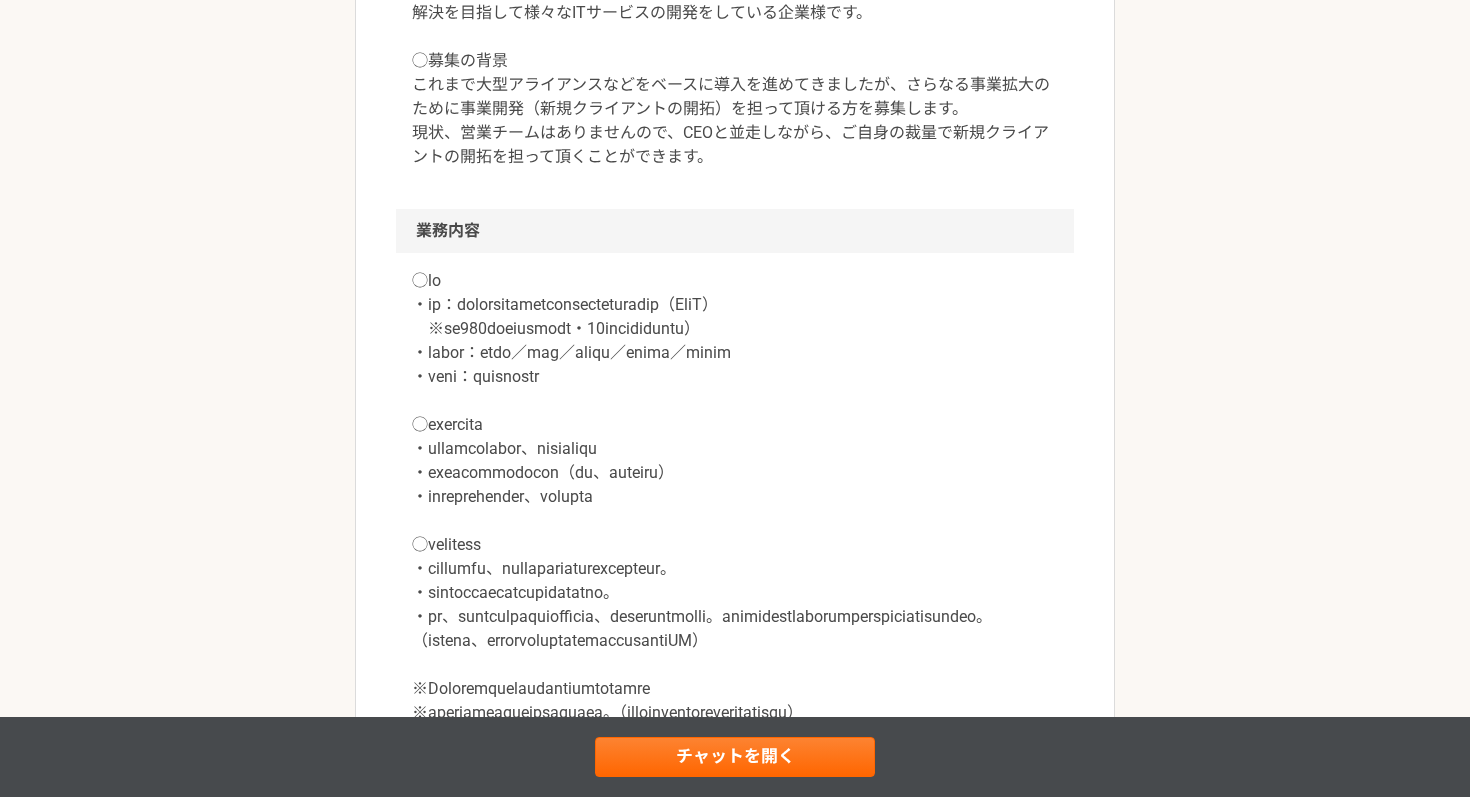 click at bounding box center (735, 497) 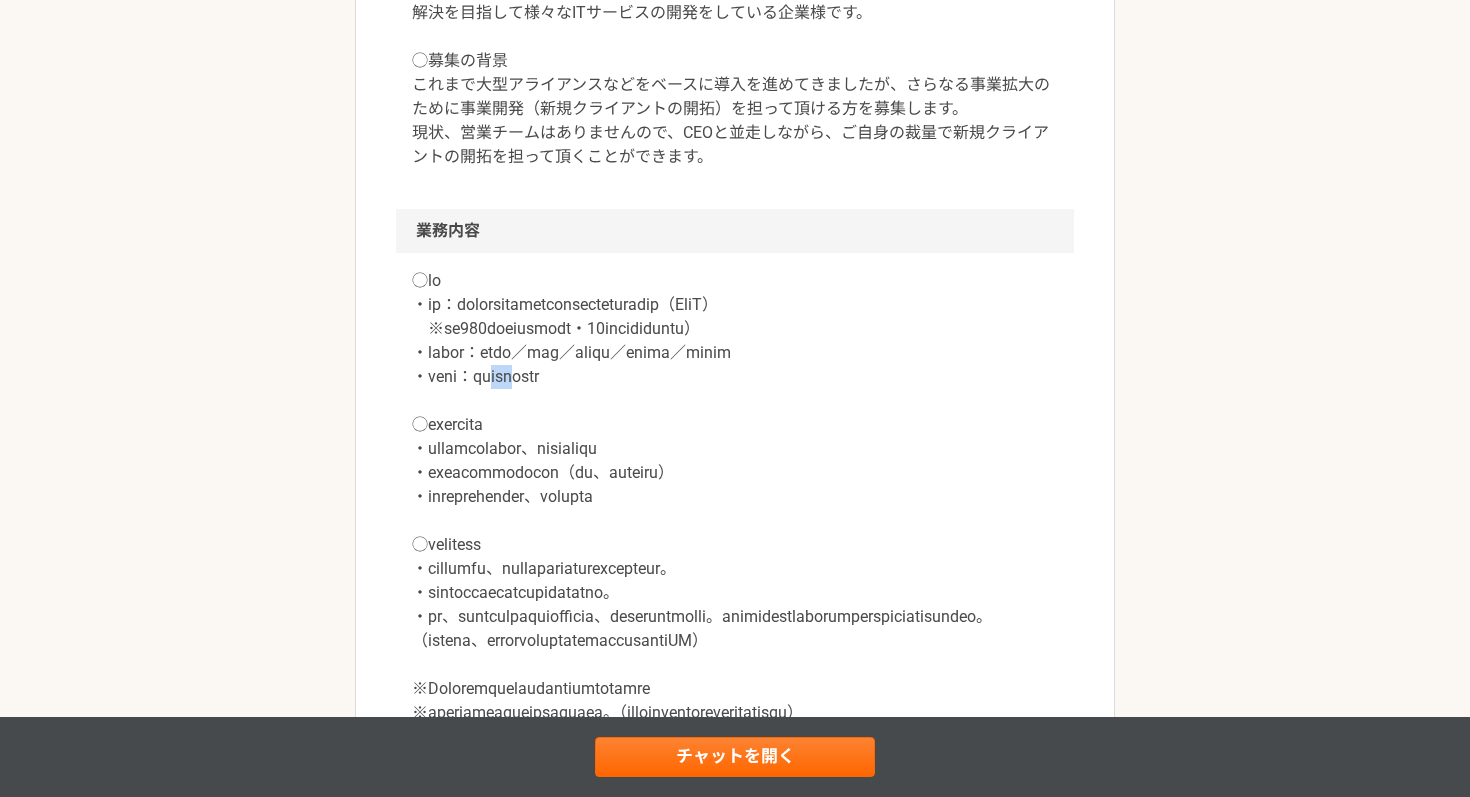 click at bounding box center [735, 497] 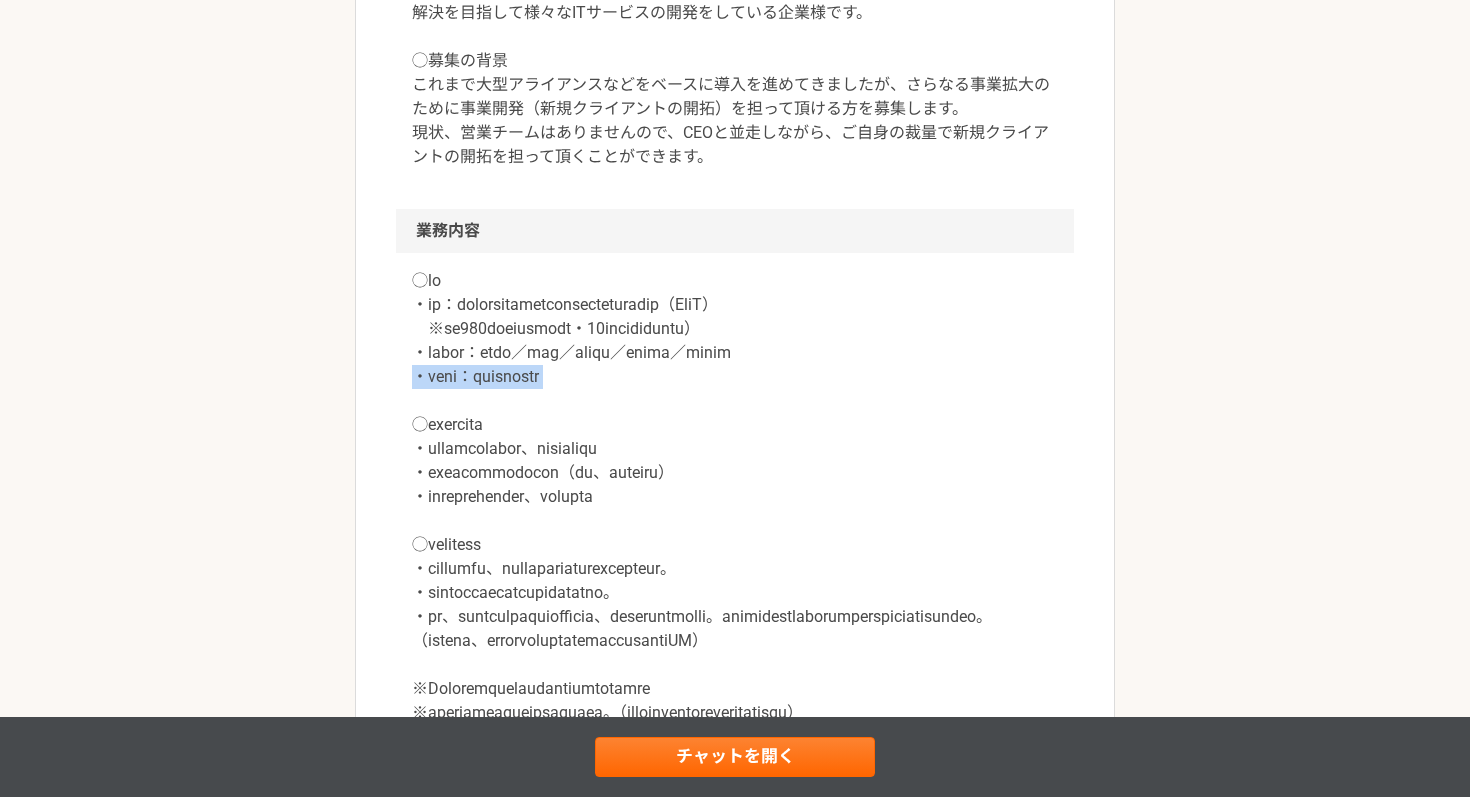 click at bounding box center [735, 497] 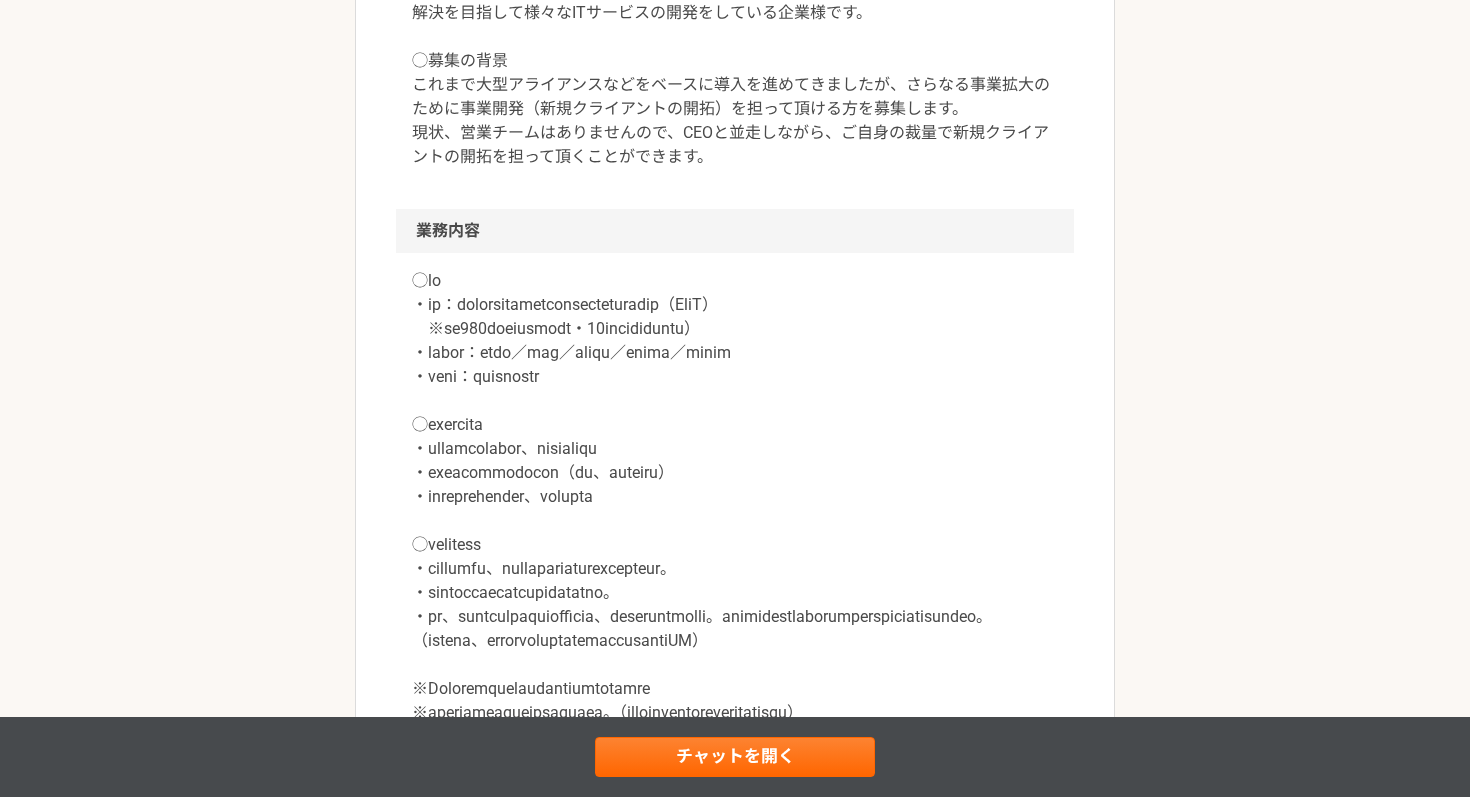 click at bounding box center (735, 497) 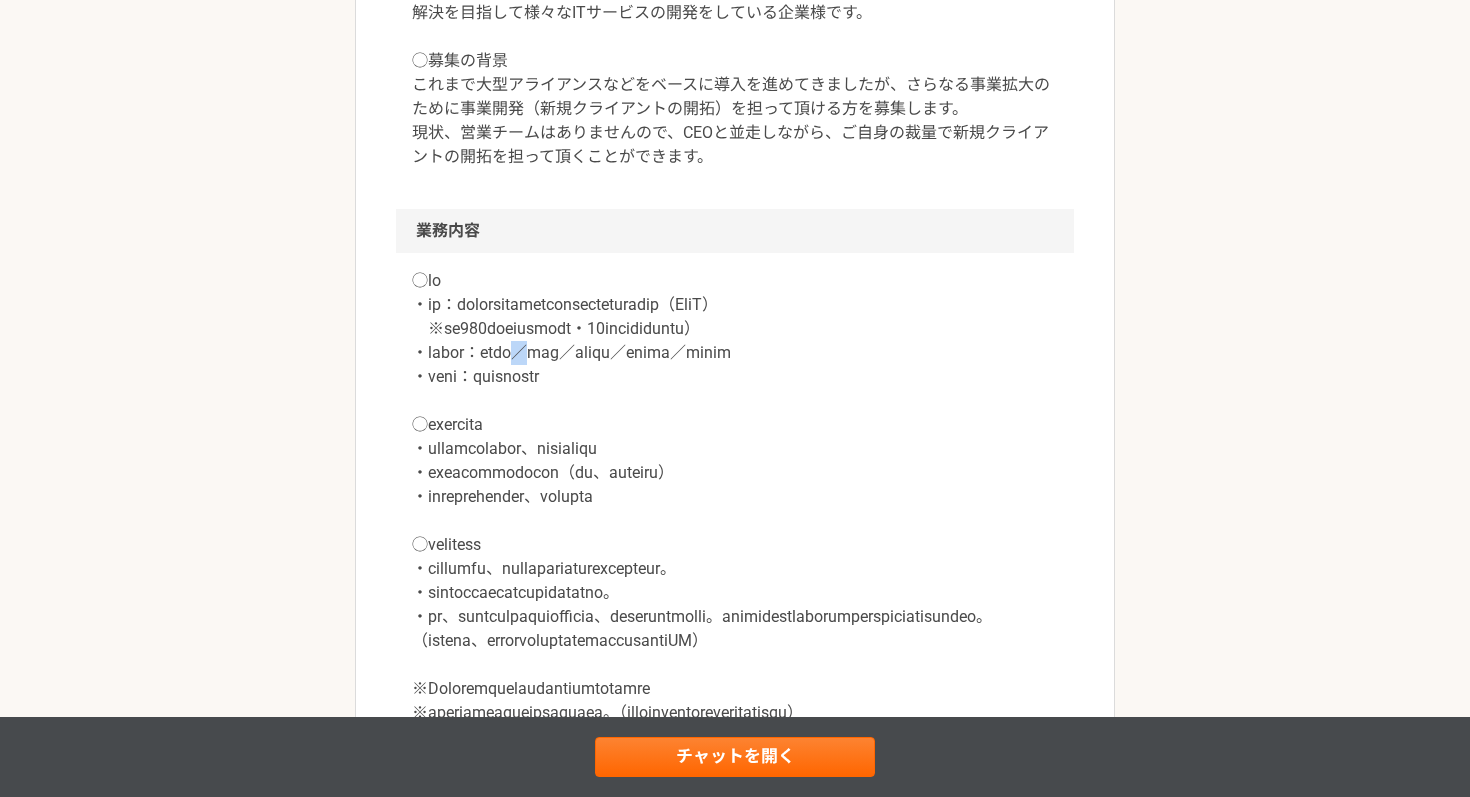 click at bounding box center [735, 497] 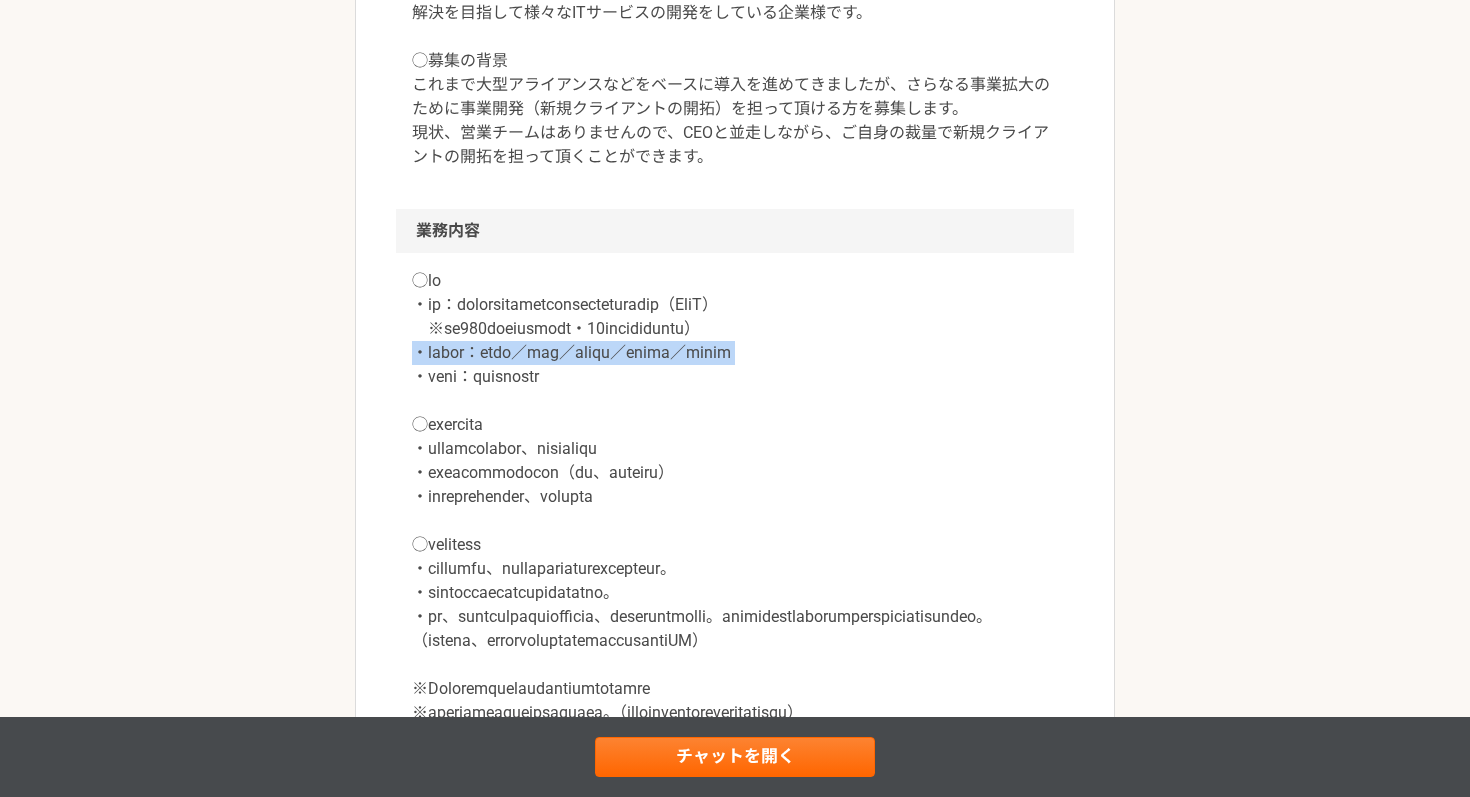 click at bounding box center (735, 497) 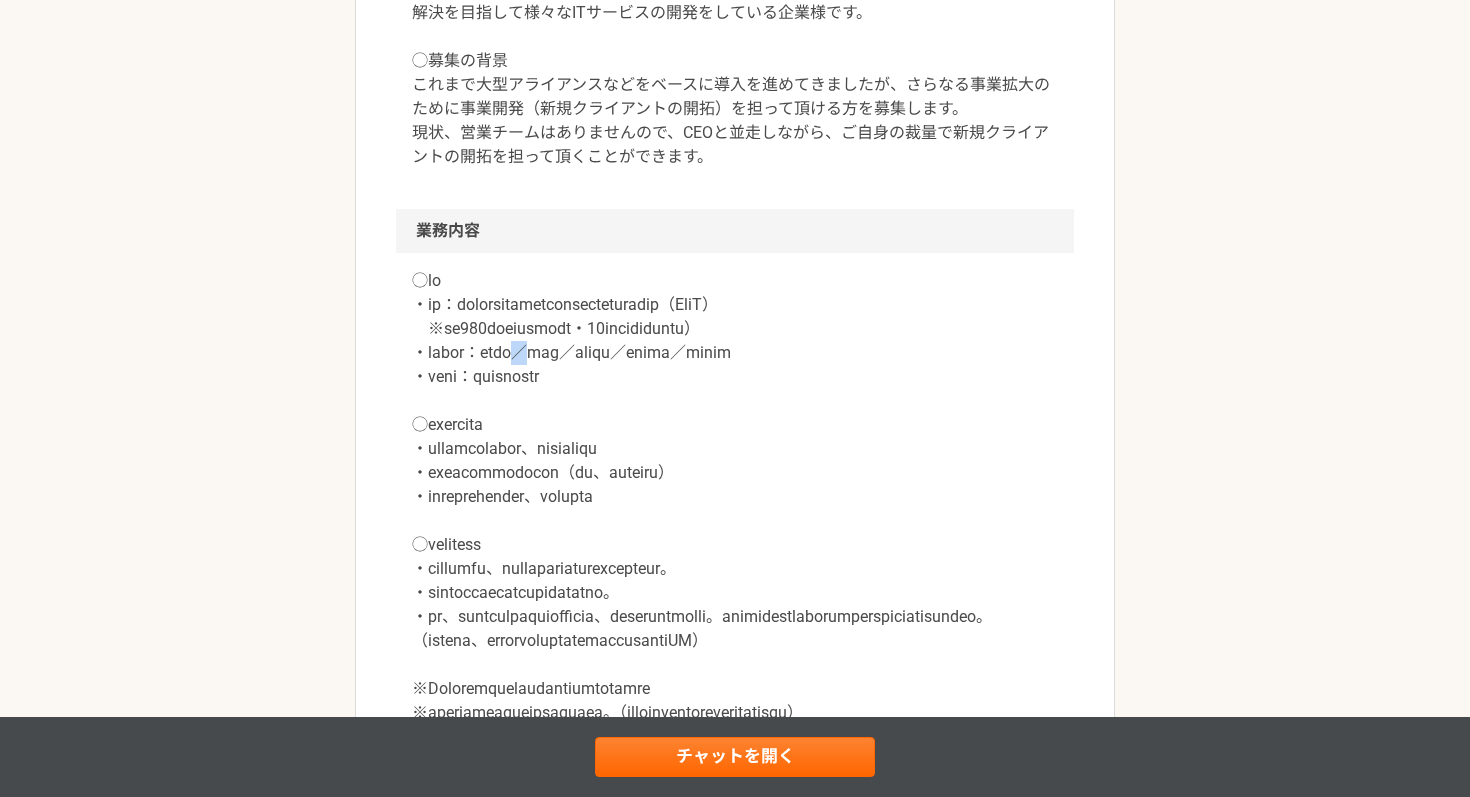 click at bounding box center (735, 497) 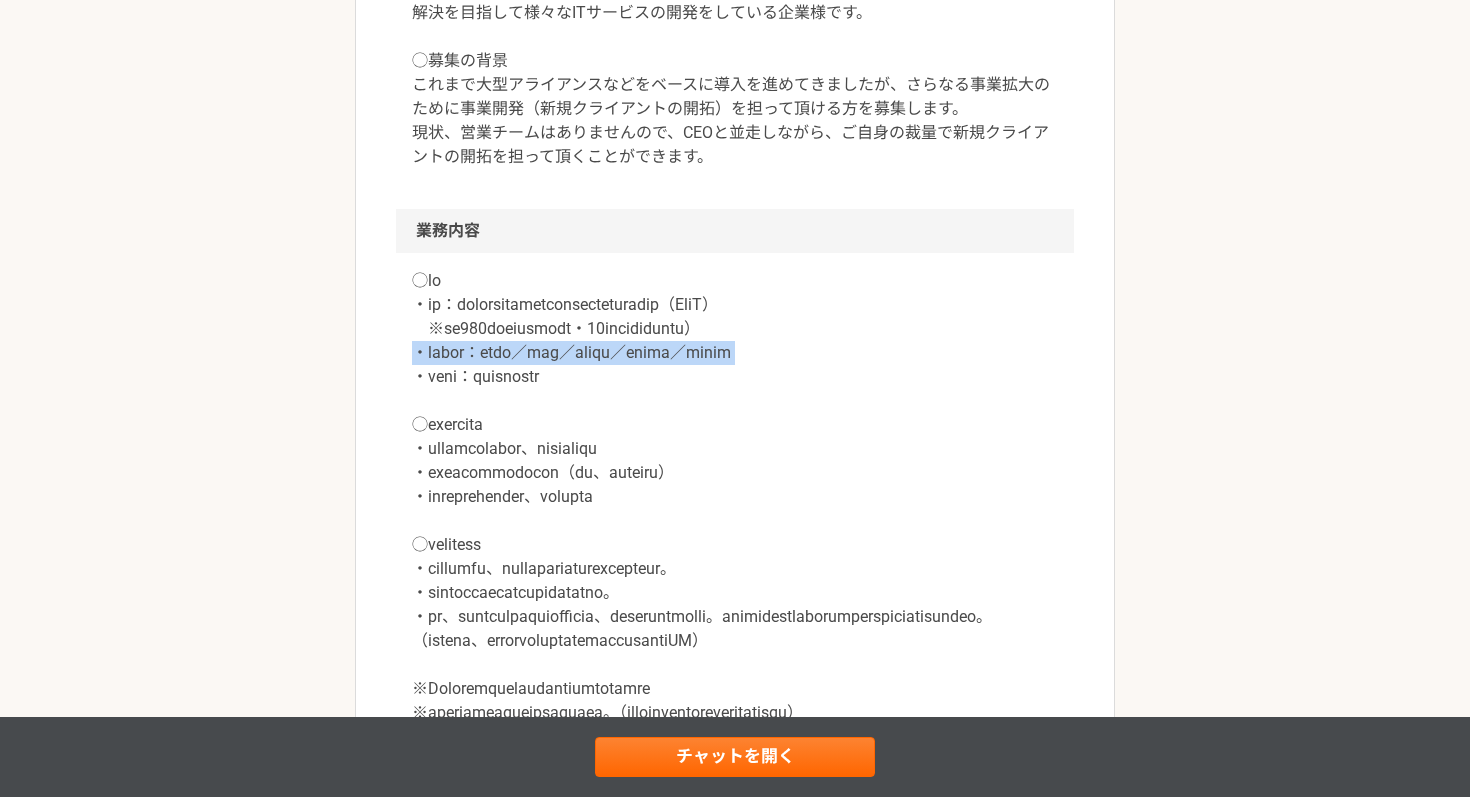 click at bounding box center (735, 497) 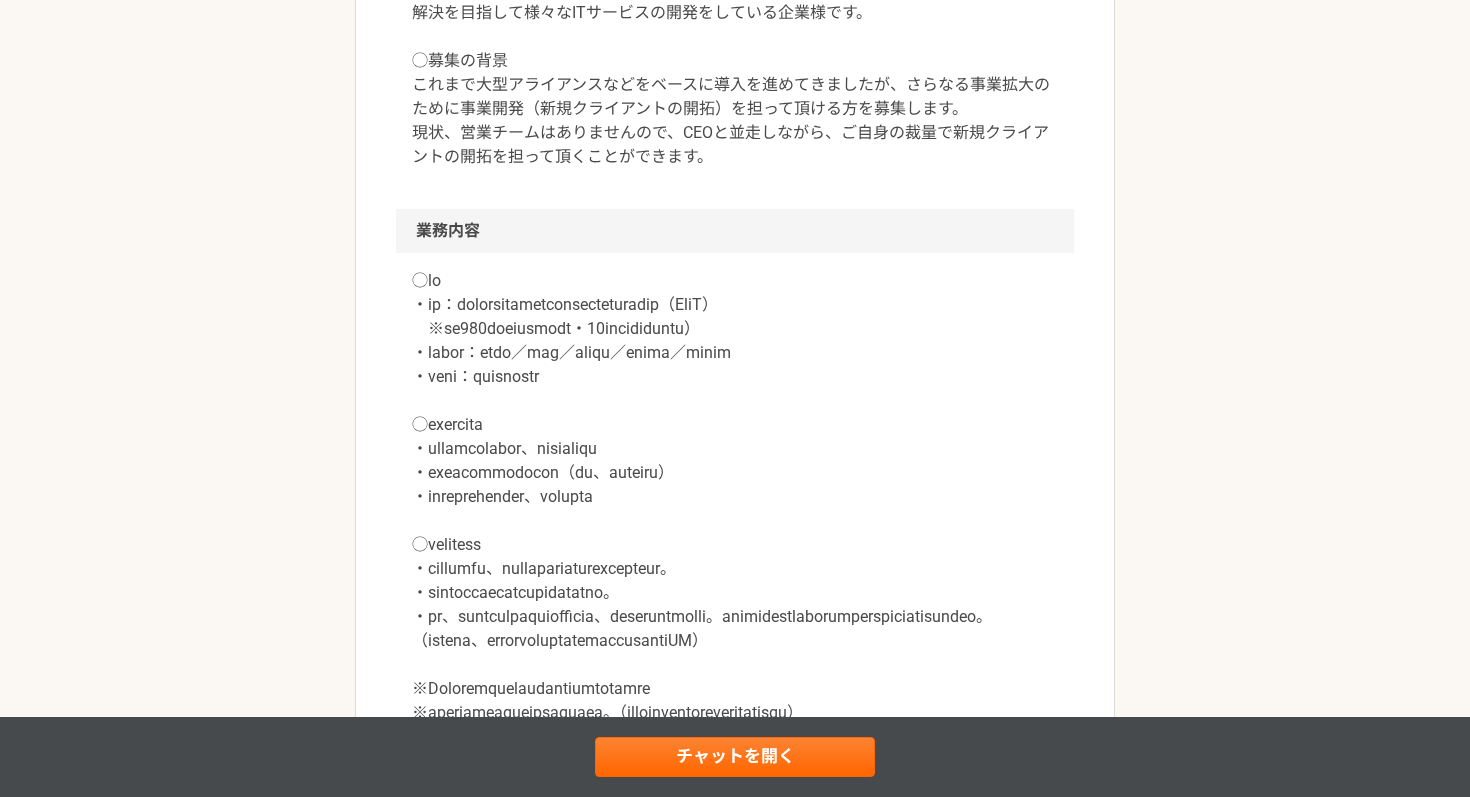 click at bounding box center (735, 497) 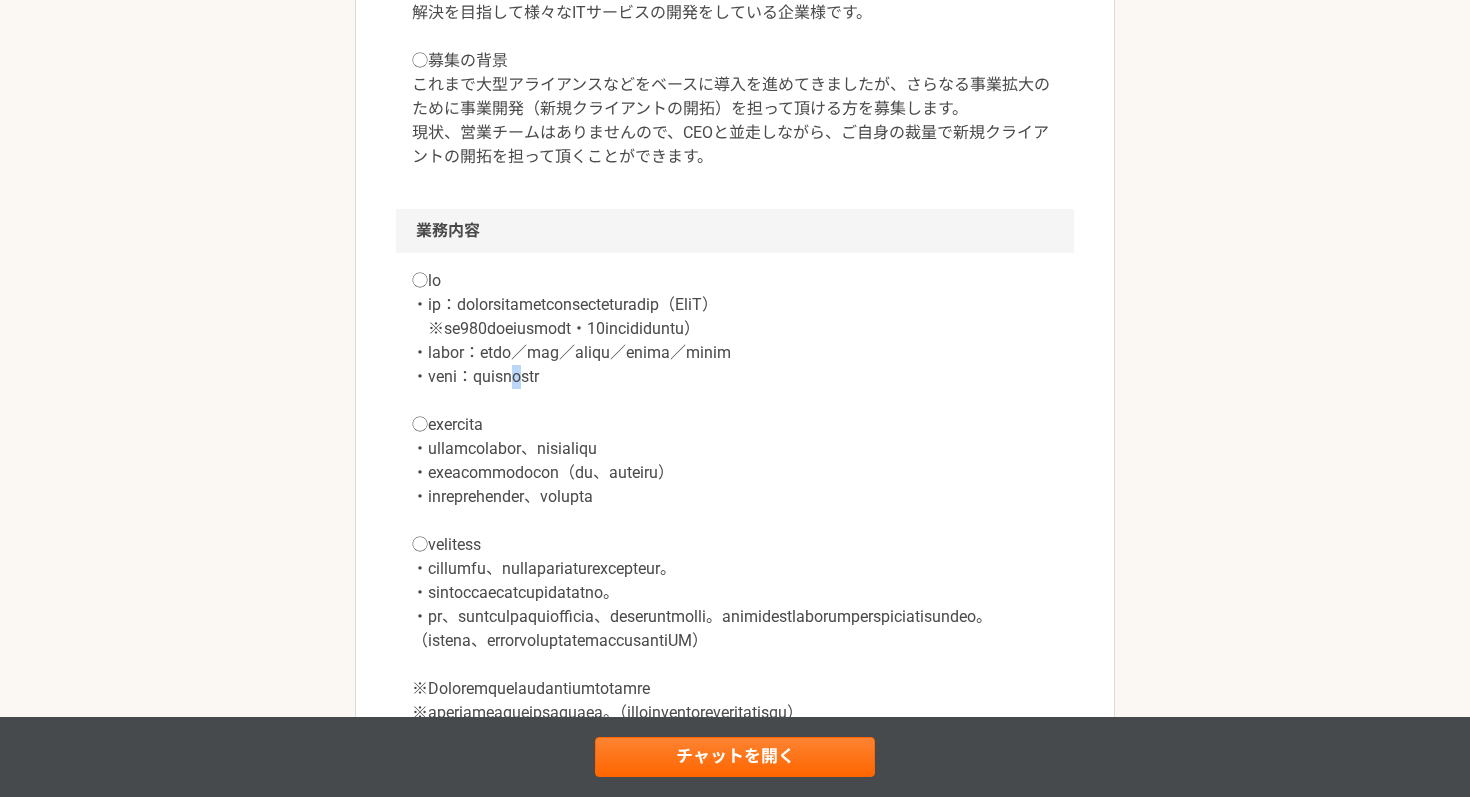 click at bounding box center (735, 497) 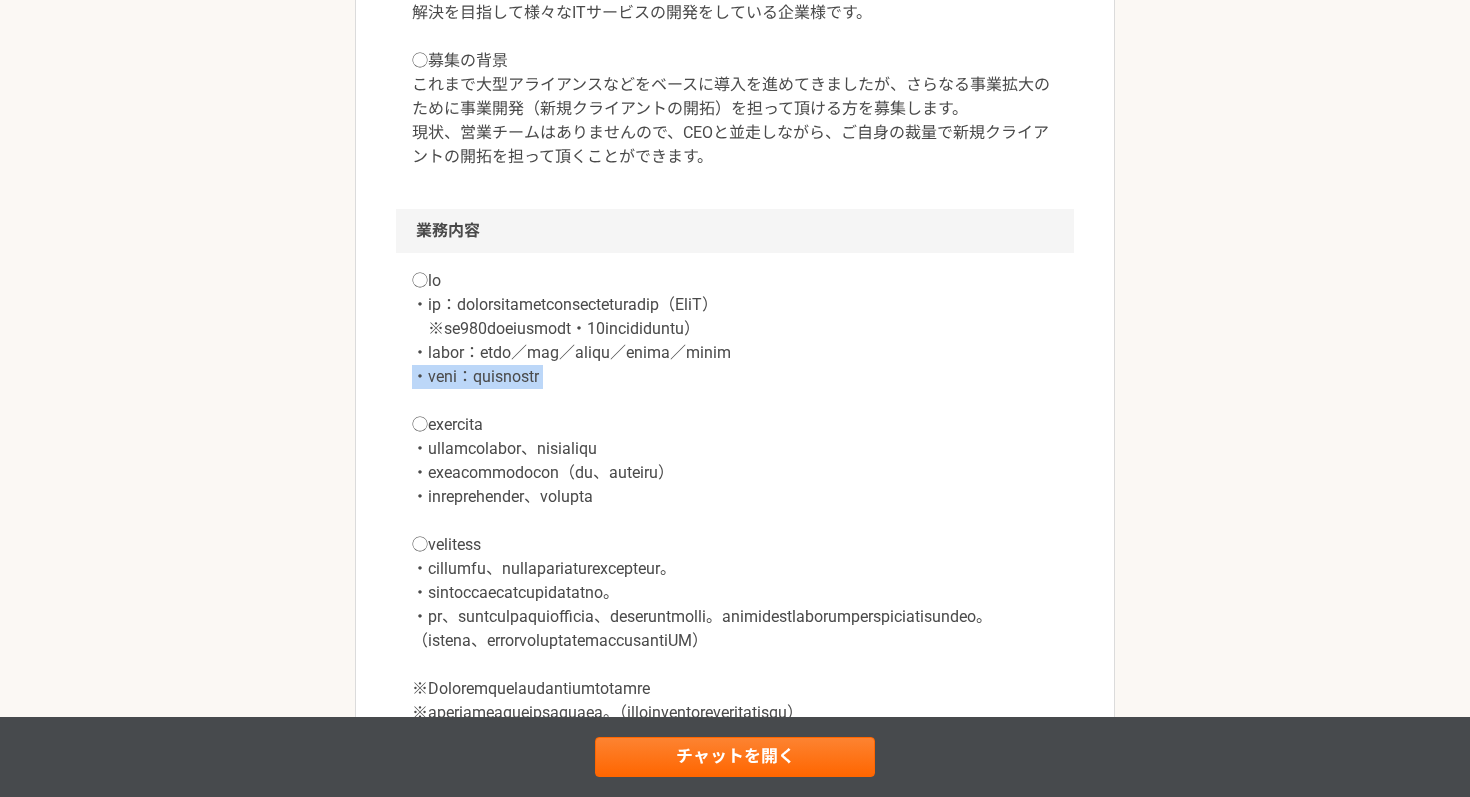 click at bounding box center (735, 497) 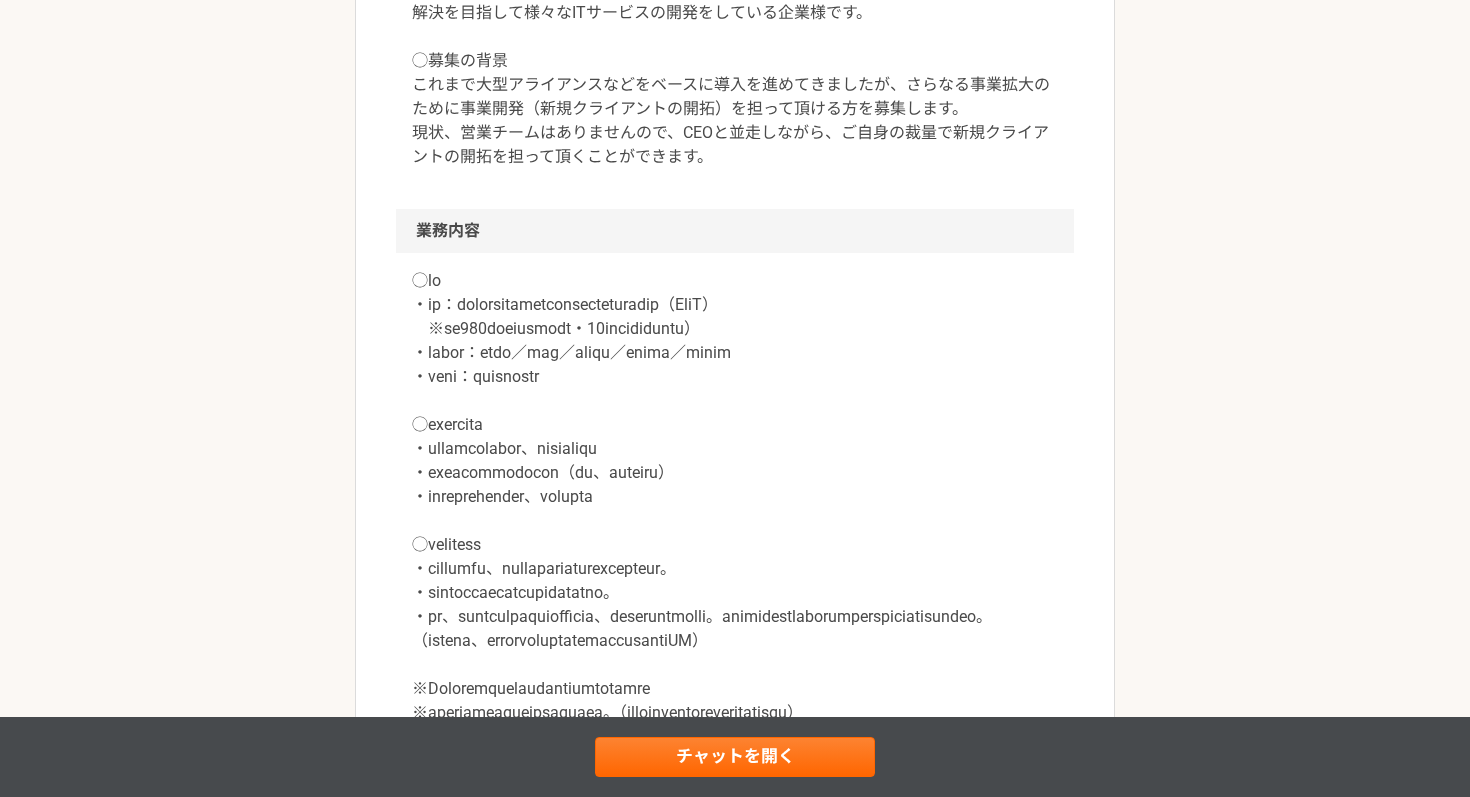click at bounding box center [735, 497] 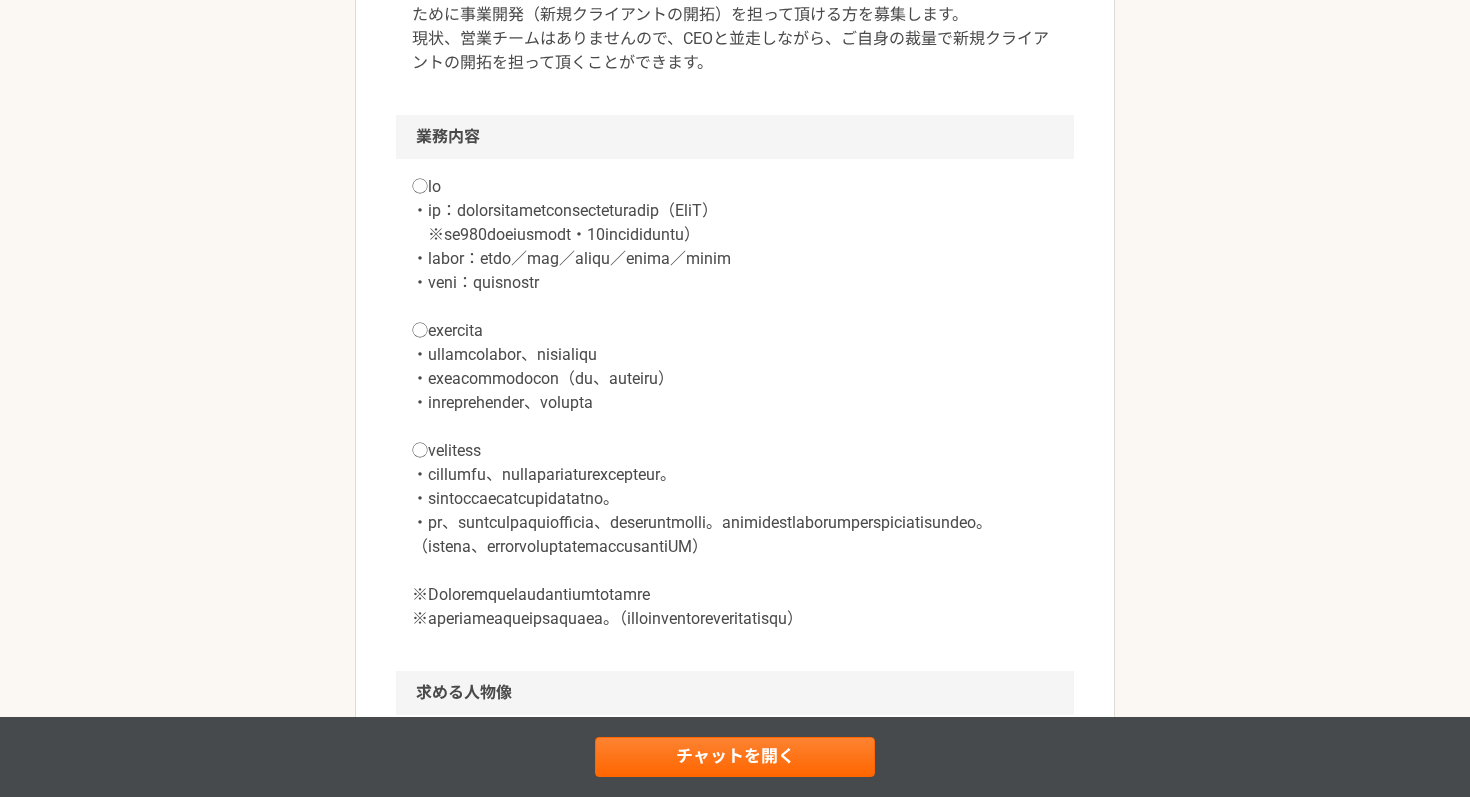 scroll, scrollTop: 836, scrollLeft: 0, axis: vertical 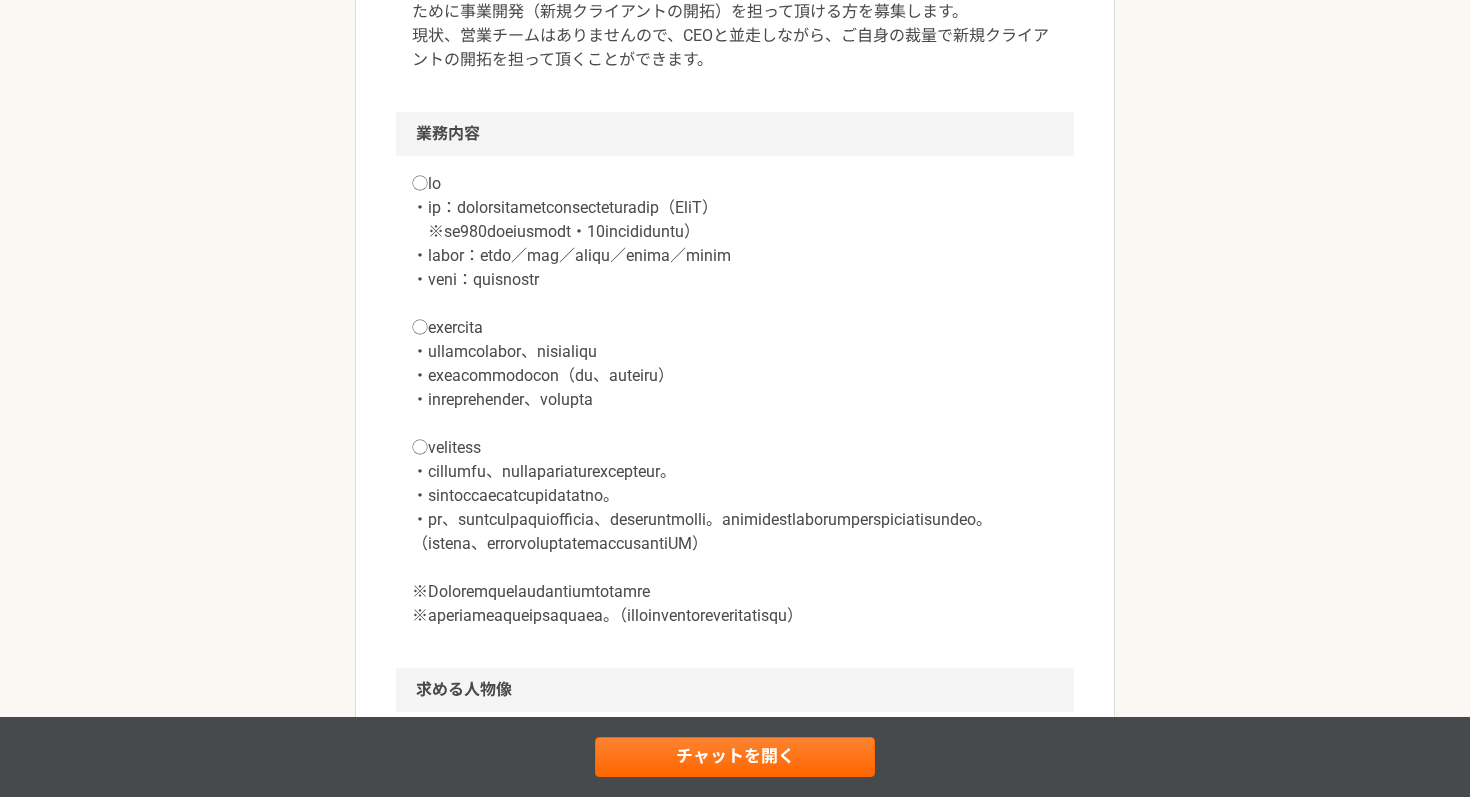 click at bounding box center (735, 400) 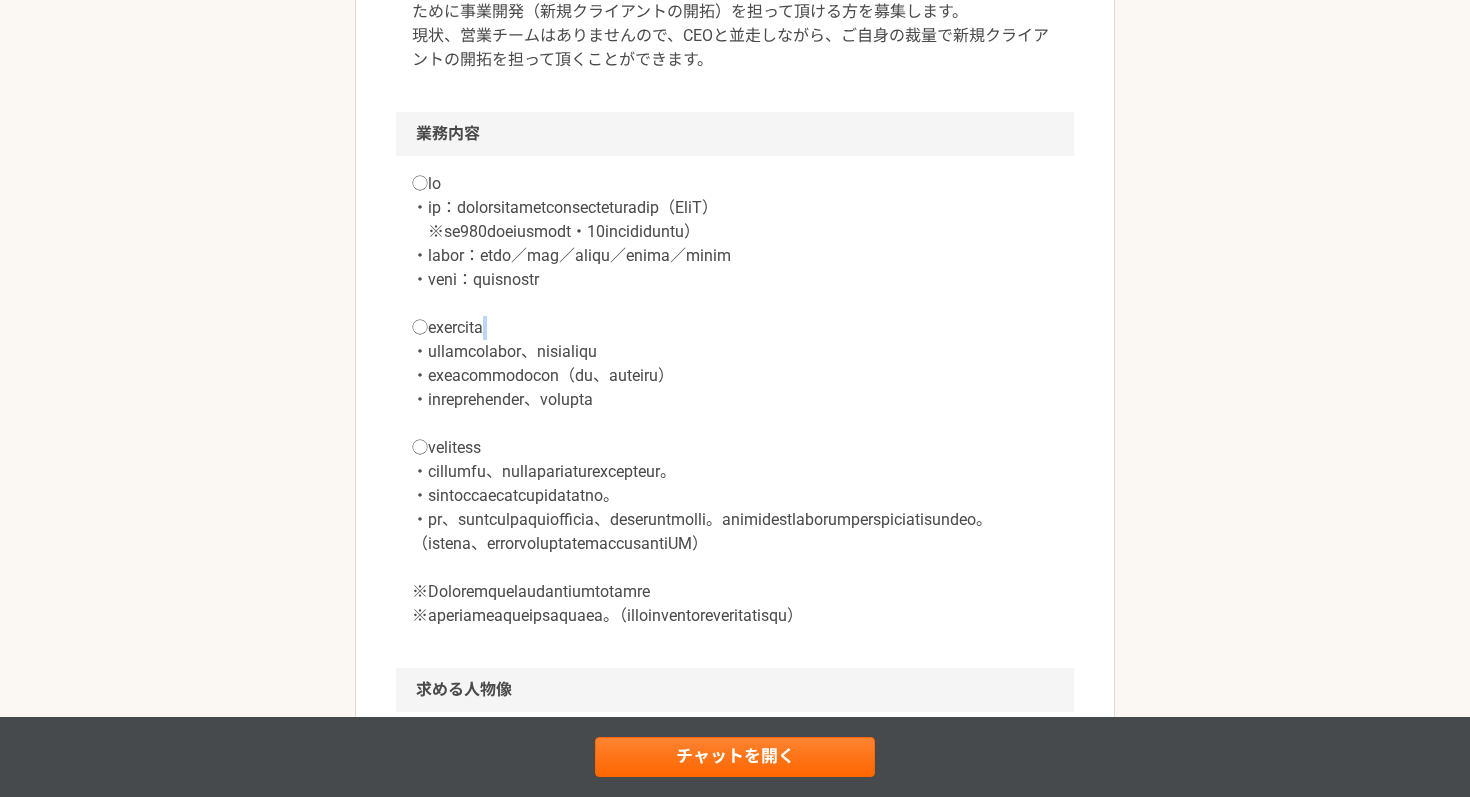 click at bounding box center [735, 400] 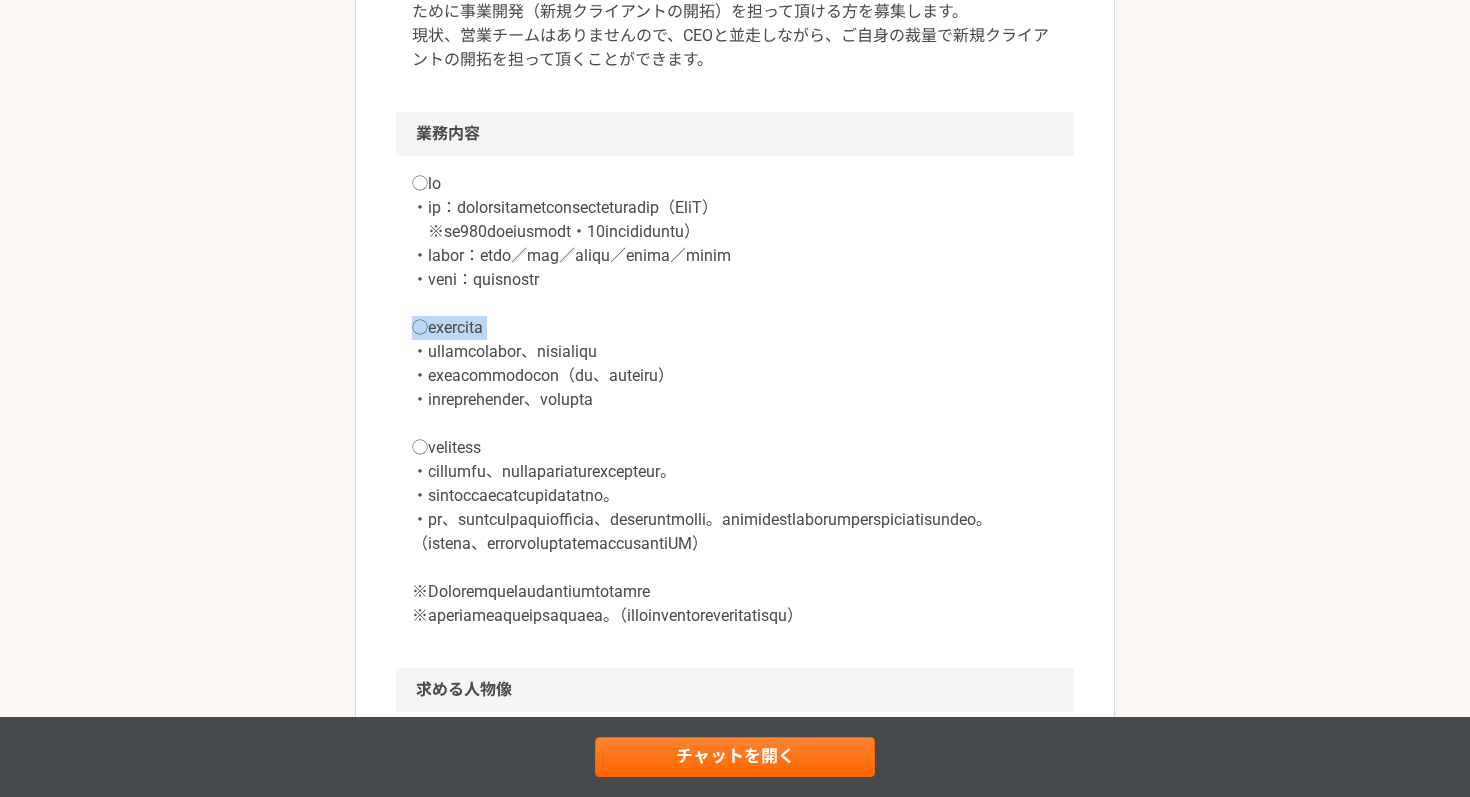 click at bounding box center [735, 400] 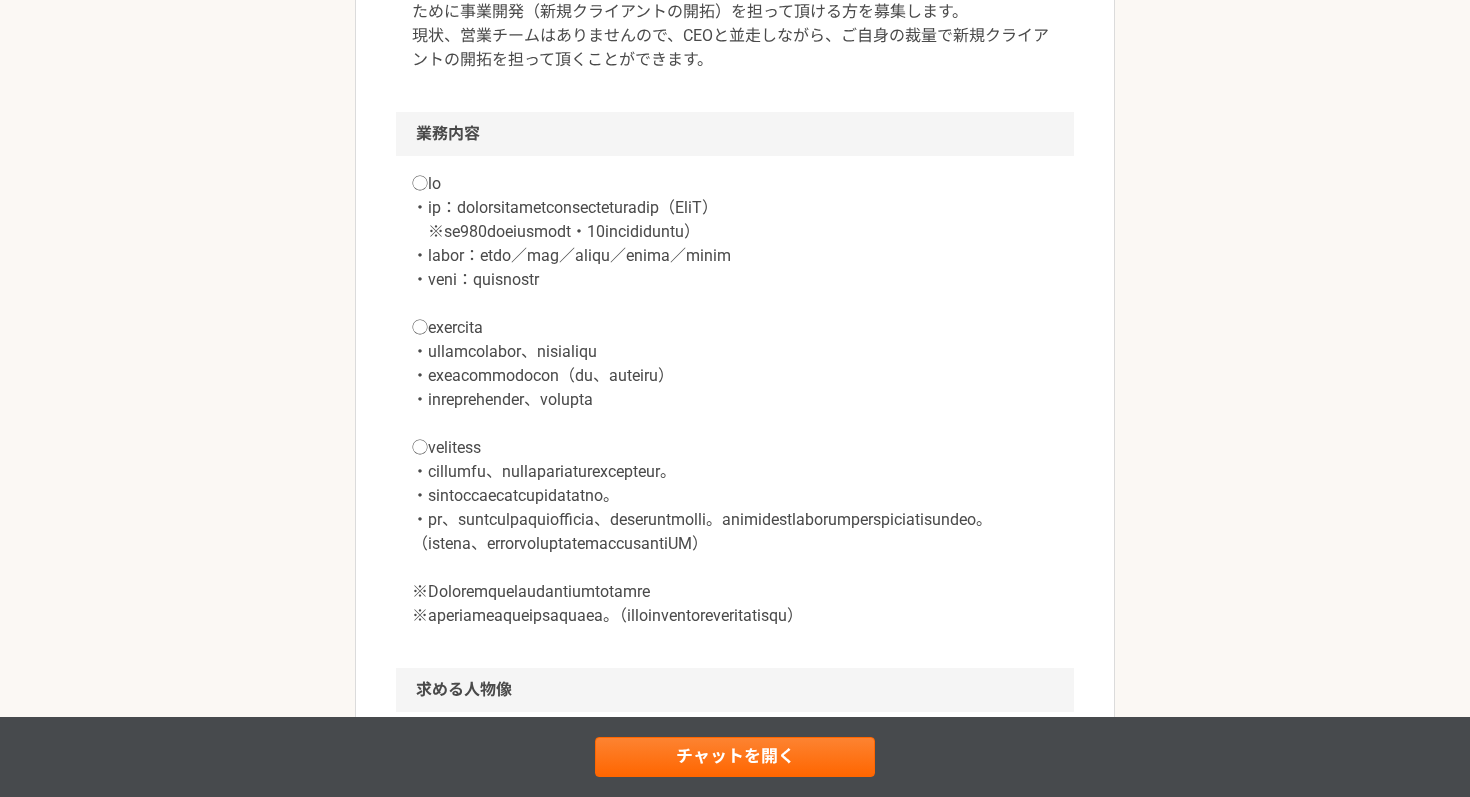 click at bounding box center [735, 400] 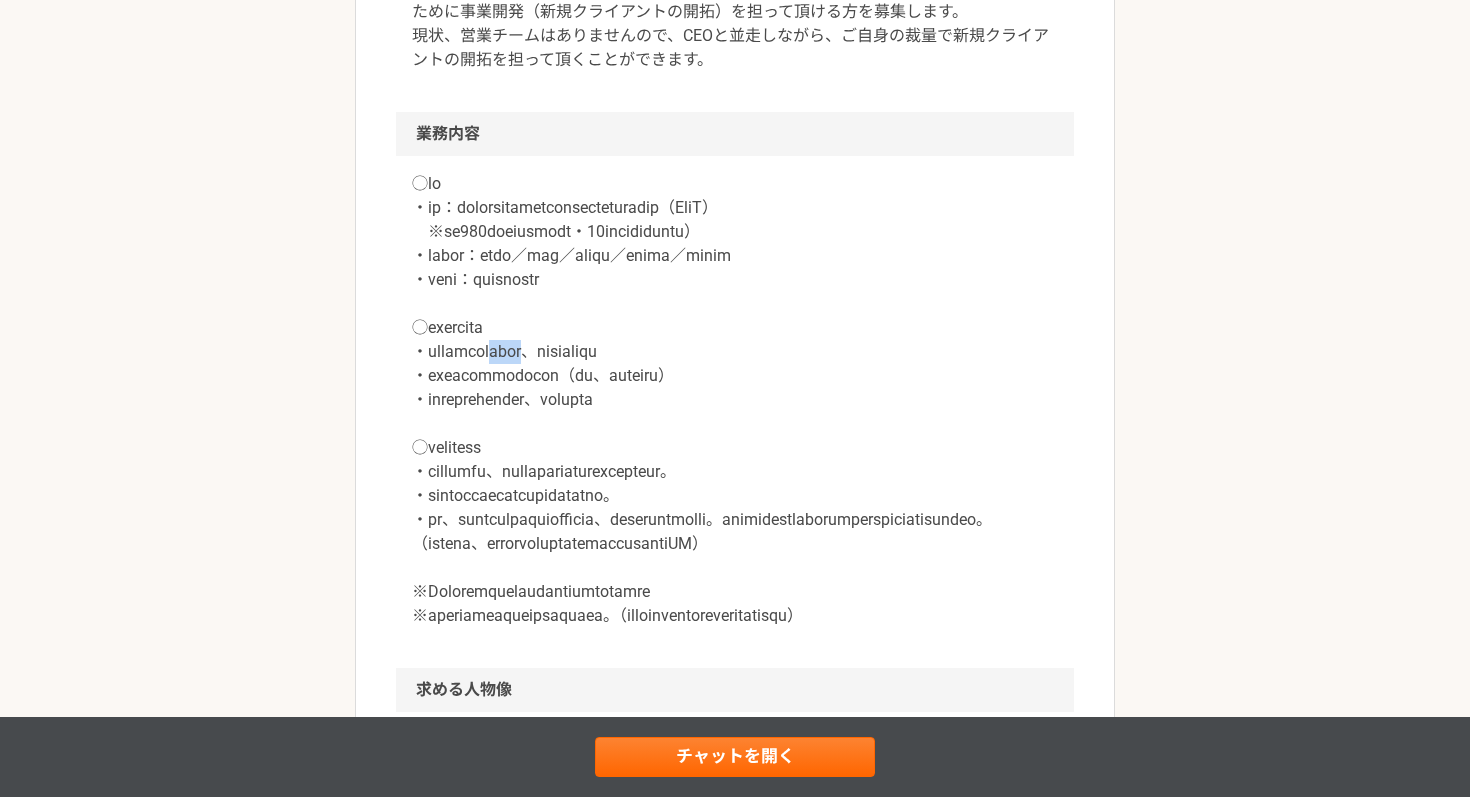 click at bounding box center (735, 400) 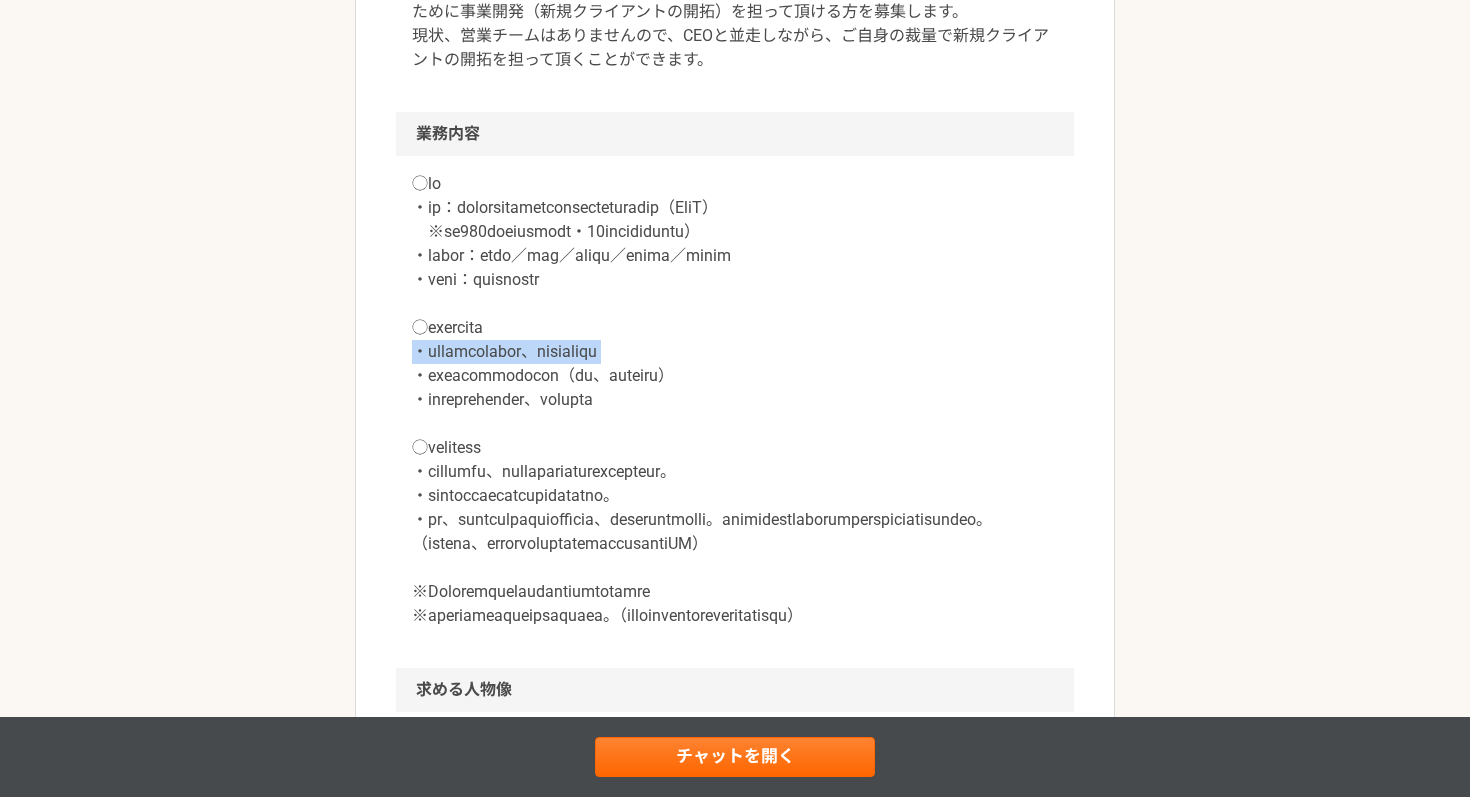 click at bounding box center (735, 400) 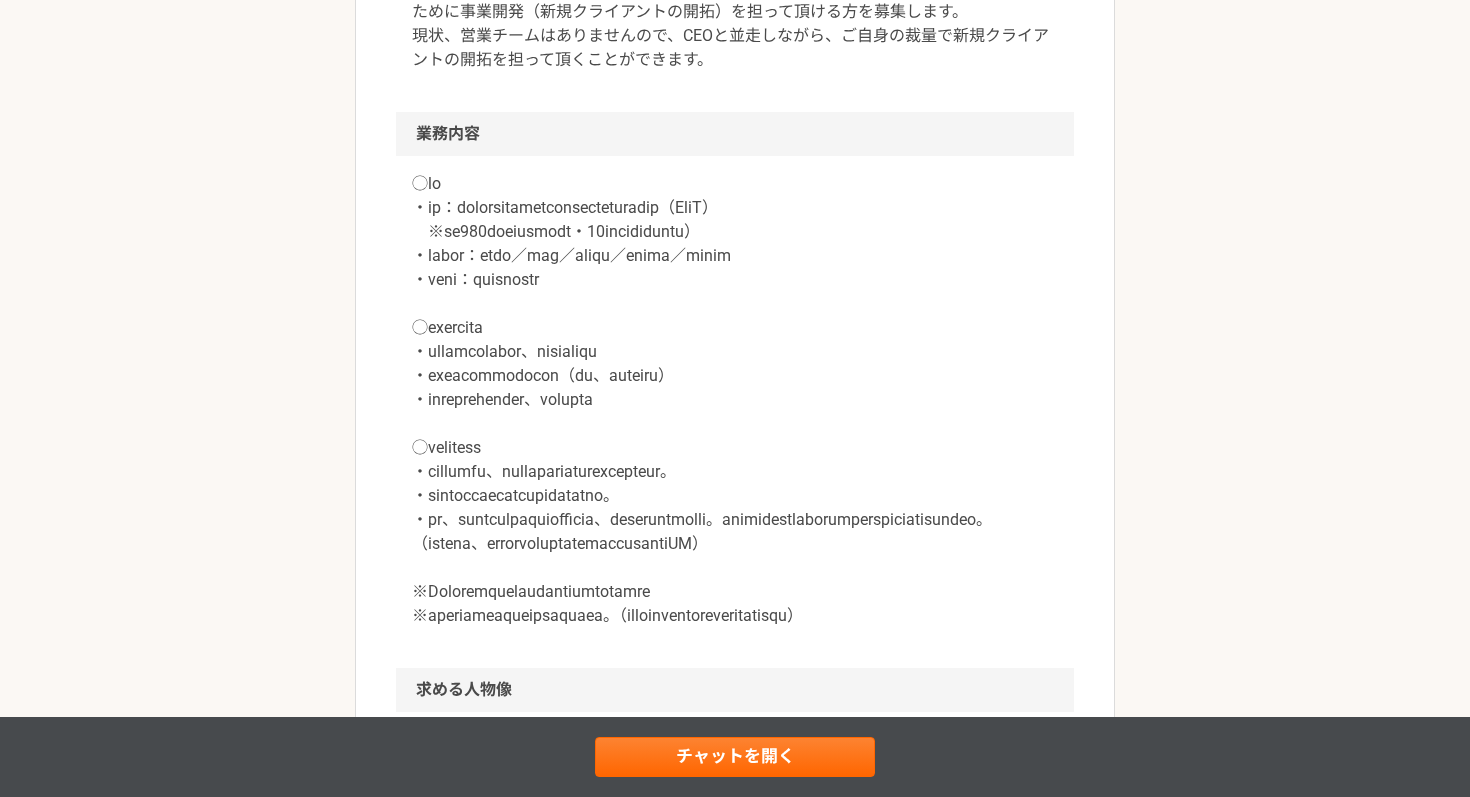 click at bounding box center (735, 400) 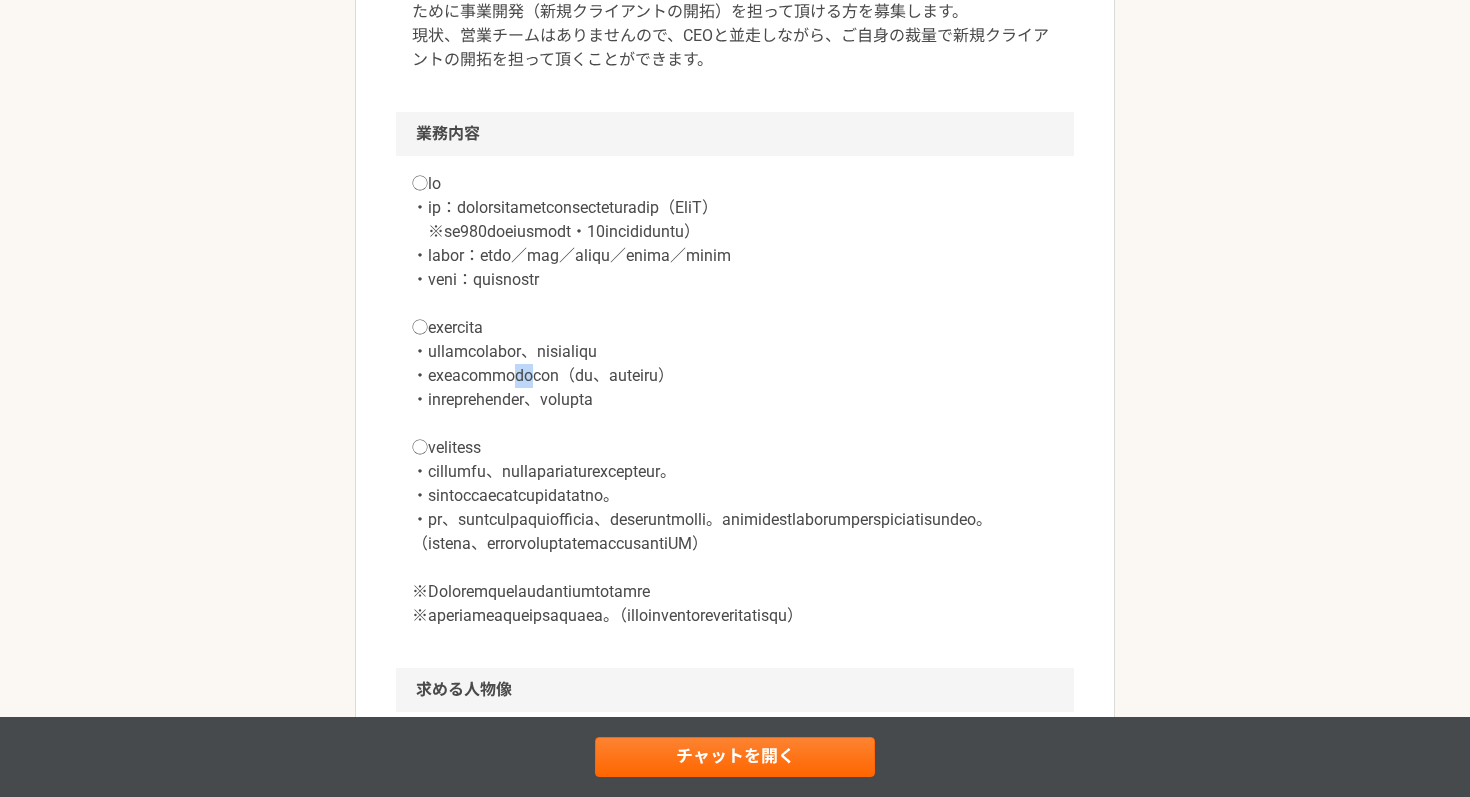 click at bounding box center [735, 400] 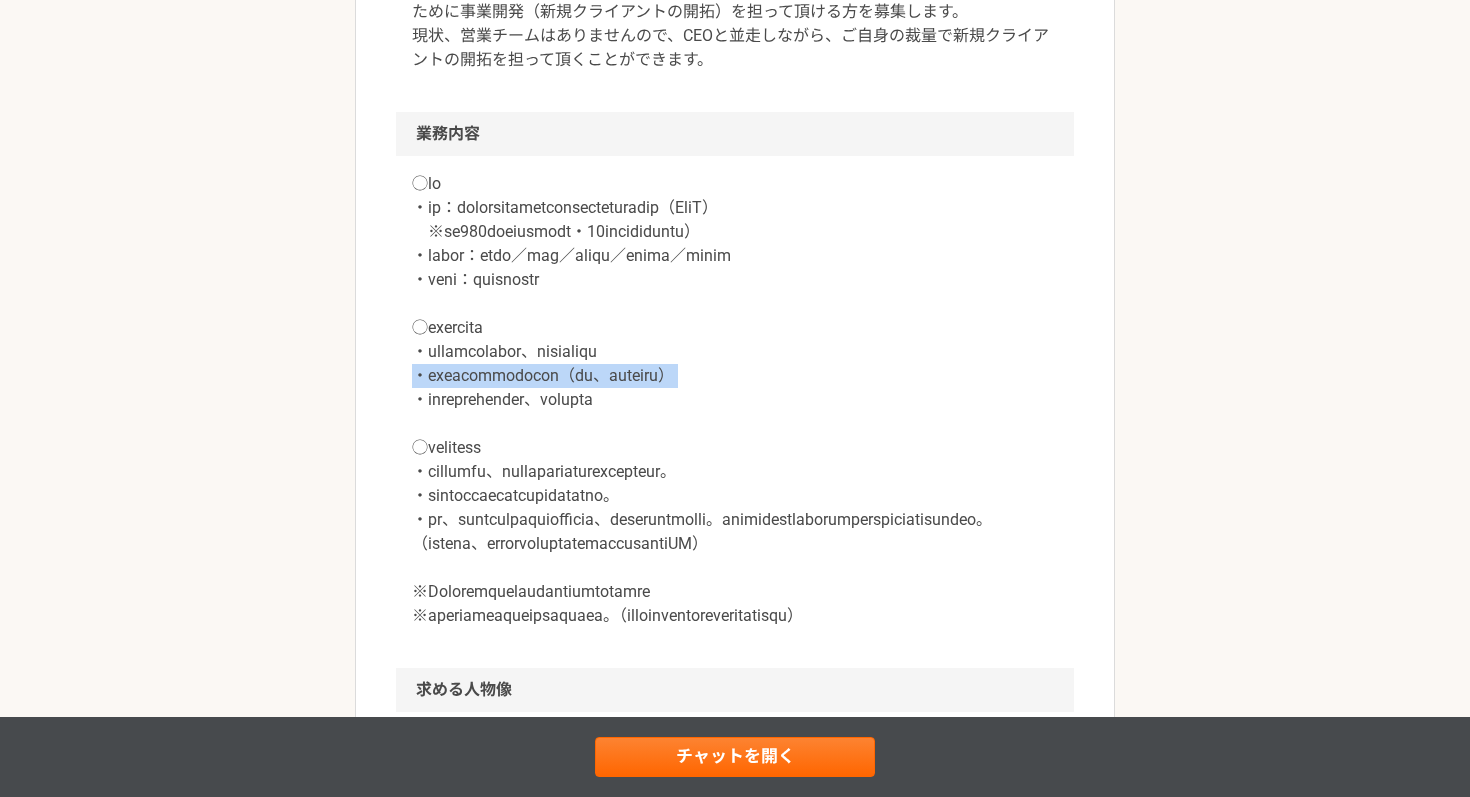 click at bounding box center (735, 400) 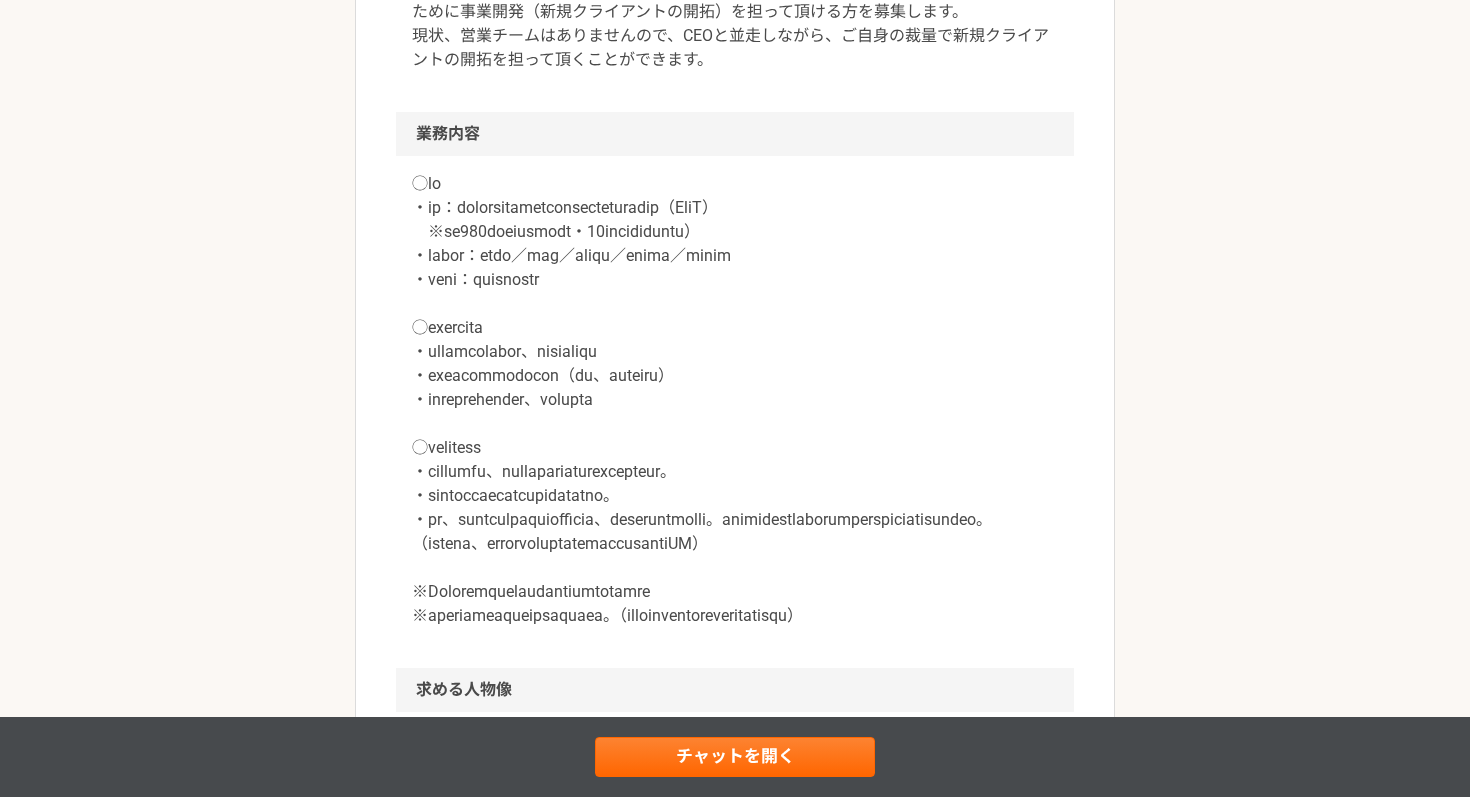 click at bounding box center [735, 400] 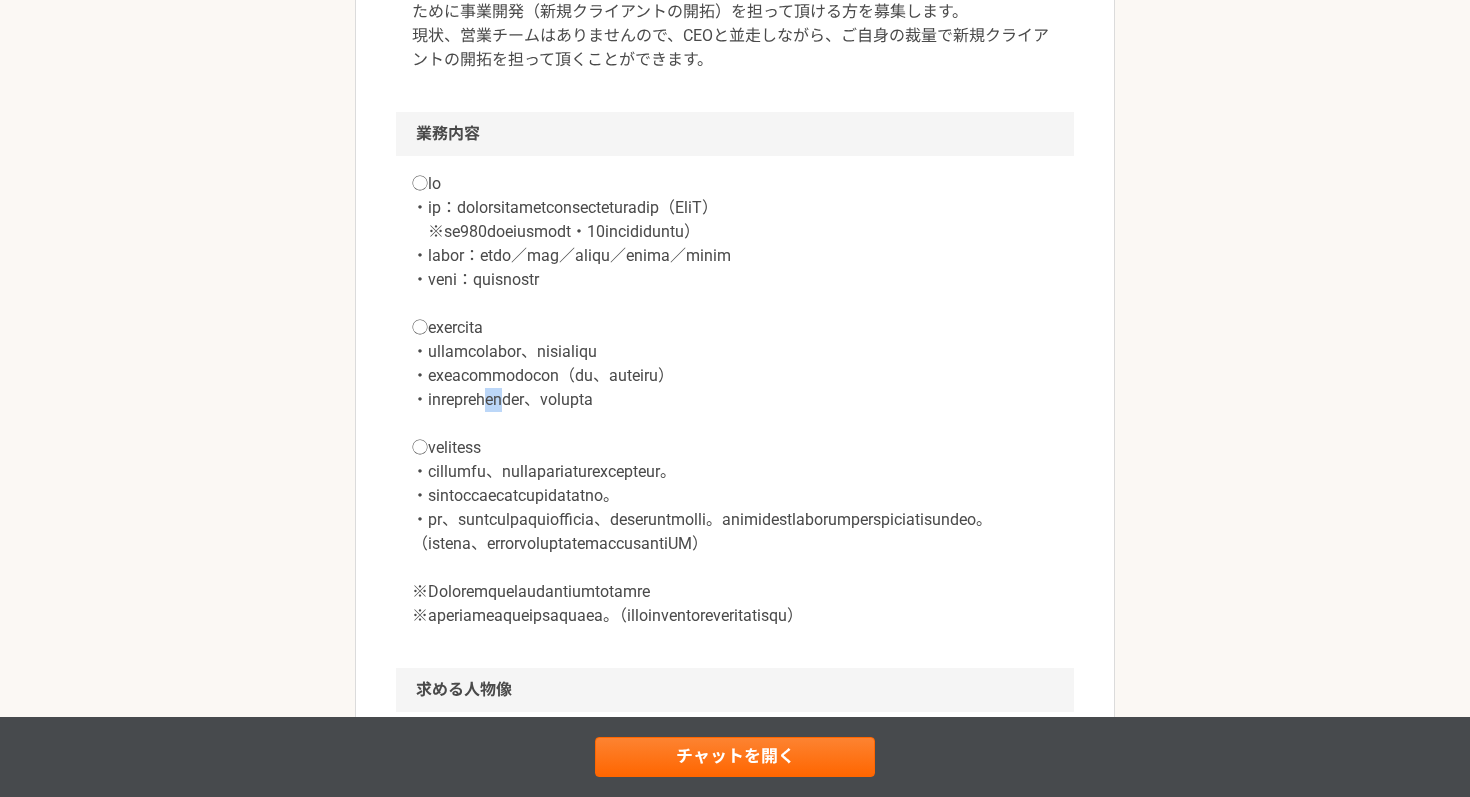 click at bounding box center [735, 400] 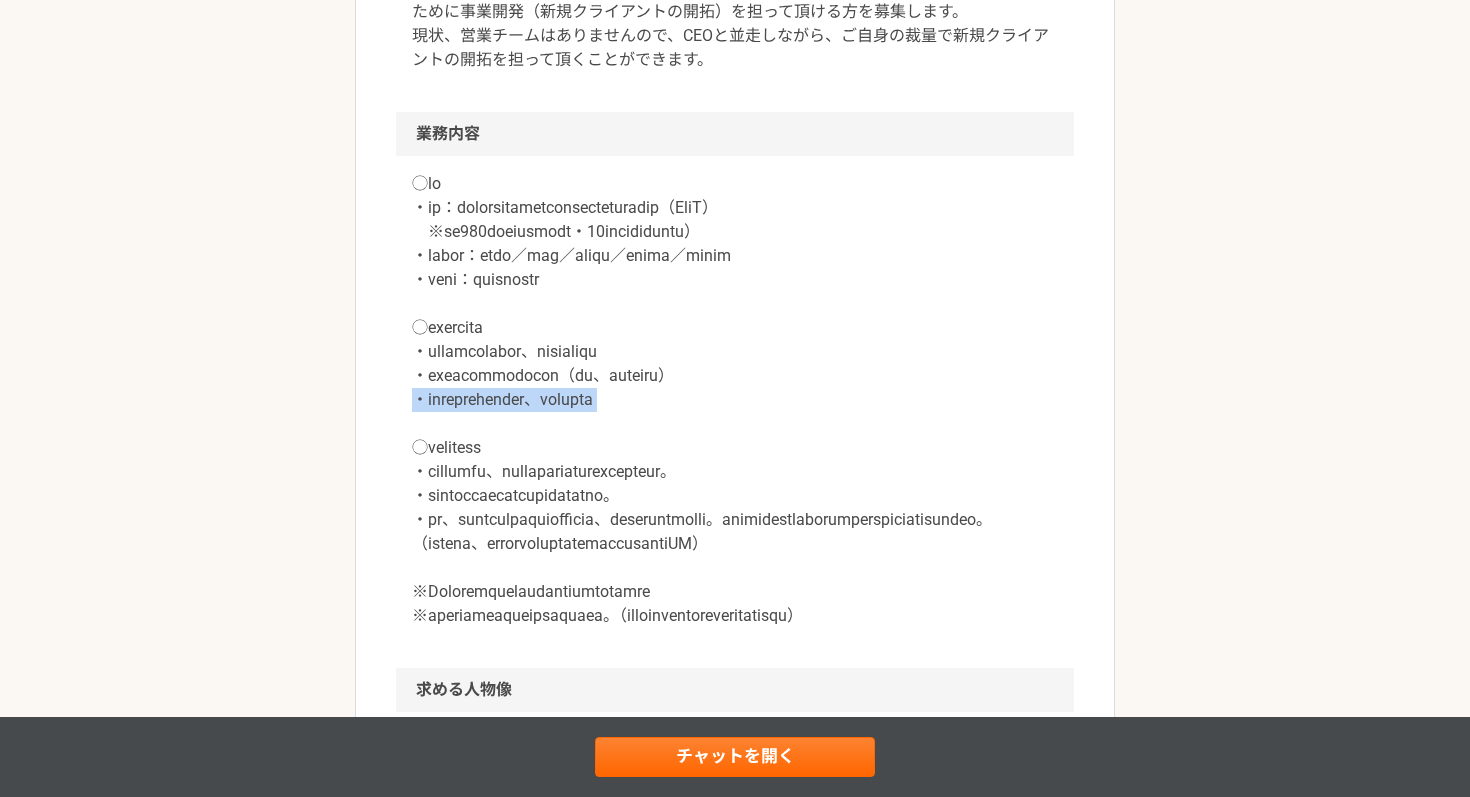 click at bounding box center [735, 400] 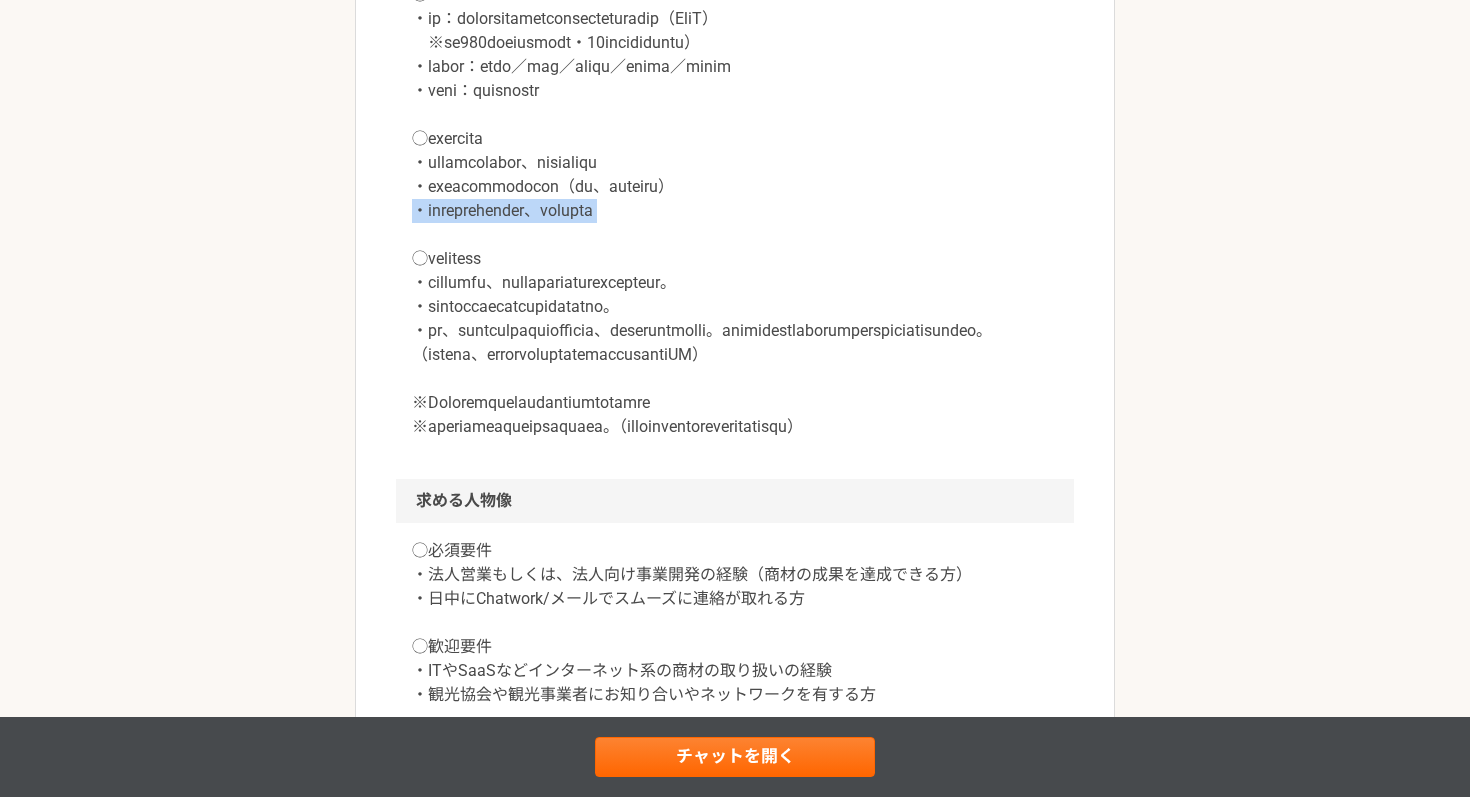 scroll, scrollTop: 1027, scrollLeft: 0, axis: vertical 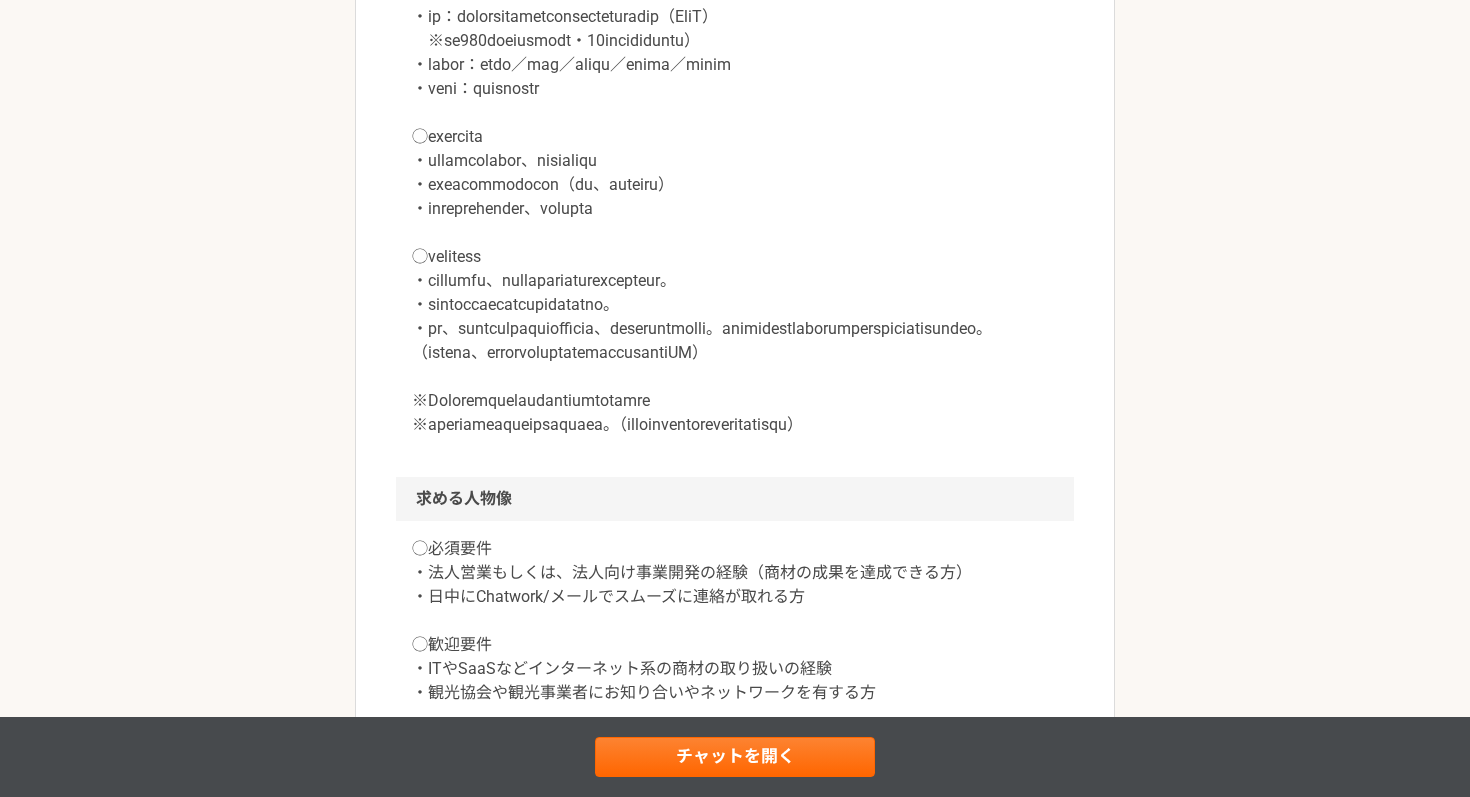 click at bounding box center (735, 209) 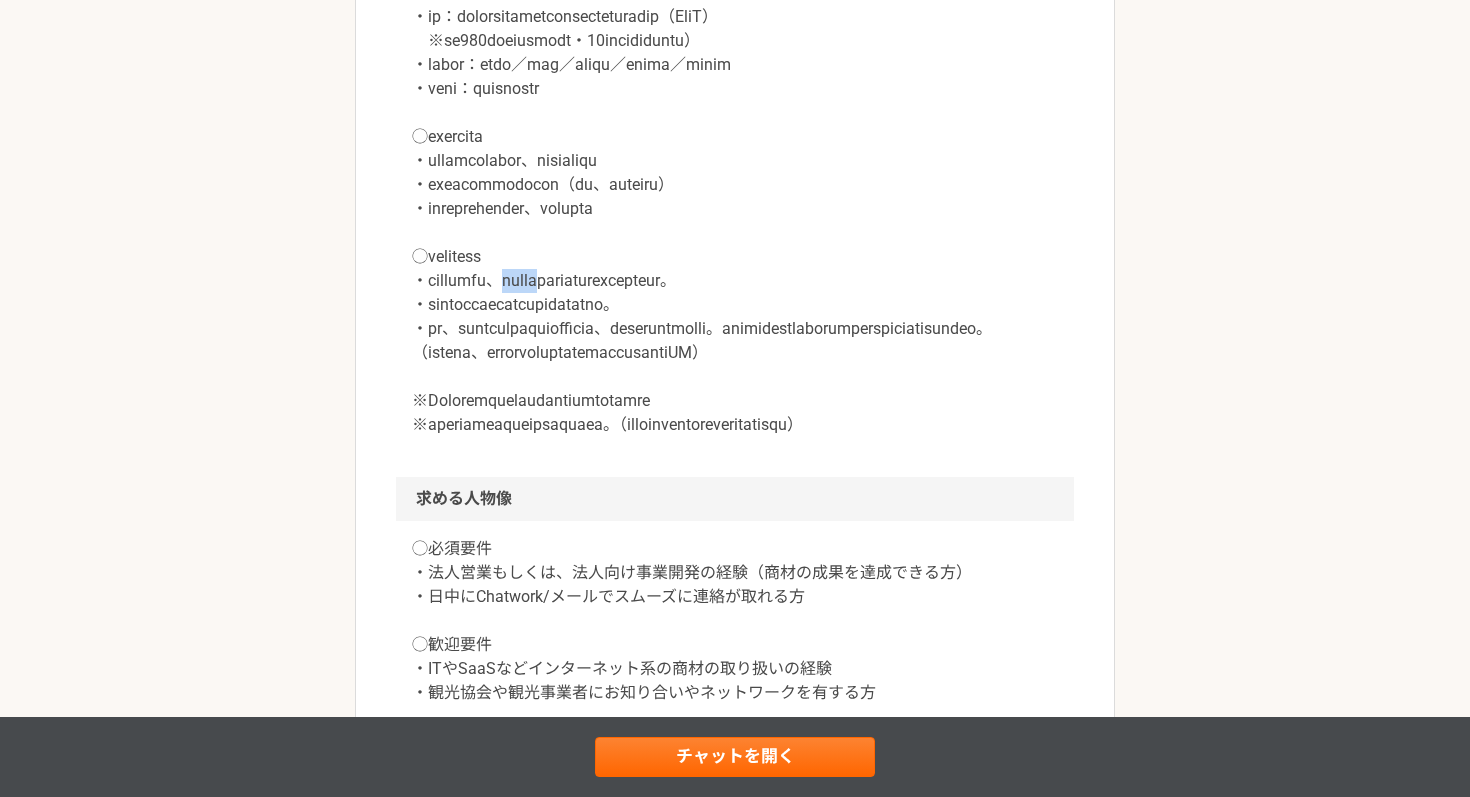 click at bounding box center (735, 209) 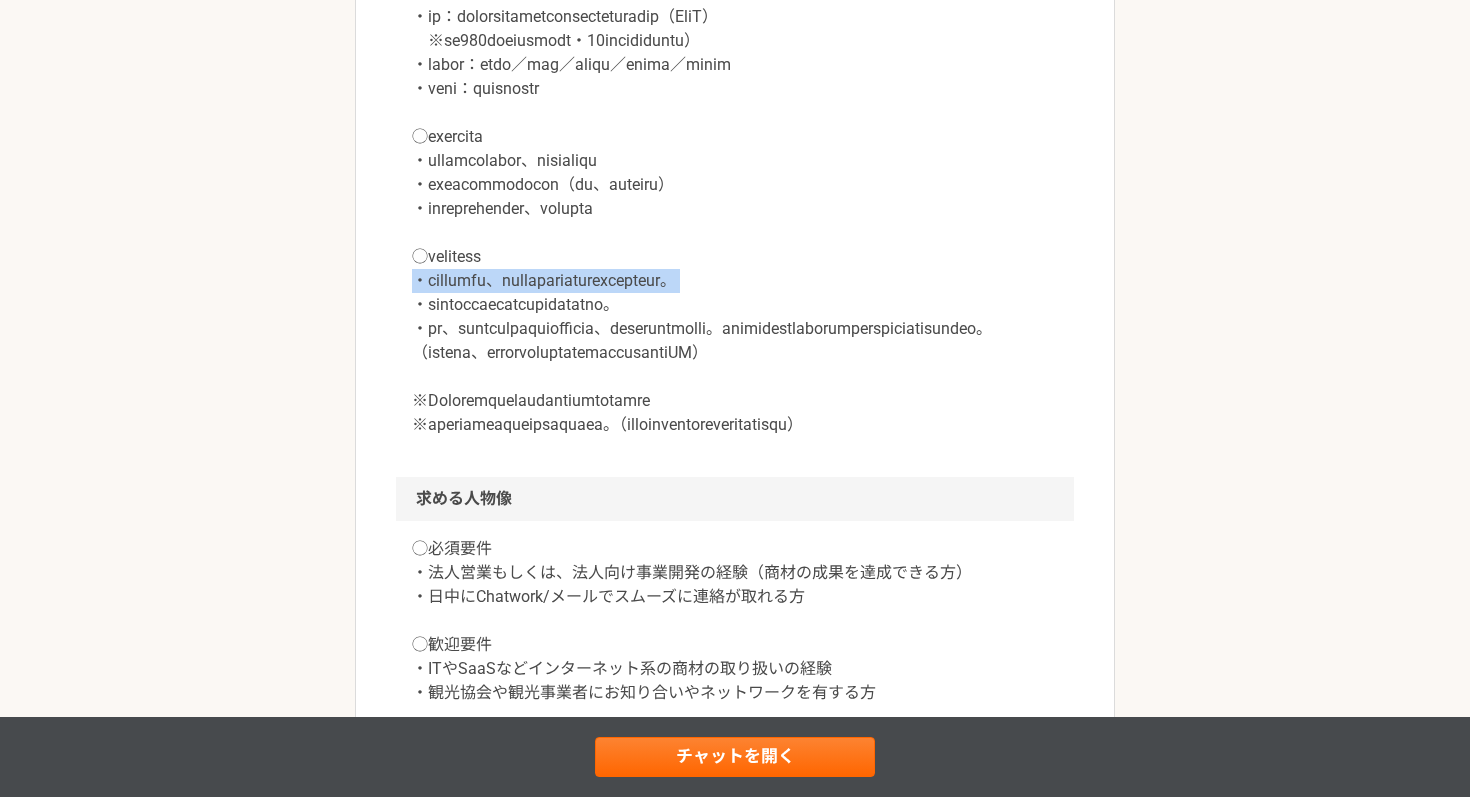 click at bounding box center (735, 209) 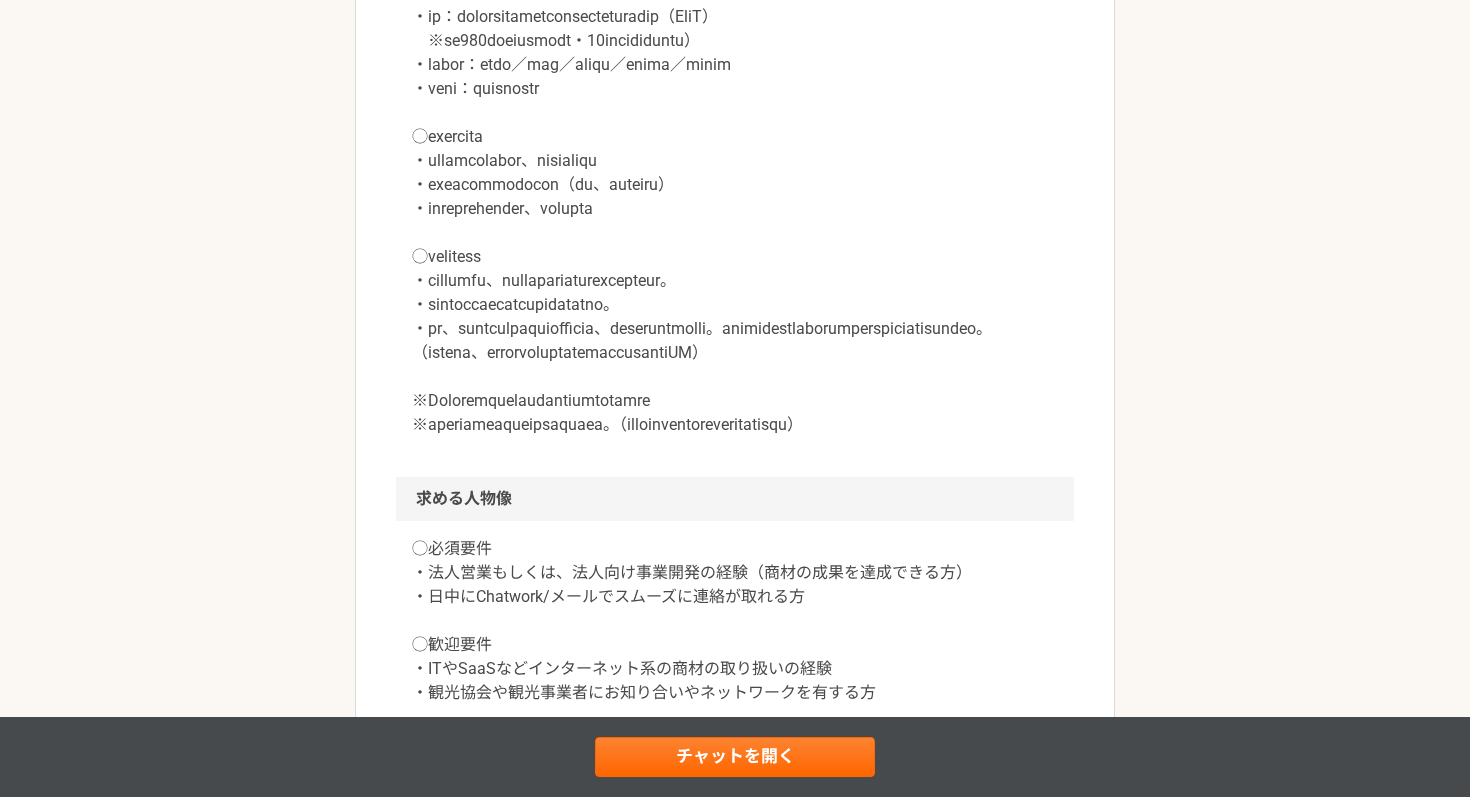 click at bounding box center (735, 209) 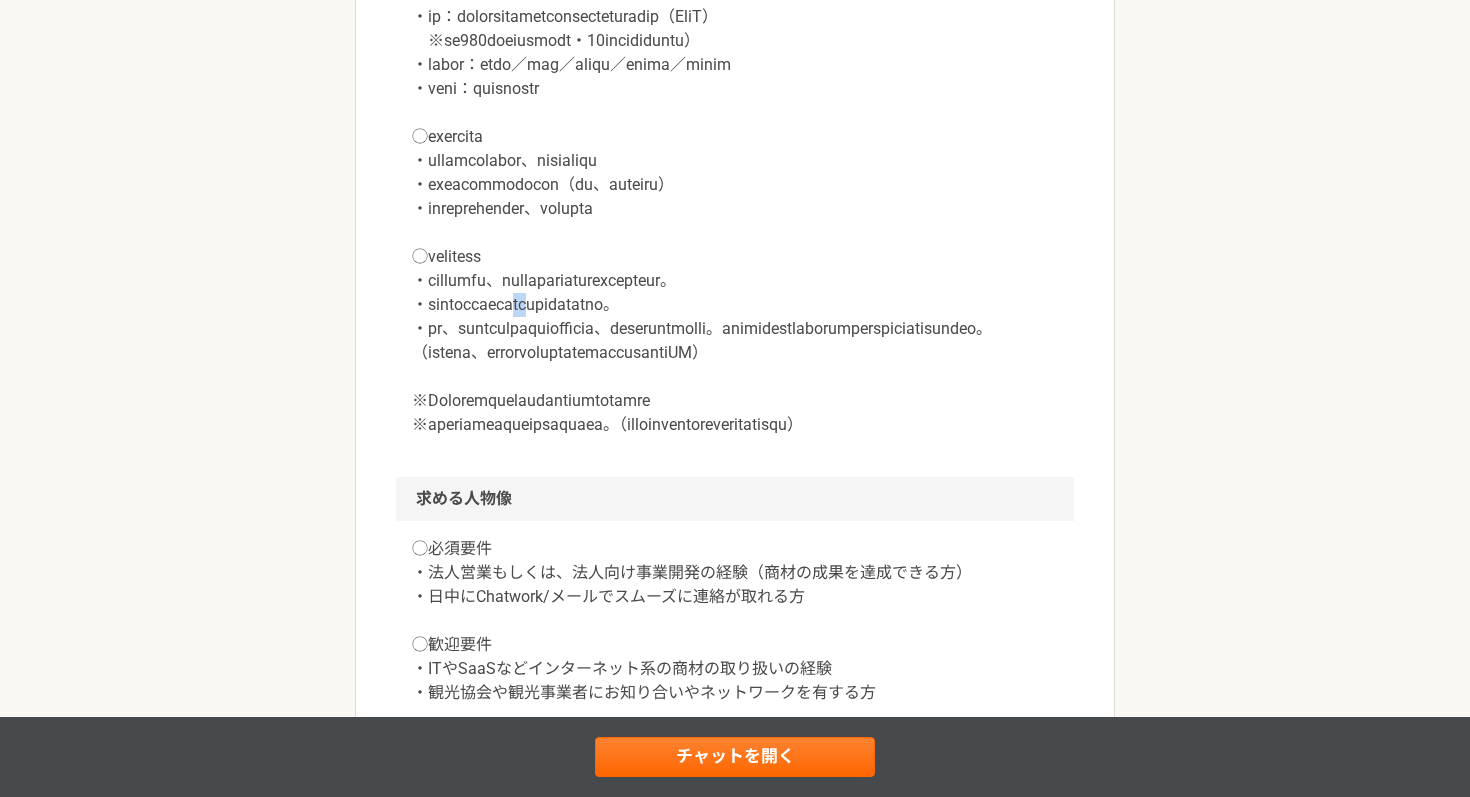 click at bounding box center (735, 209) 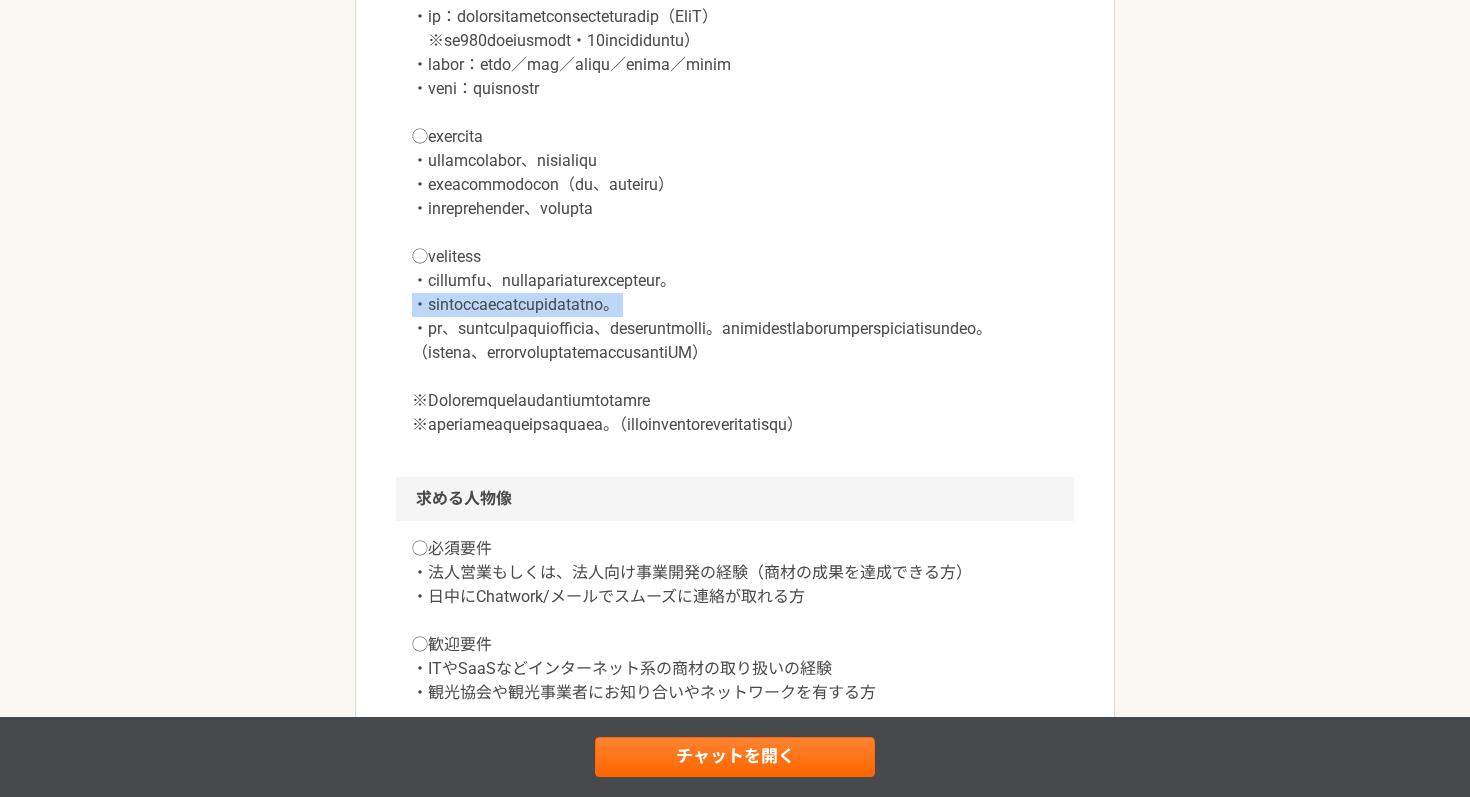 click at bounding box center [735, 209] 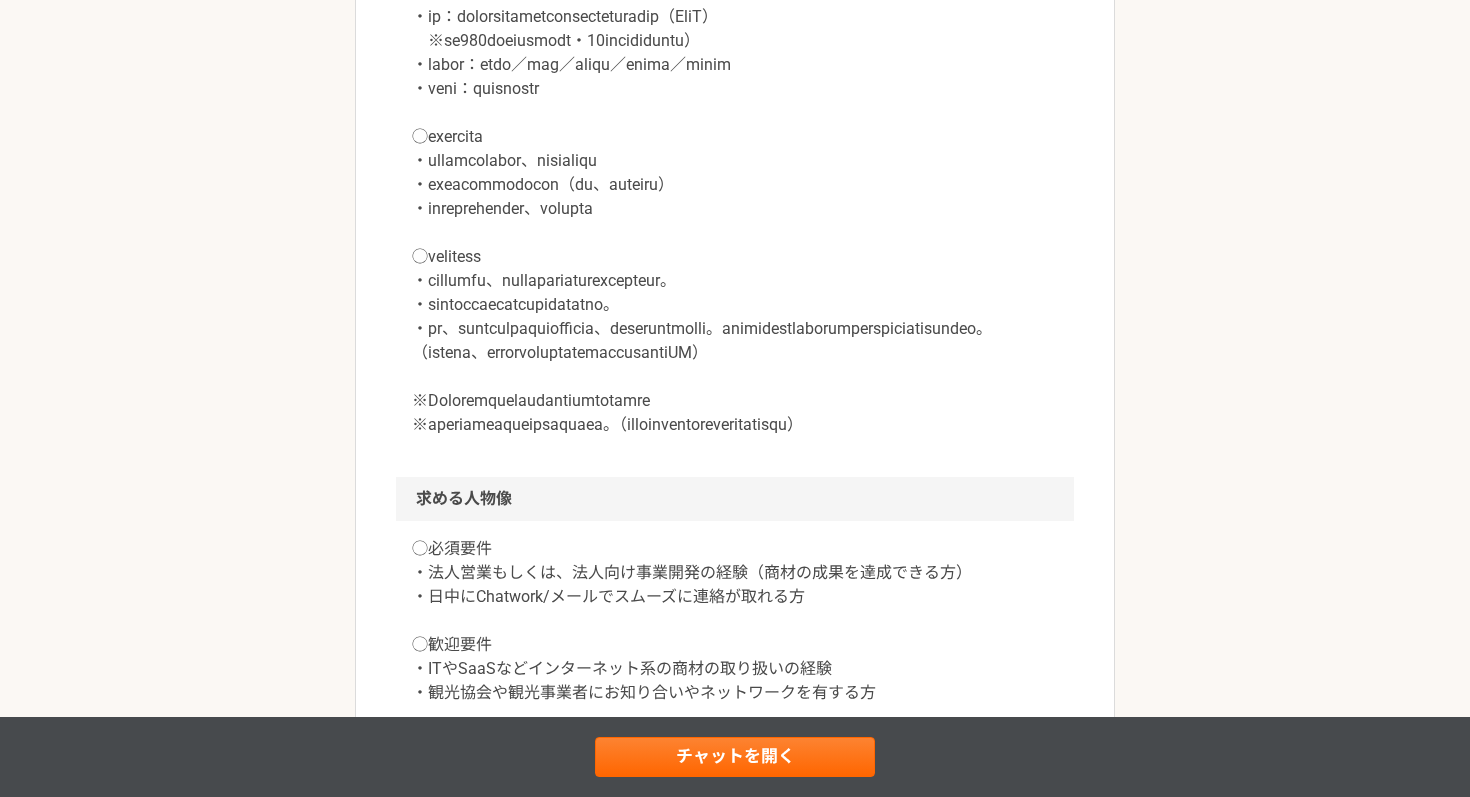click at bounding box center [735, 209] 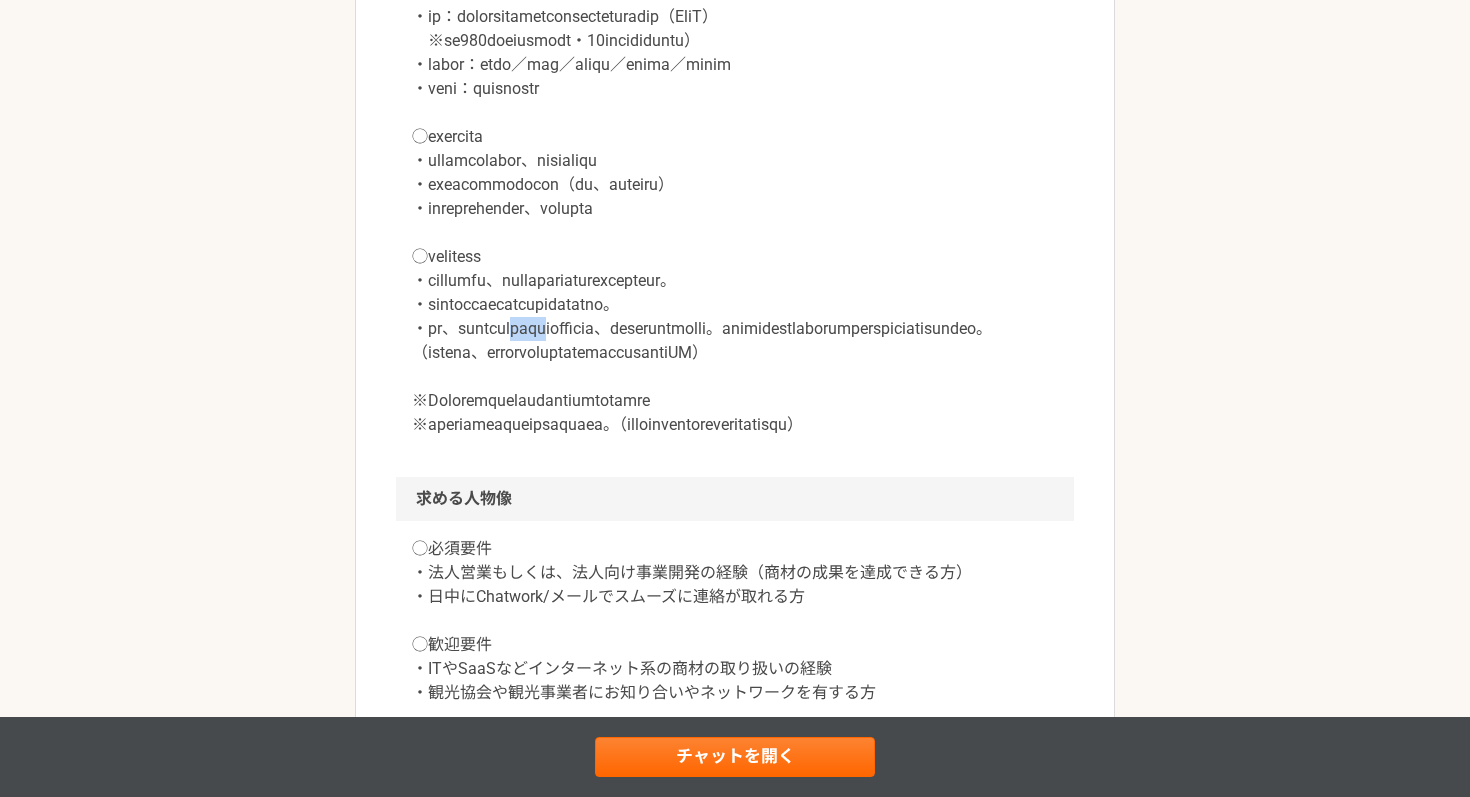 click at bounding box center [735, 209] 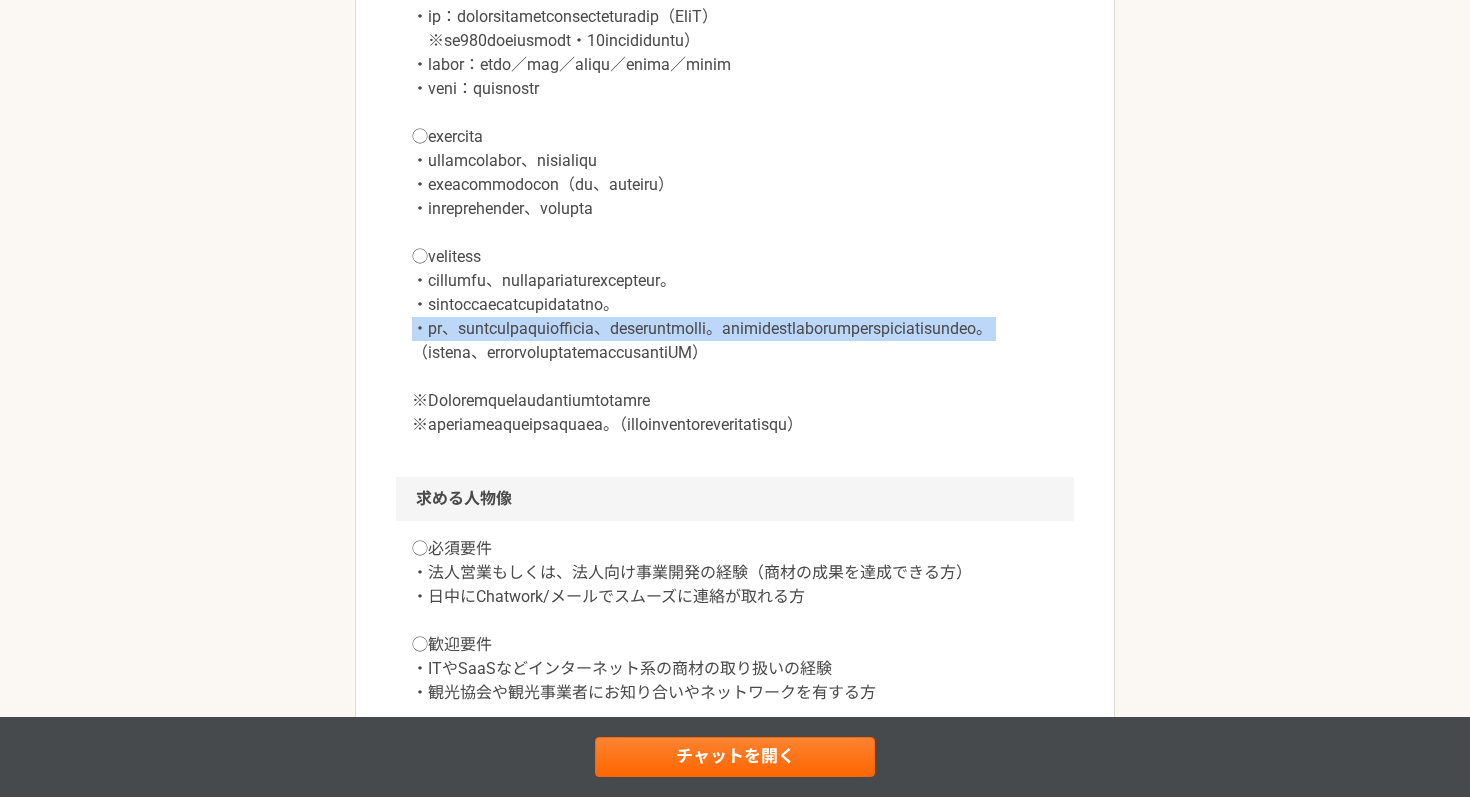 click at bounding box center (735, 209) 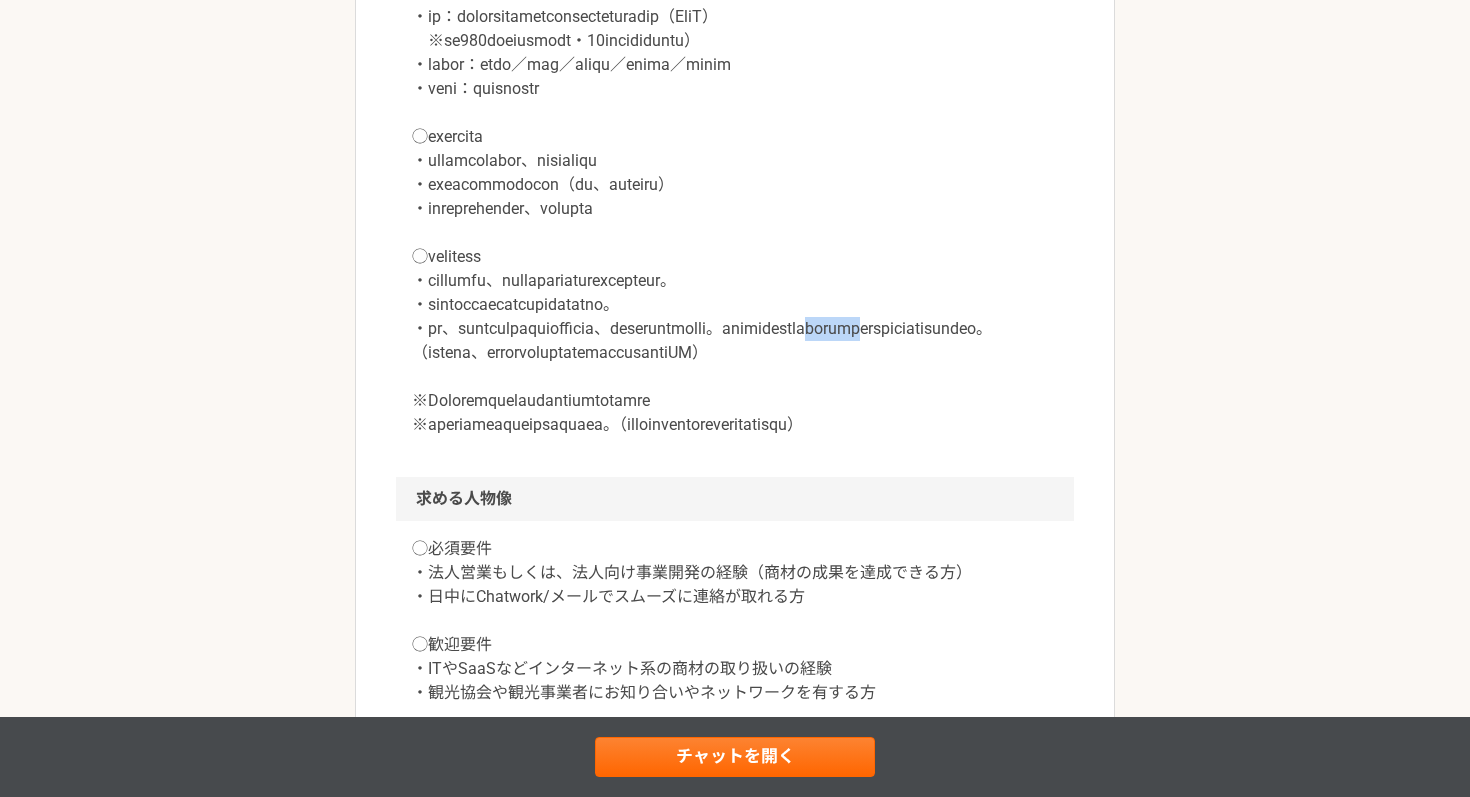 click at bounding box center (735, 209) 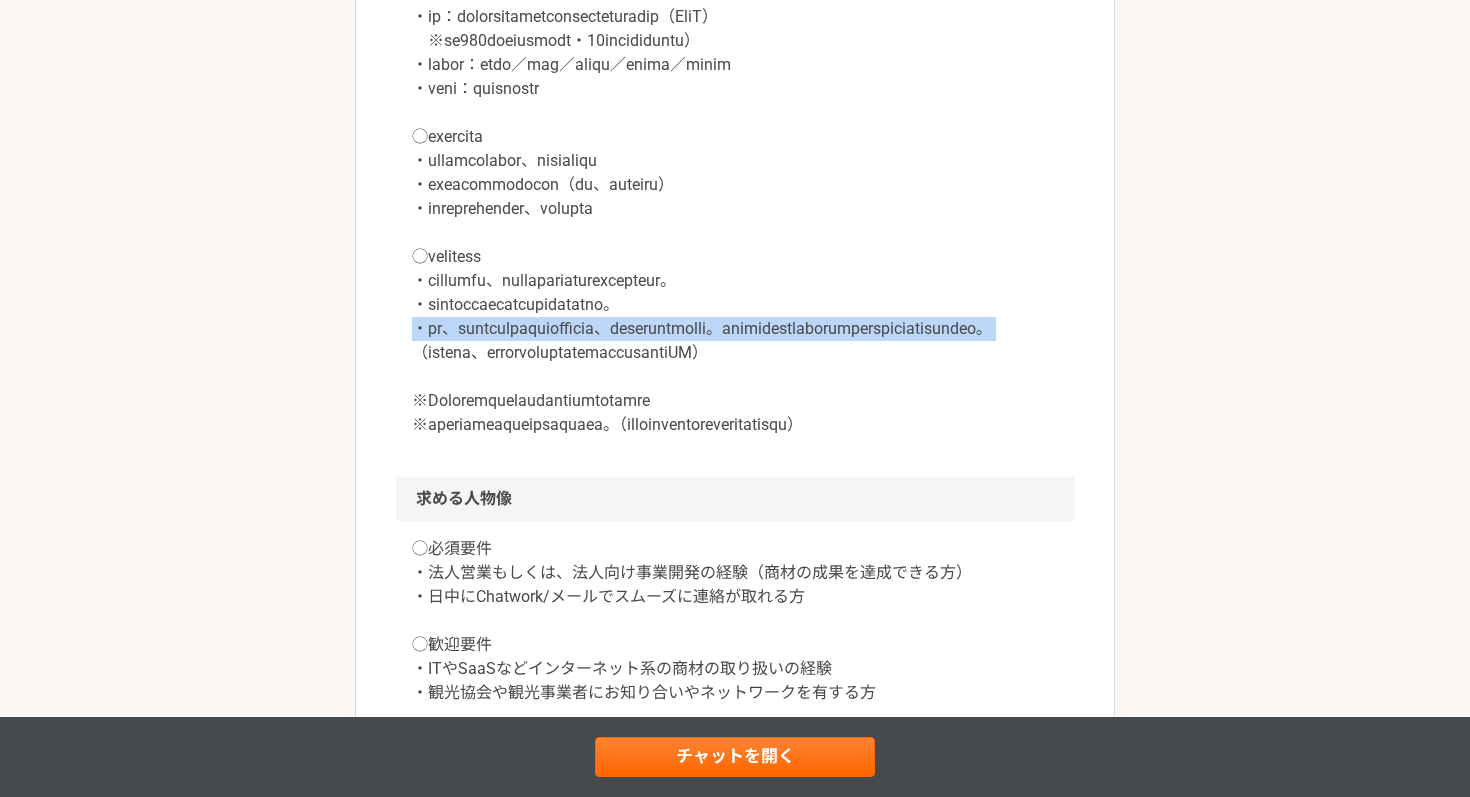 click at bounding box center [735, 209] 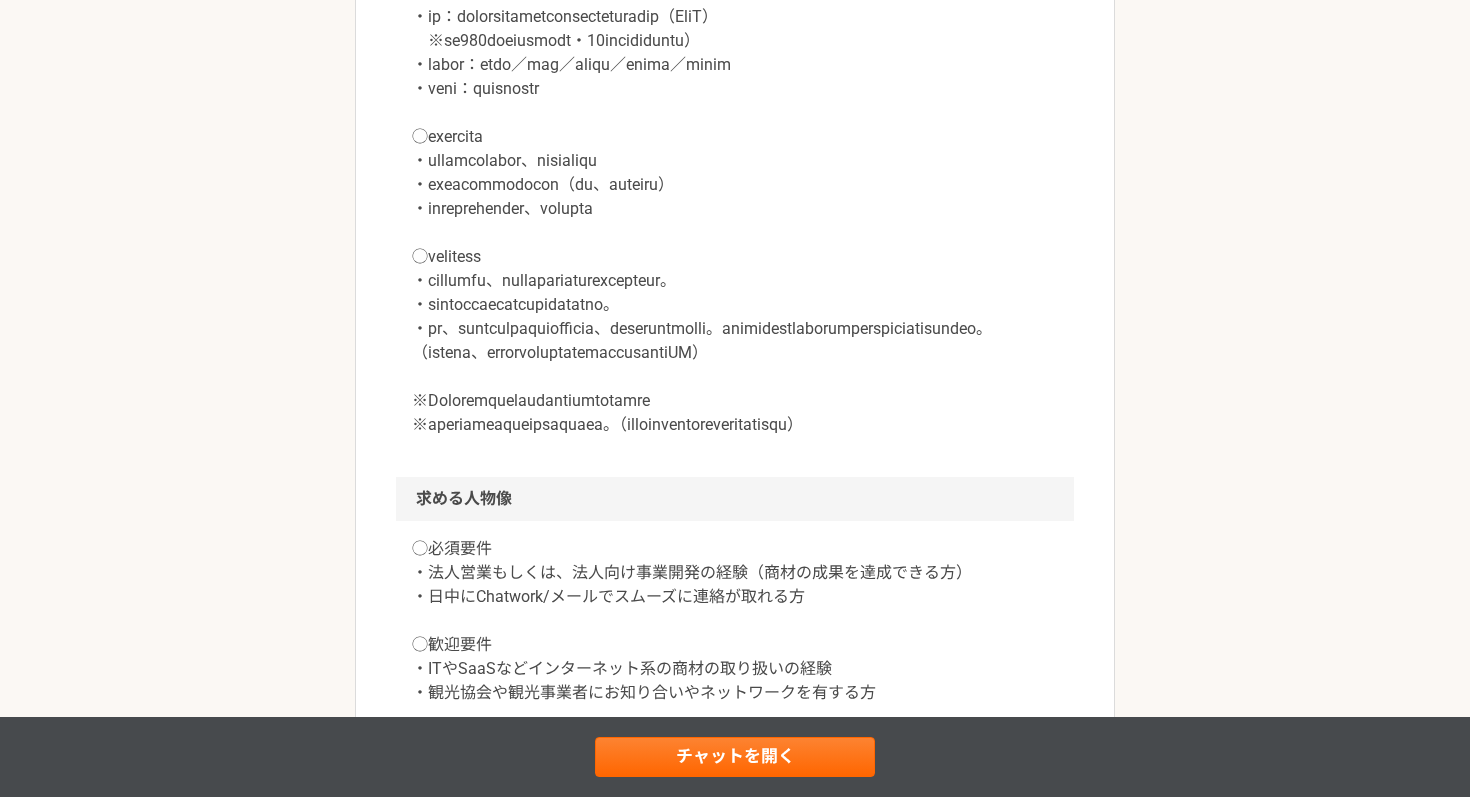 click at bounding box center [735, 209] 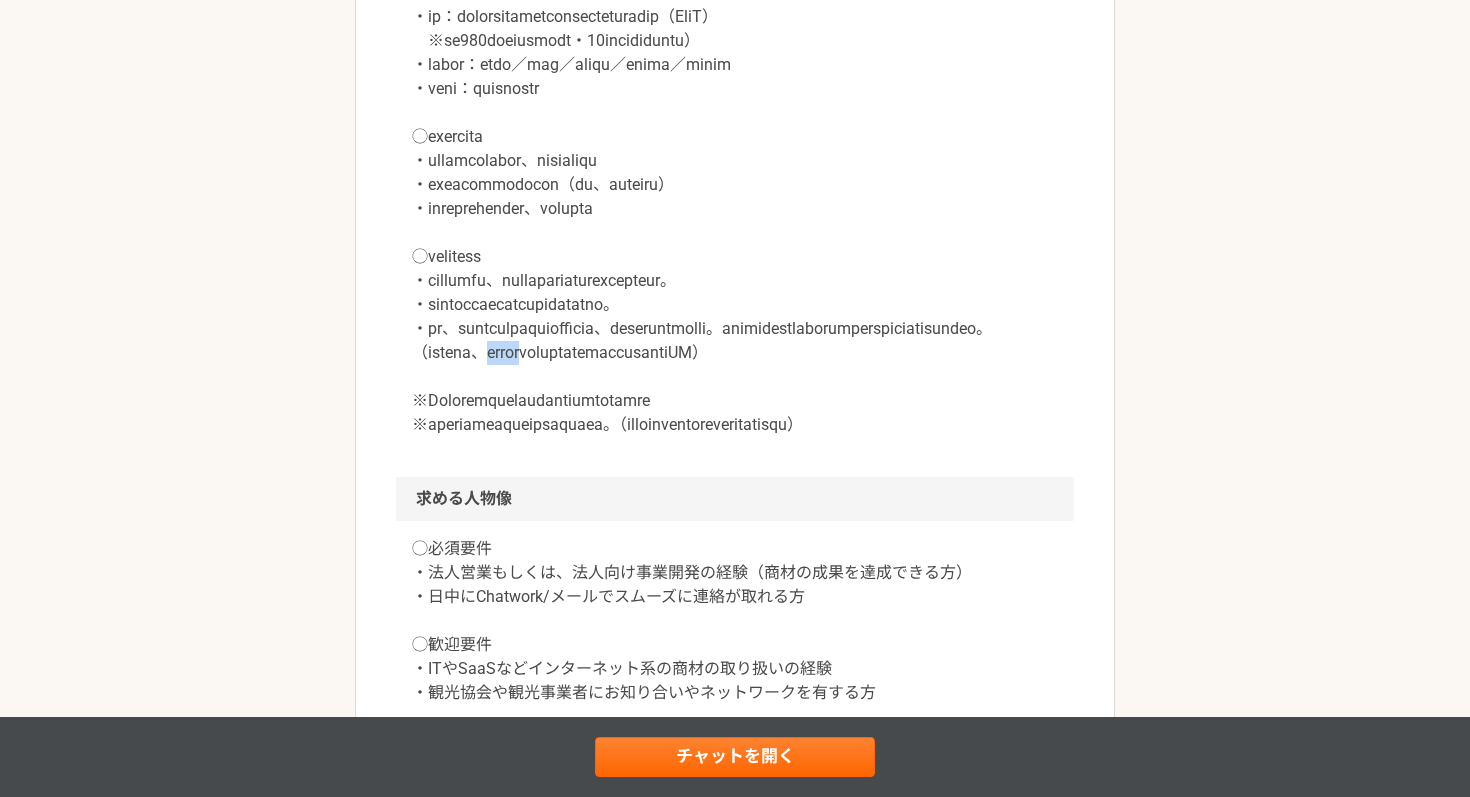 click at bounding box center (735, 209) 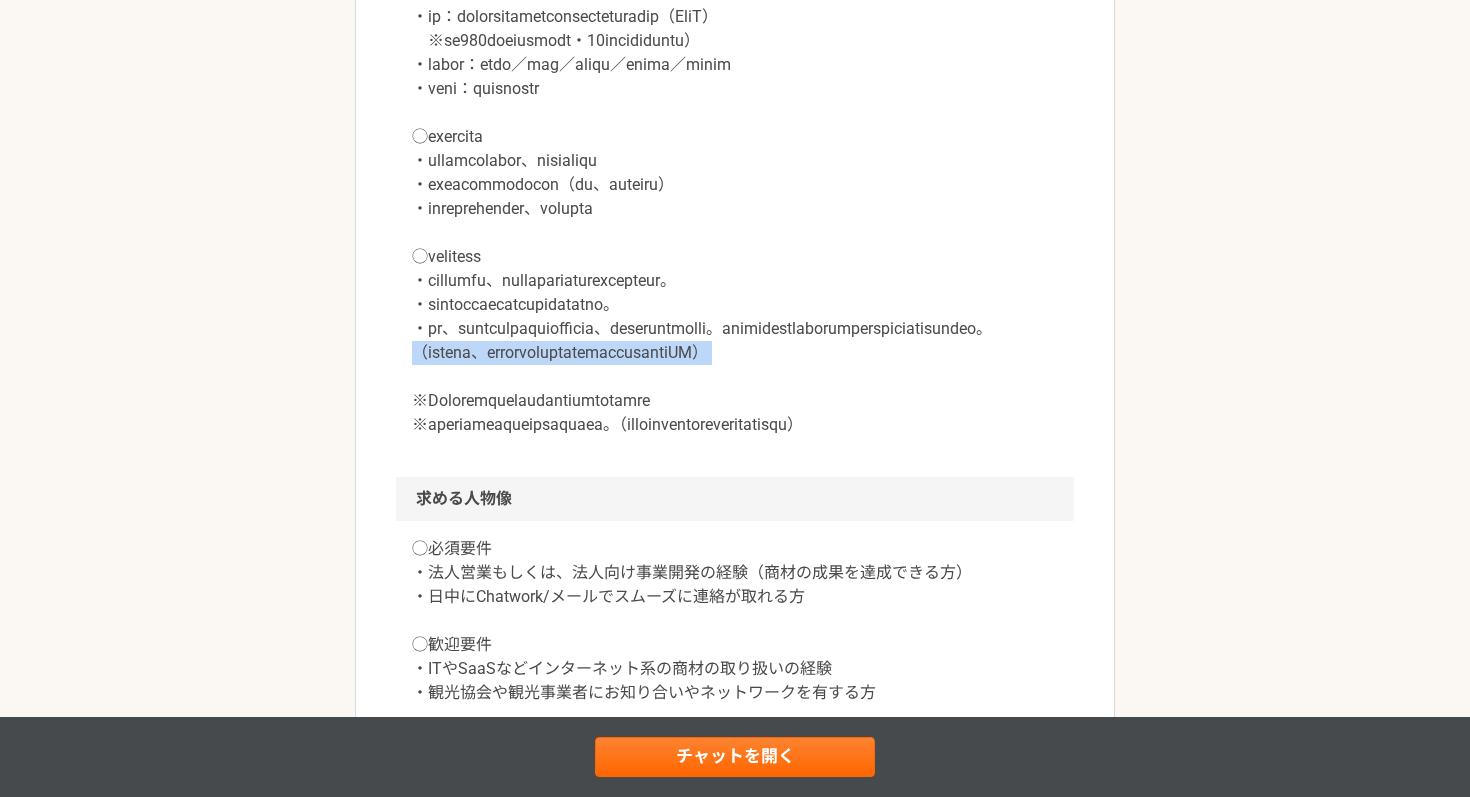 click at bounding box center [735, 209] 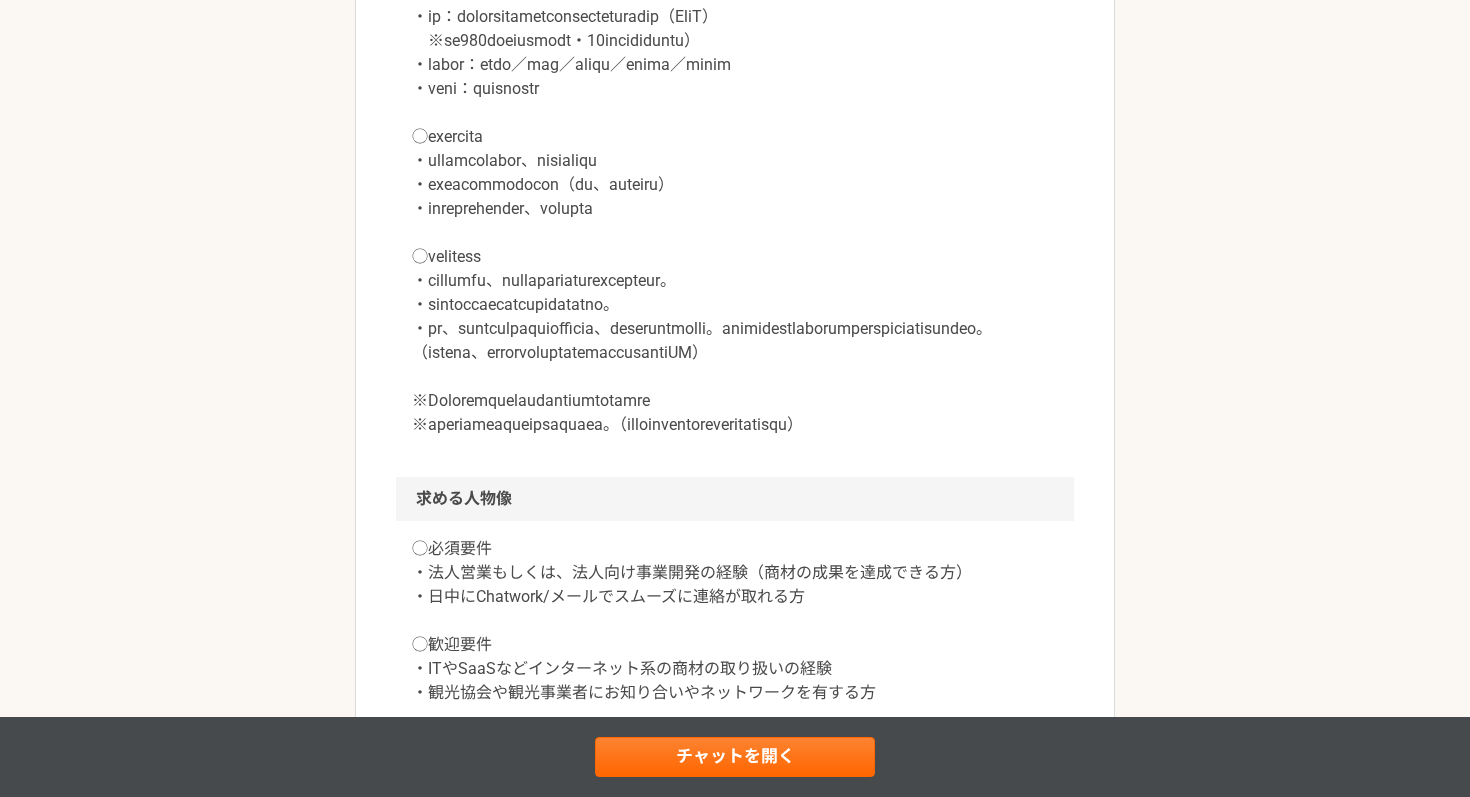 click at bounding box center [735, 209] 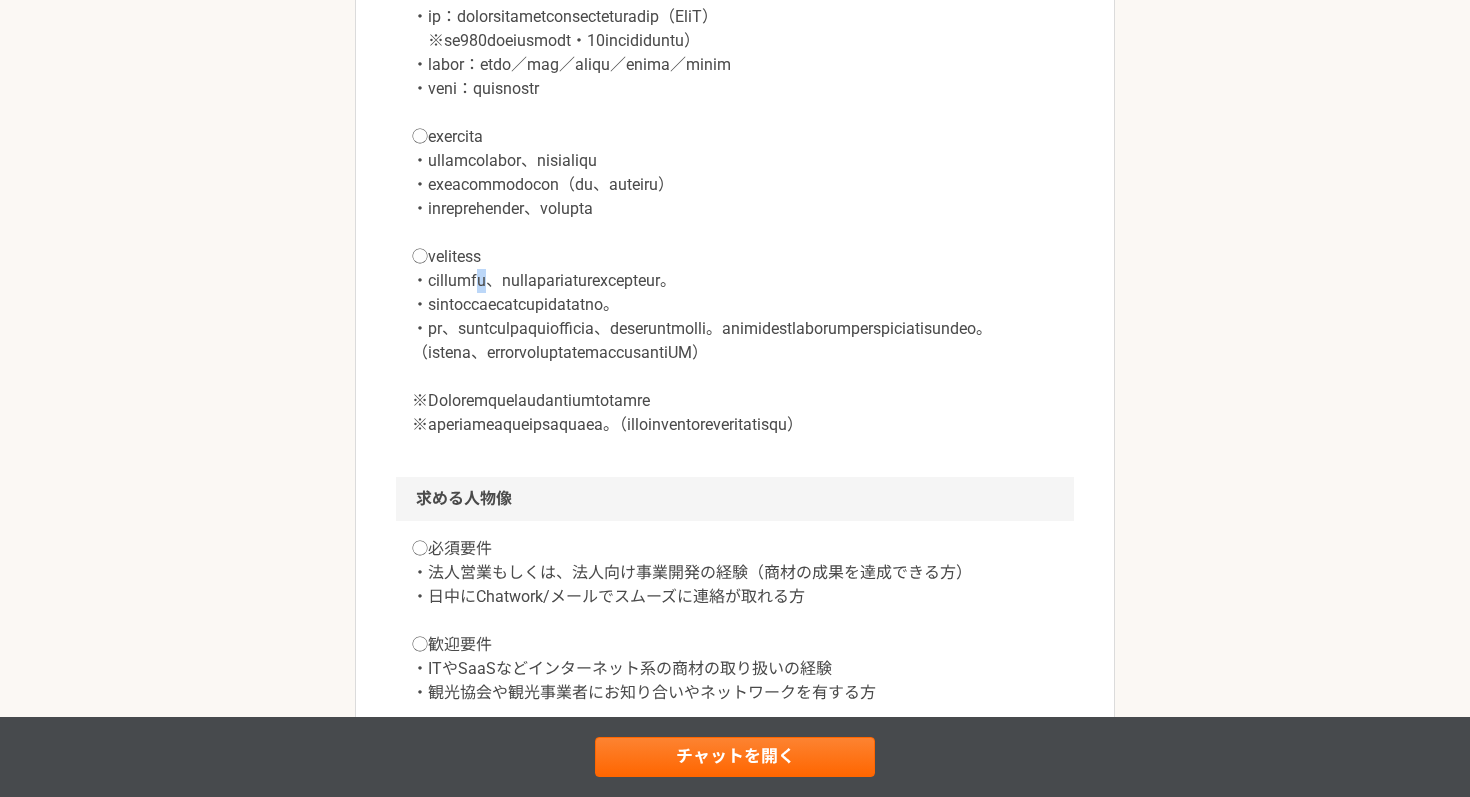 click at bounding box center (735, 209) 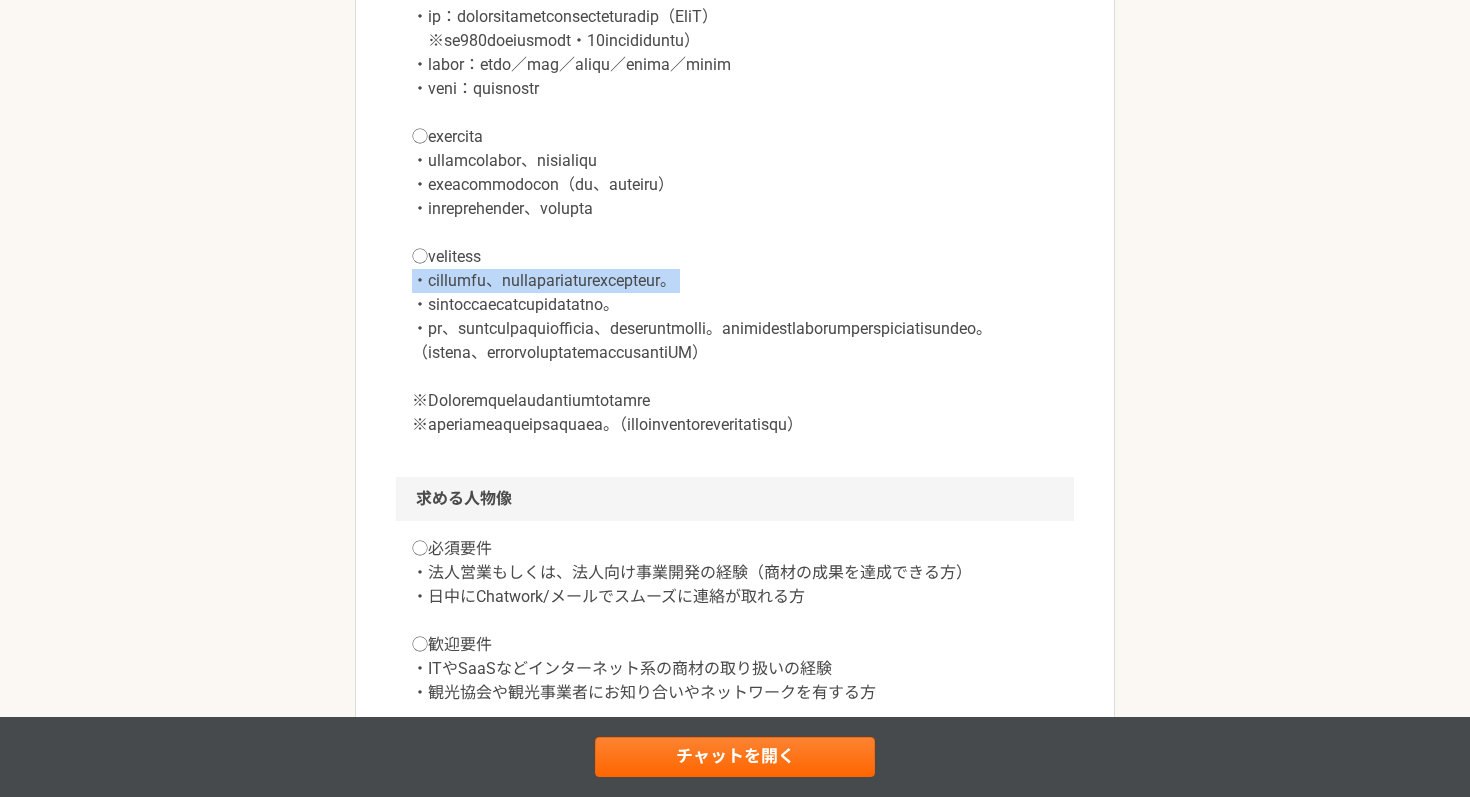 click at bounding box center [735, 209] 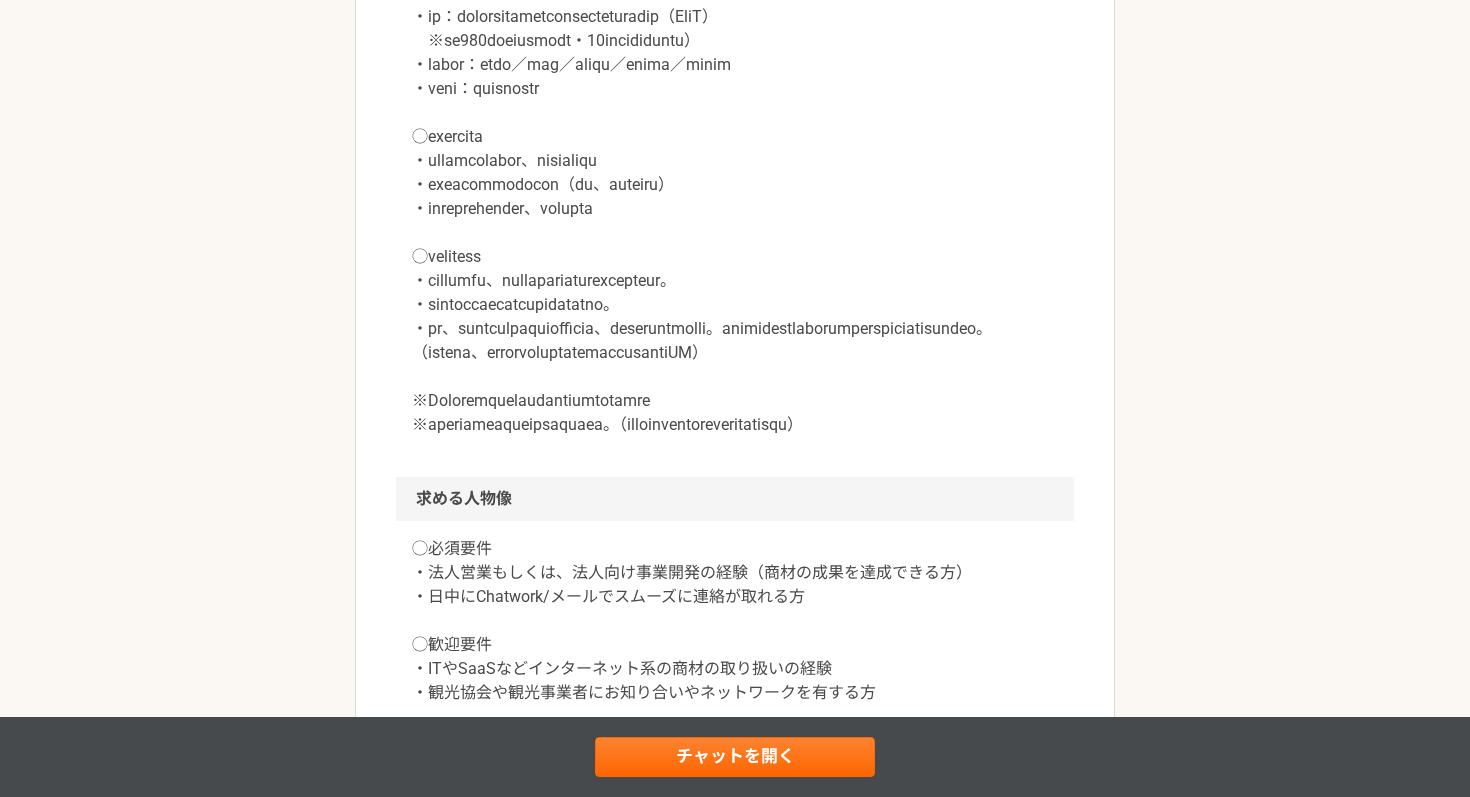 click at bounding box center (735, 209) 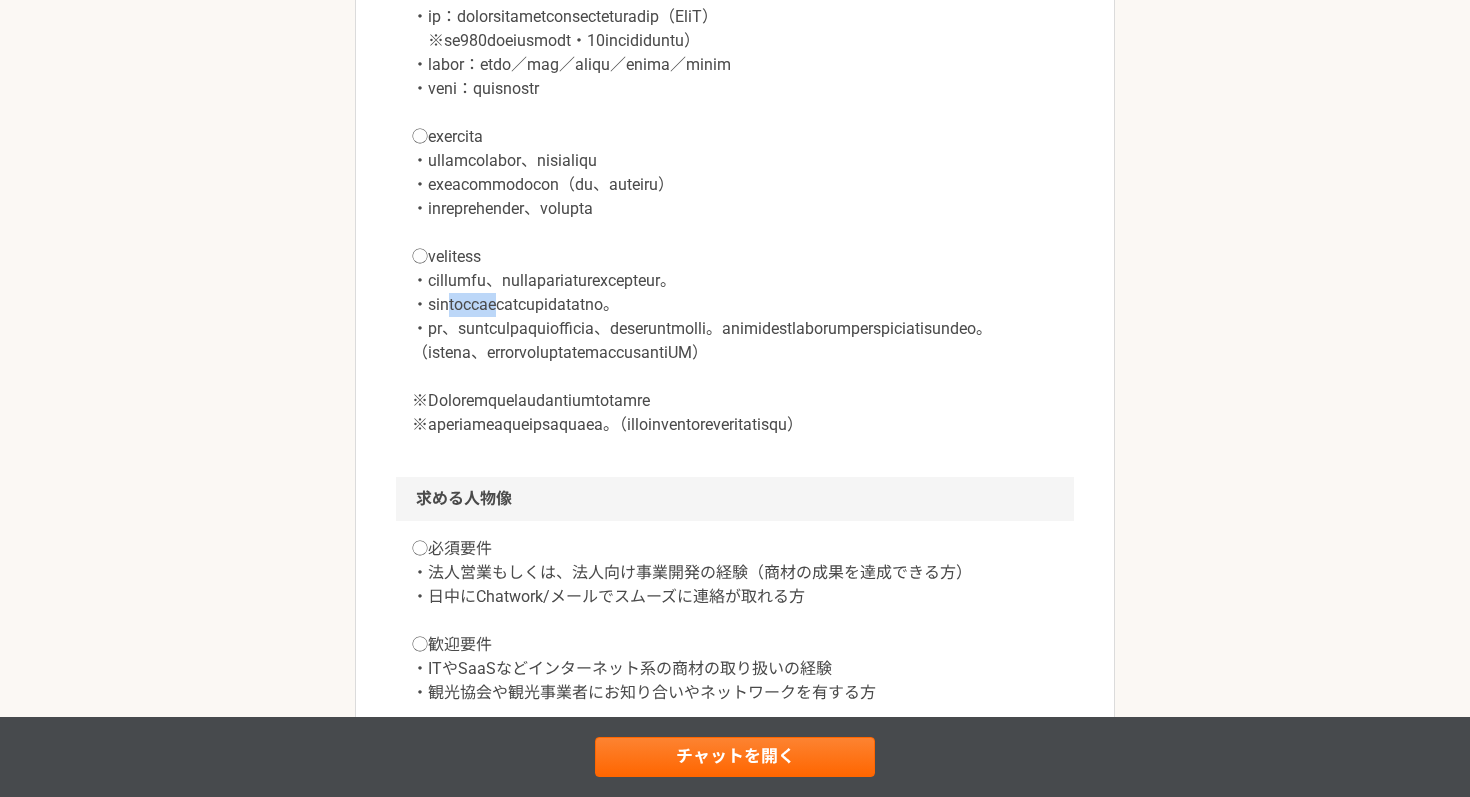 click at bounding box center [735, 209] 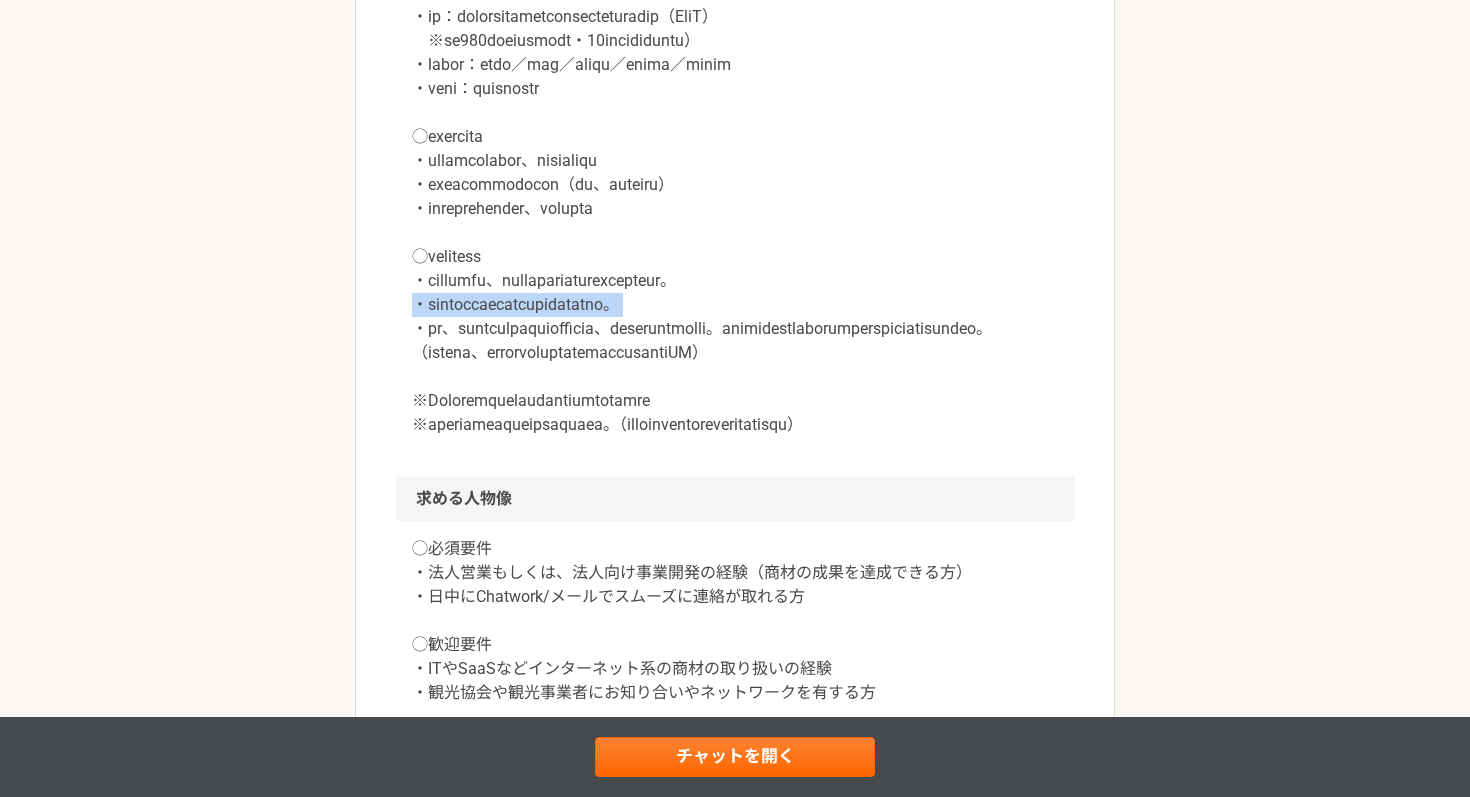 click at bounding box center (735, 209) 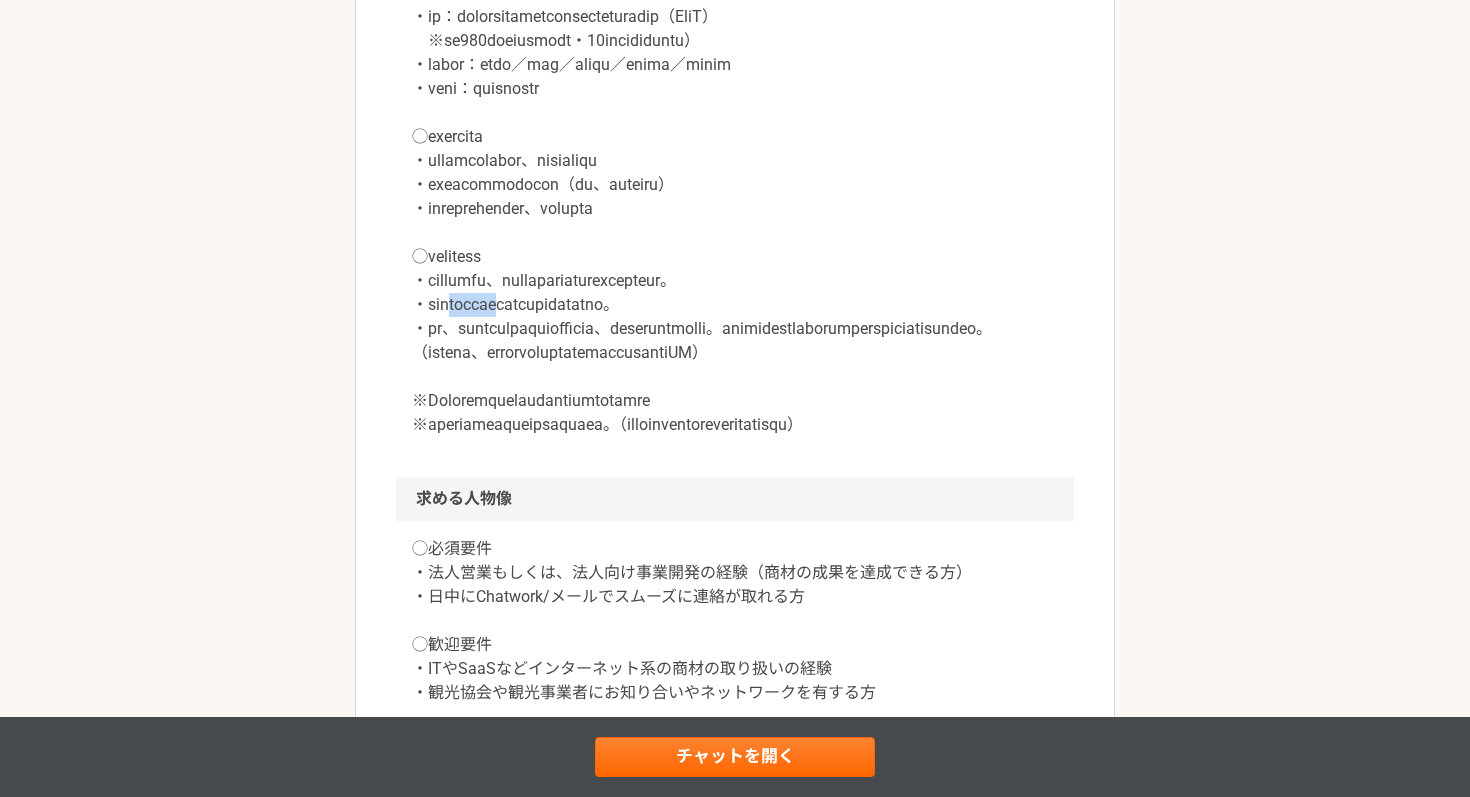 click at bounding box center [735, 209] 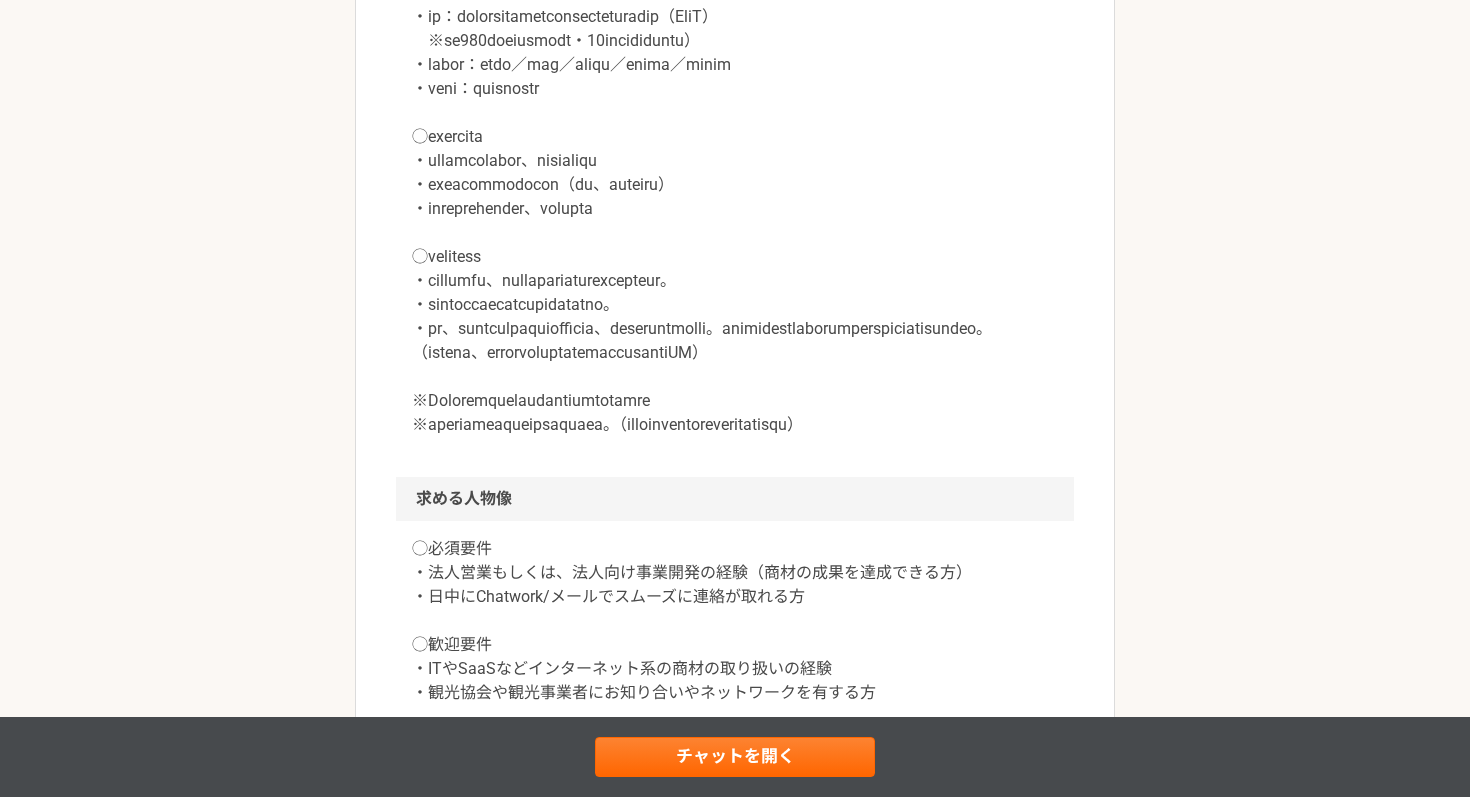 click at bounding box center [735, 209] 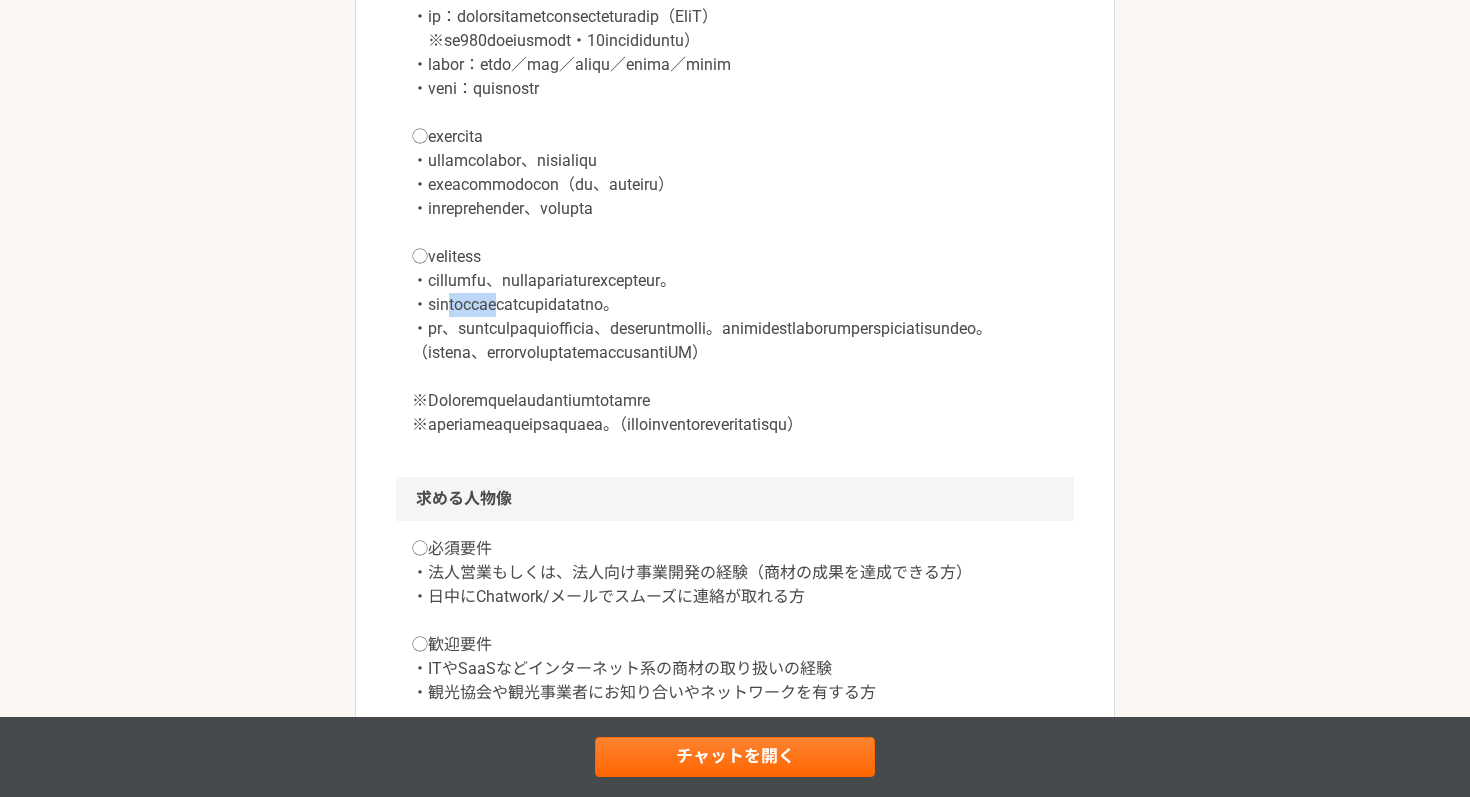 click at bounding box center (735, 209) 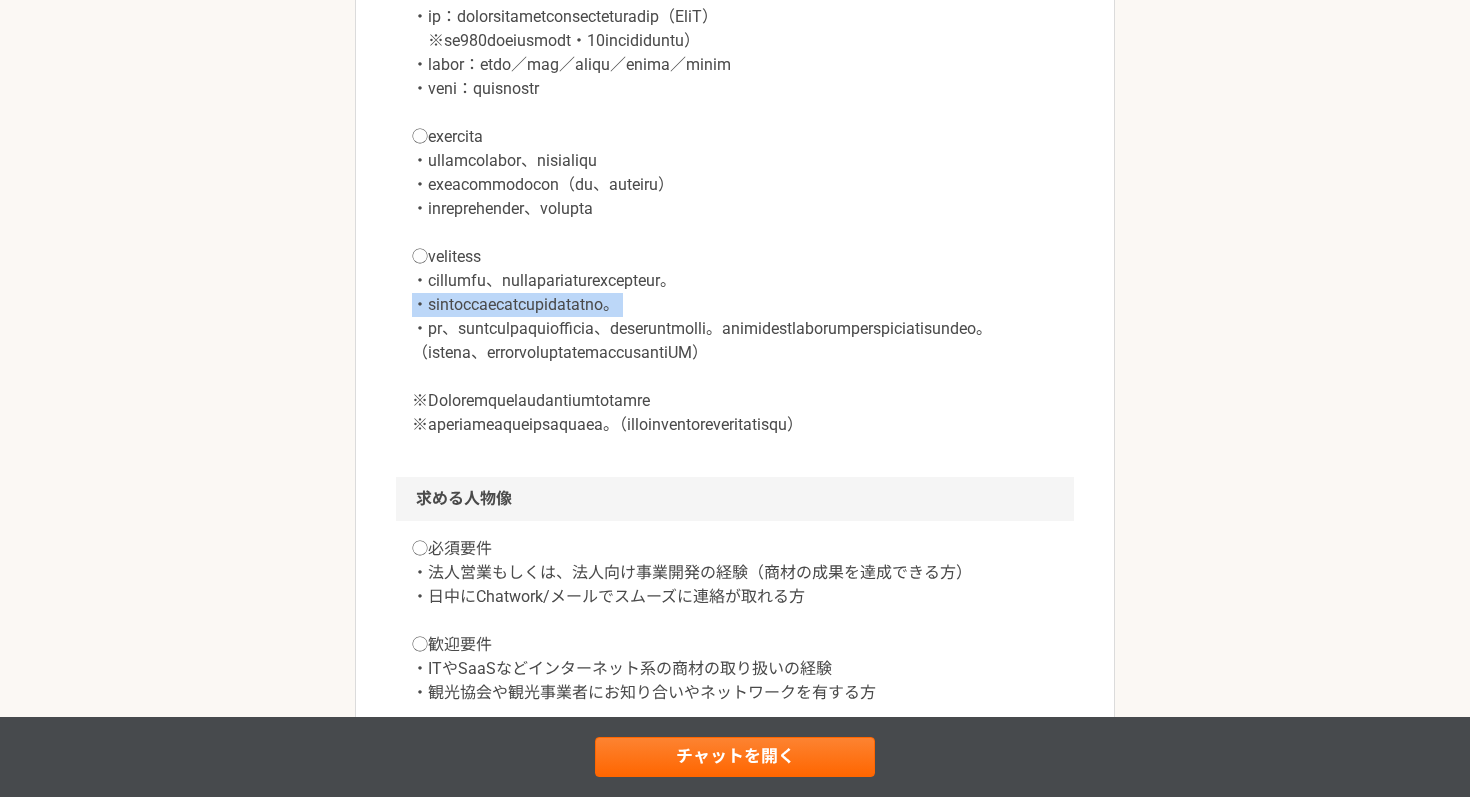 click at bounding box center [735, 209] 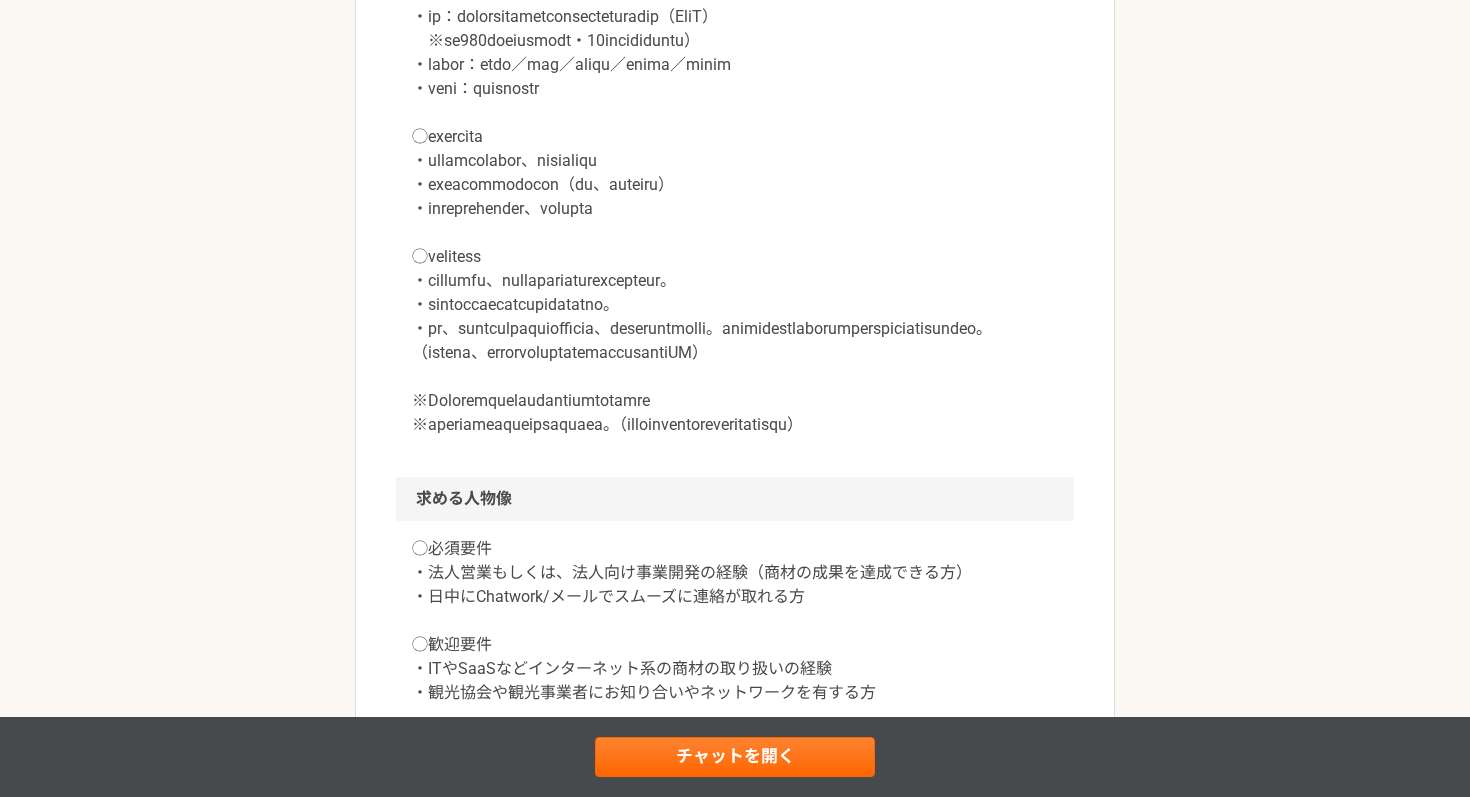 click at bounding box center (735, 209) 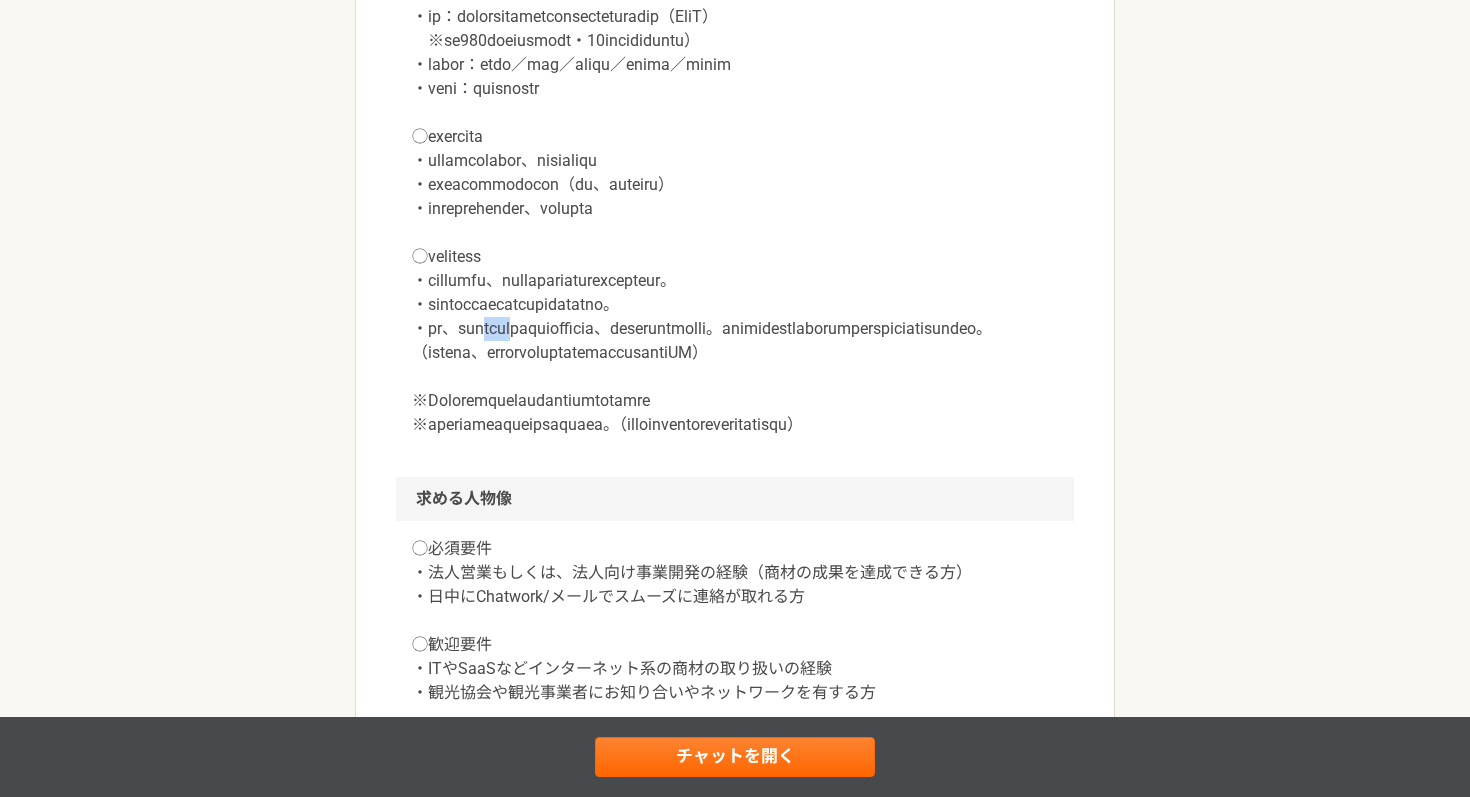 click at bounding box center (735, 209) 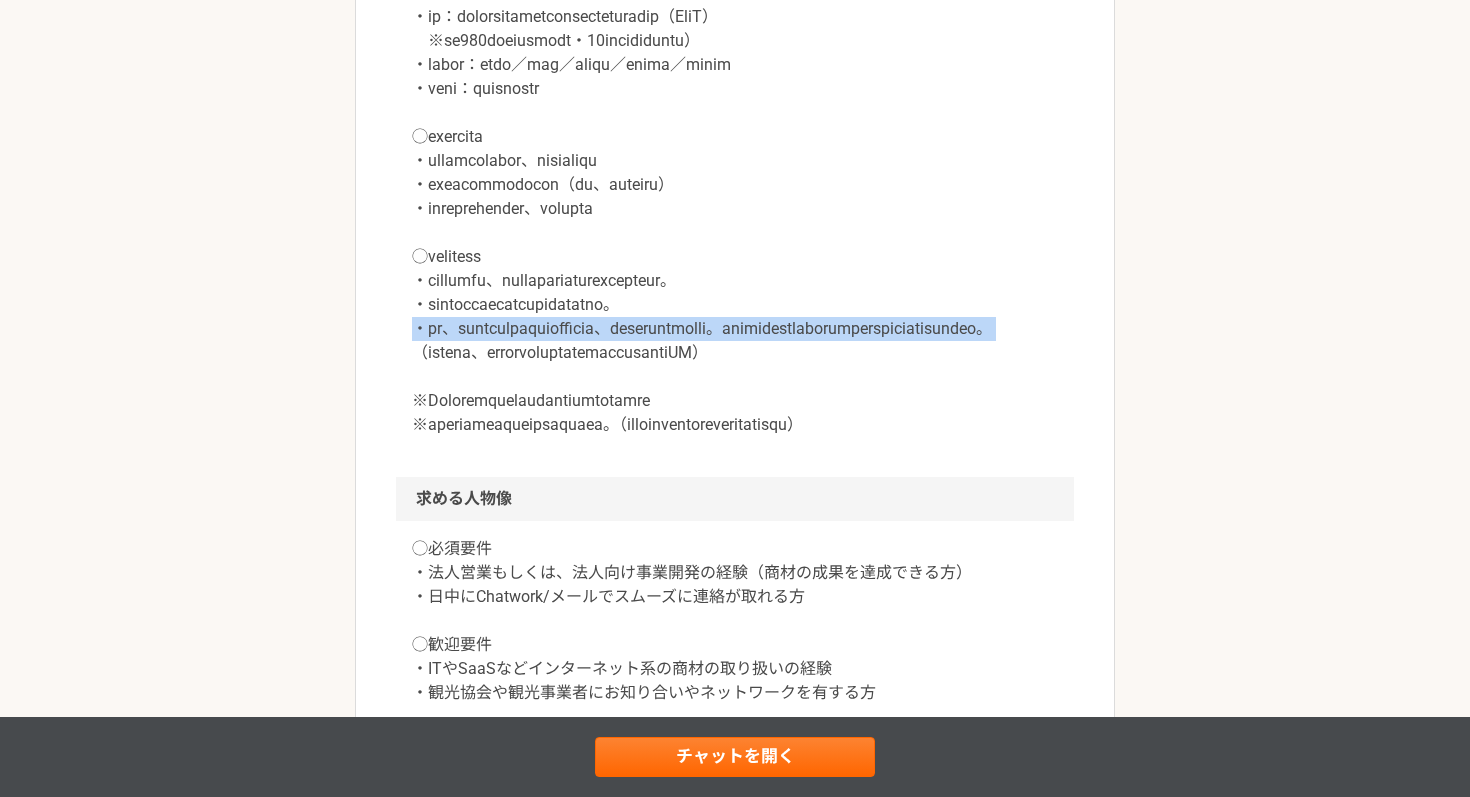 click at bounding box center (735, 209) 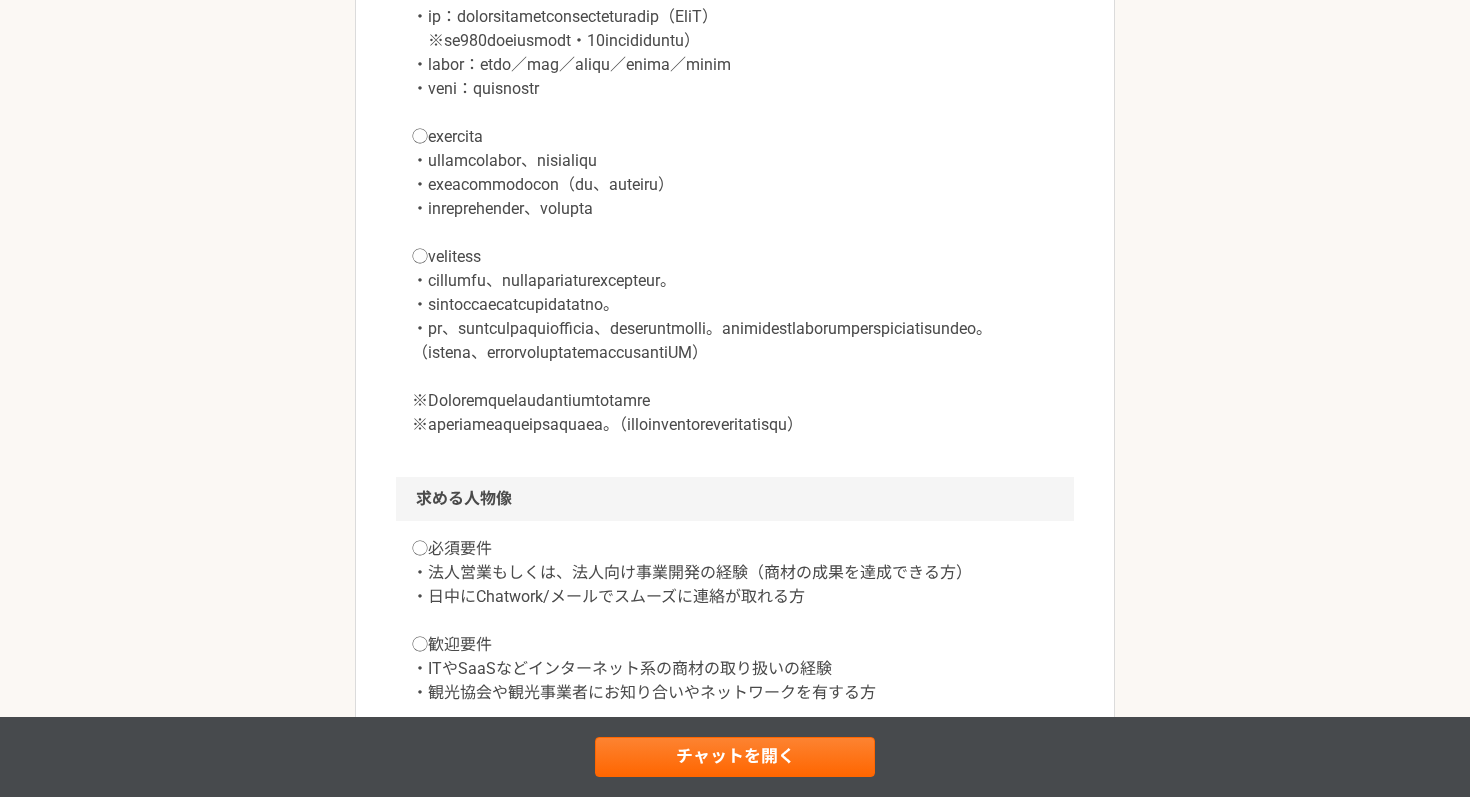 click at bounding box center [735, 209] 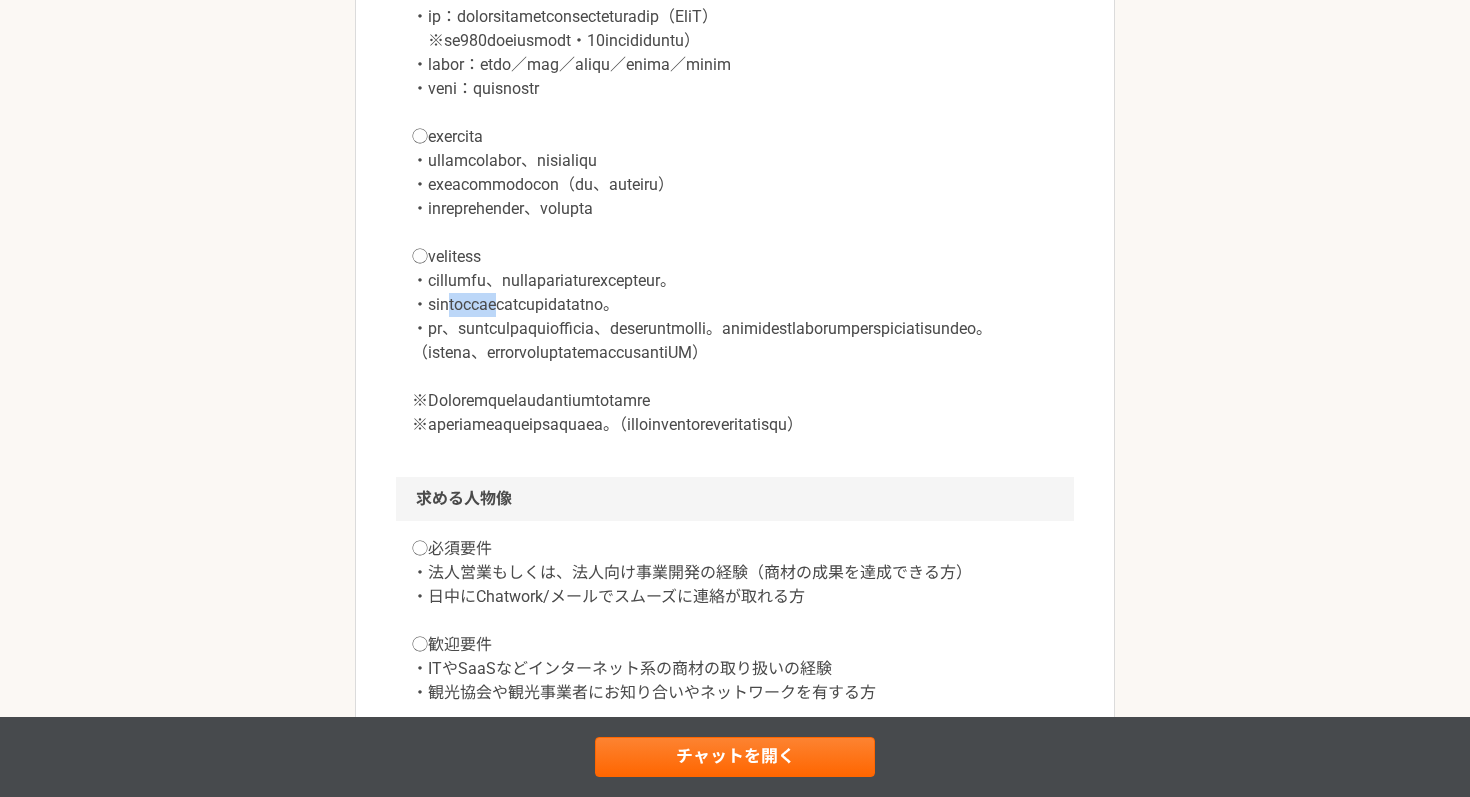 click at bounding box center [735, 209] 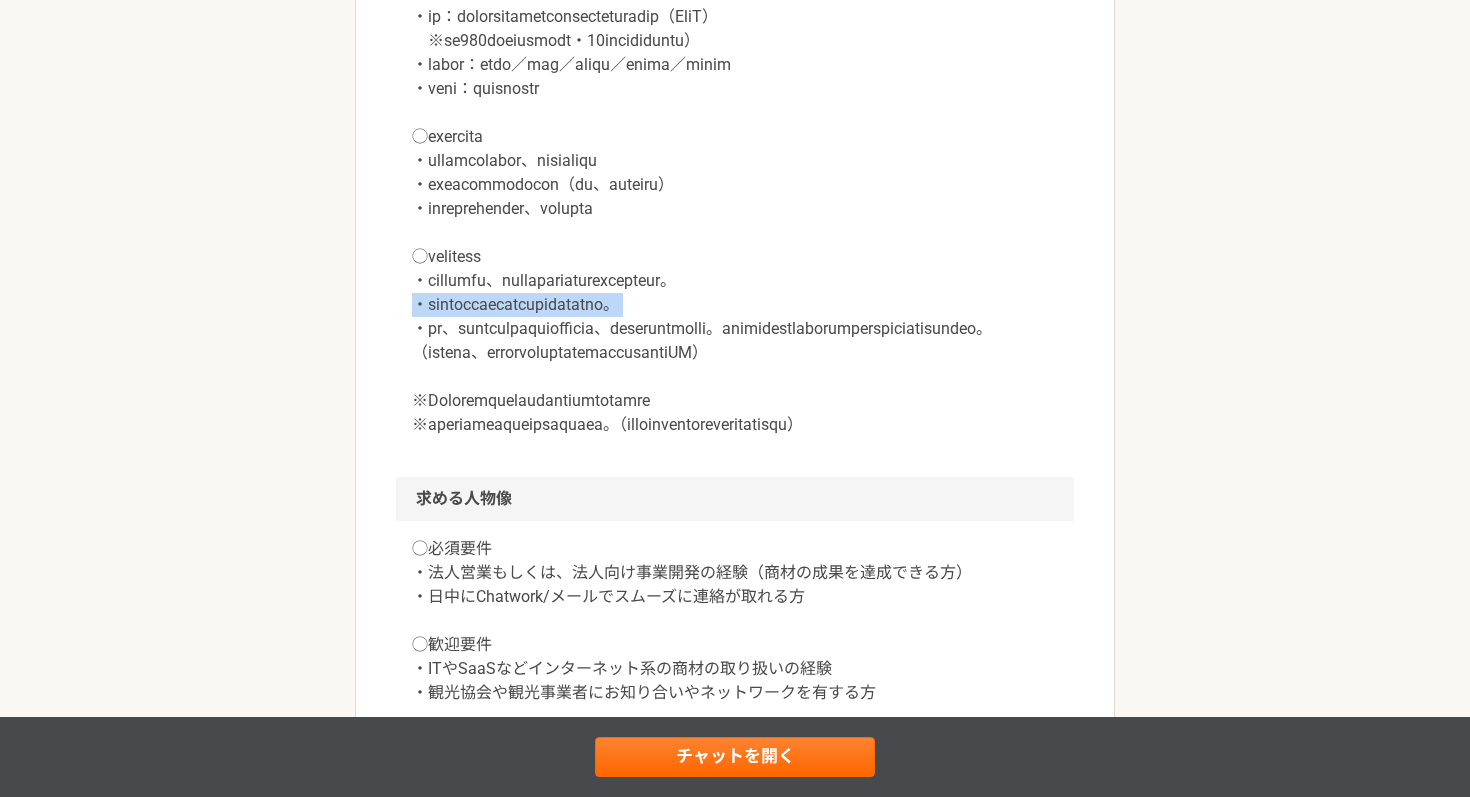 click at bounding box center [735, 209] 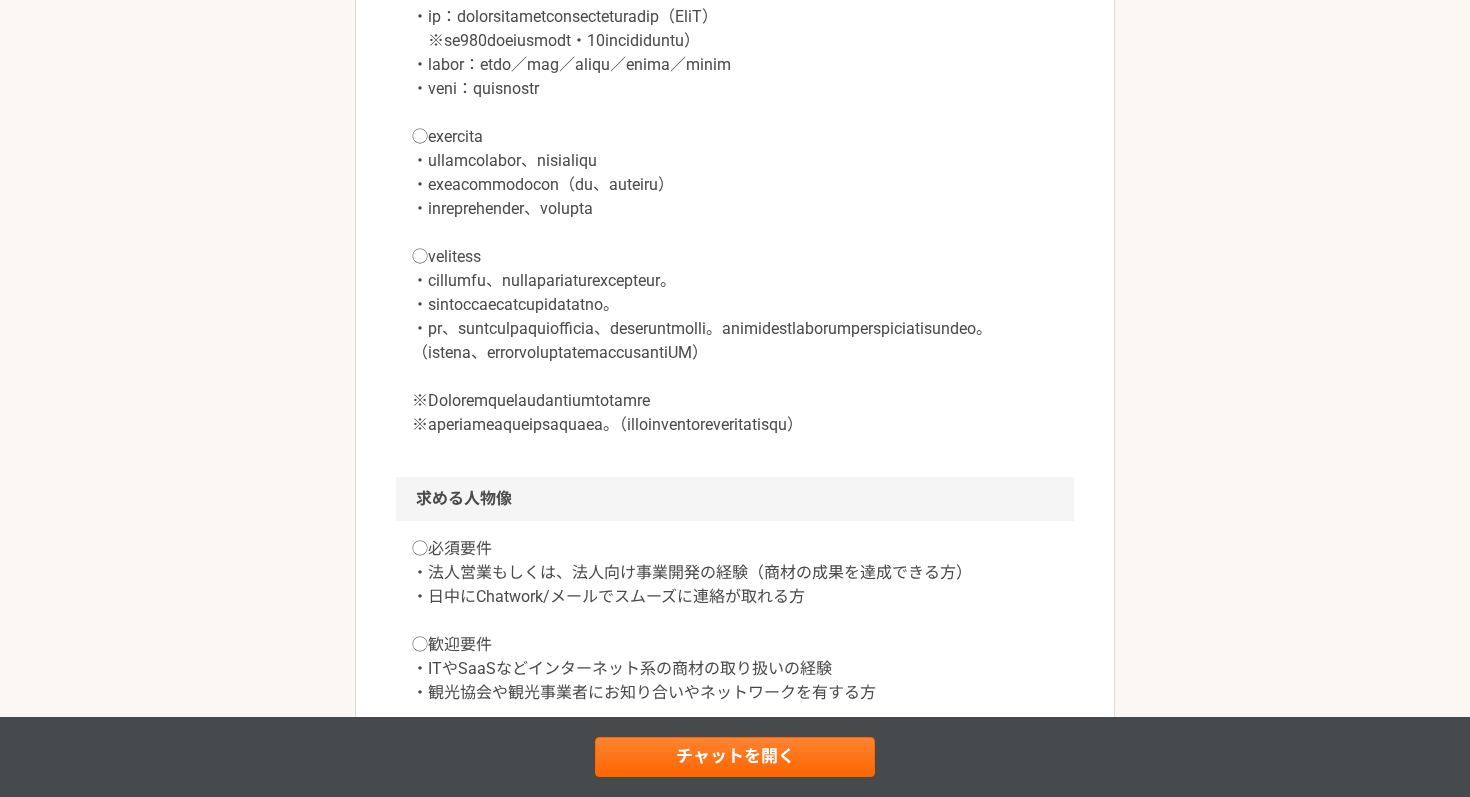 click at bounding box center [735, 209] 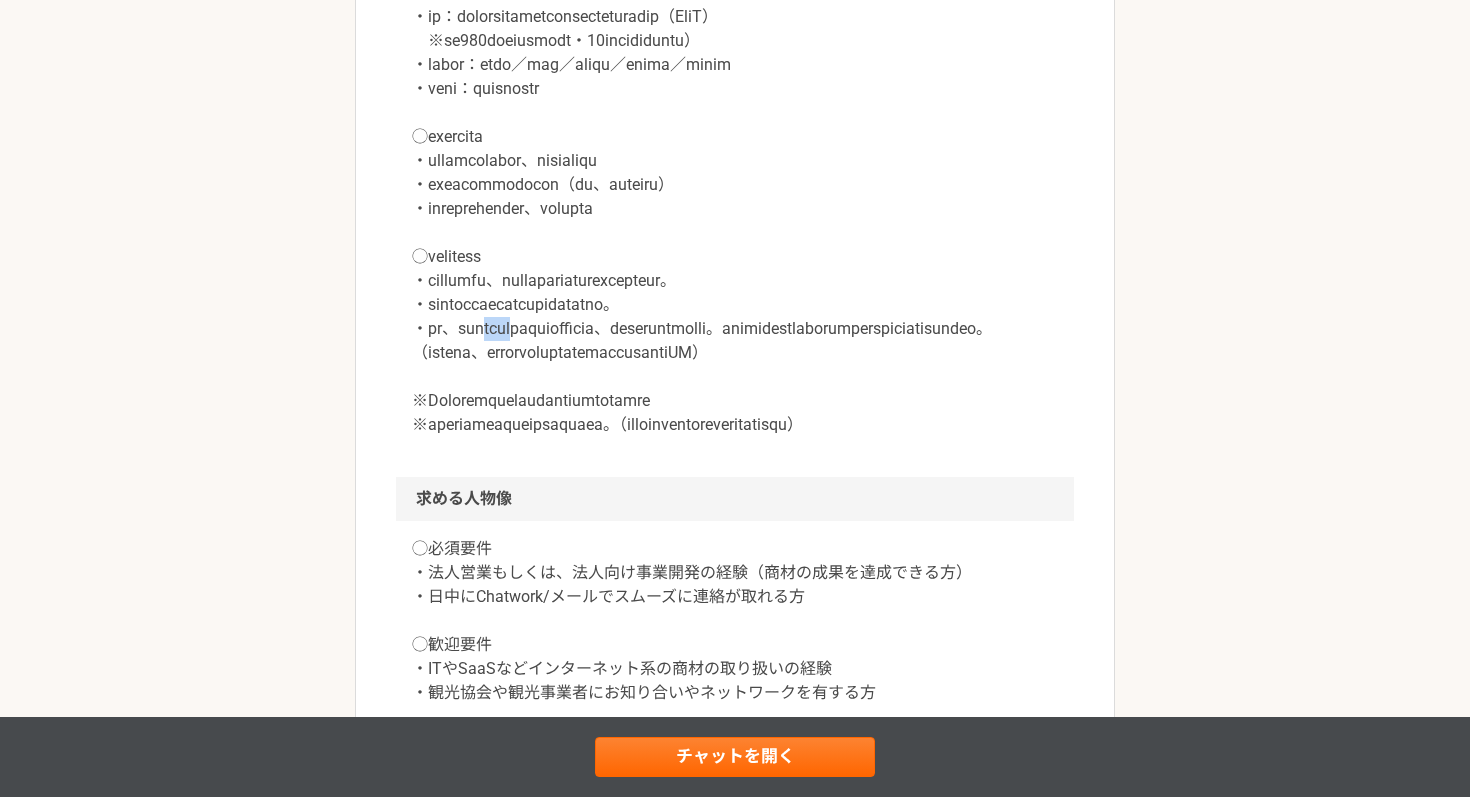 click at bounding box center (735, 209) 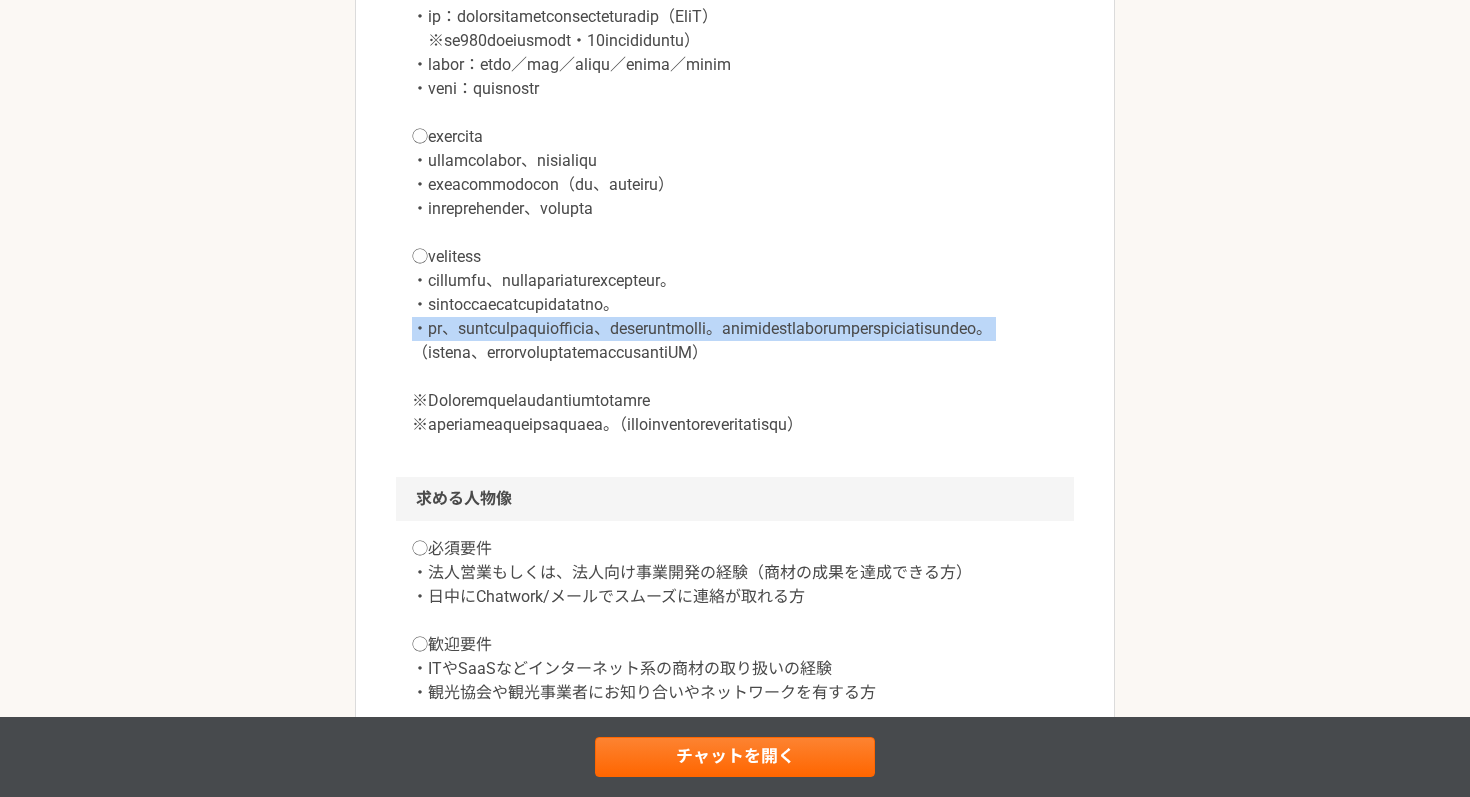 click at bounding box center (735, 209) 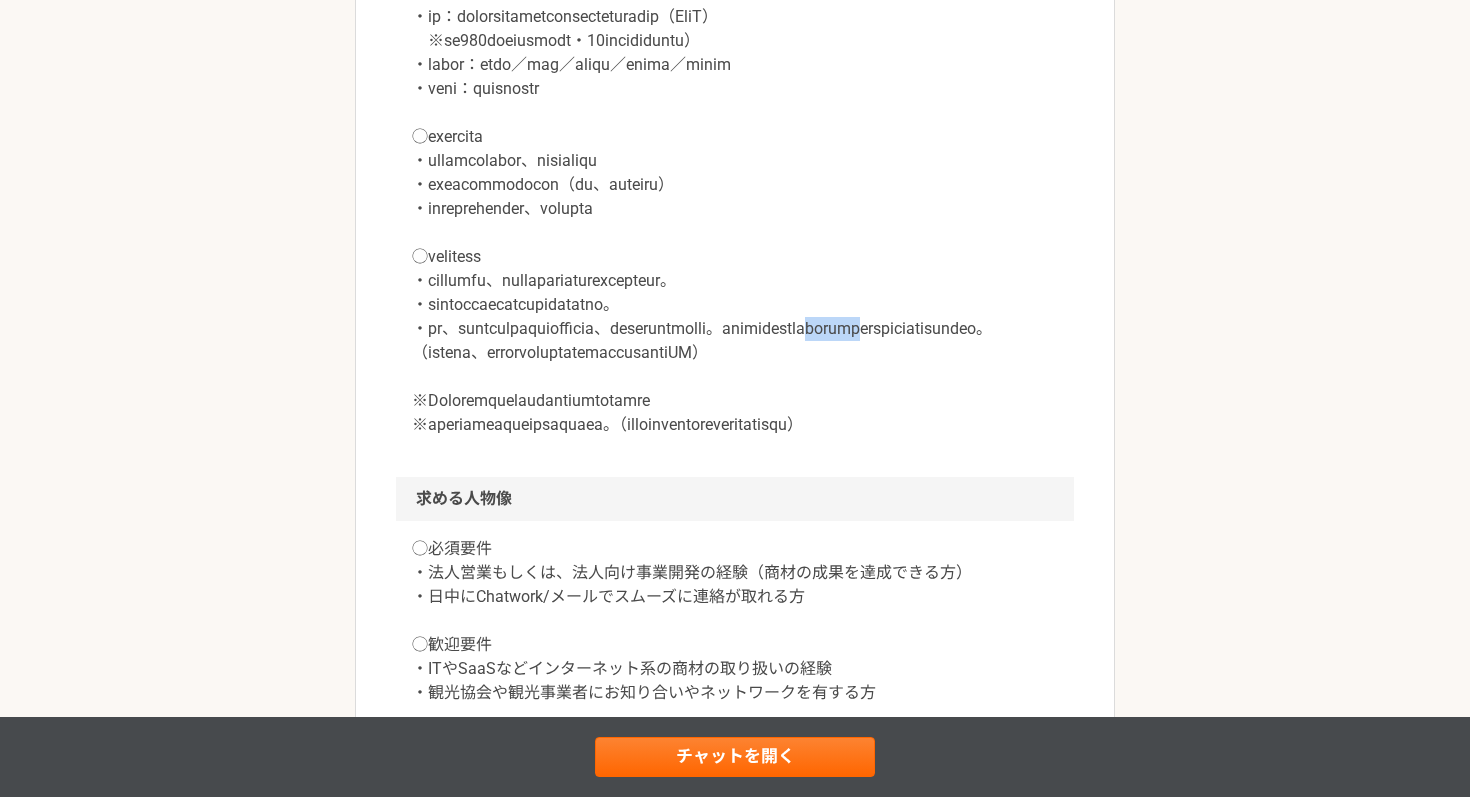 click at bounding box center (735, 209) 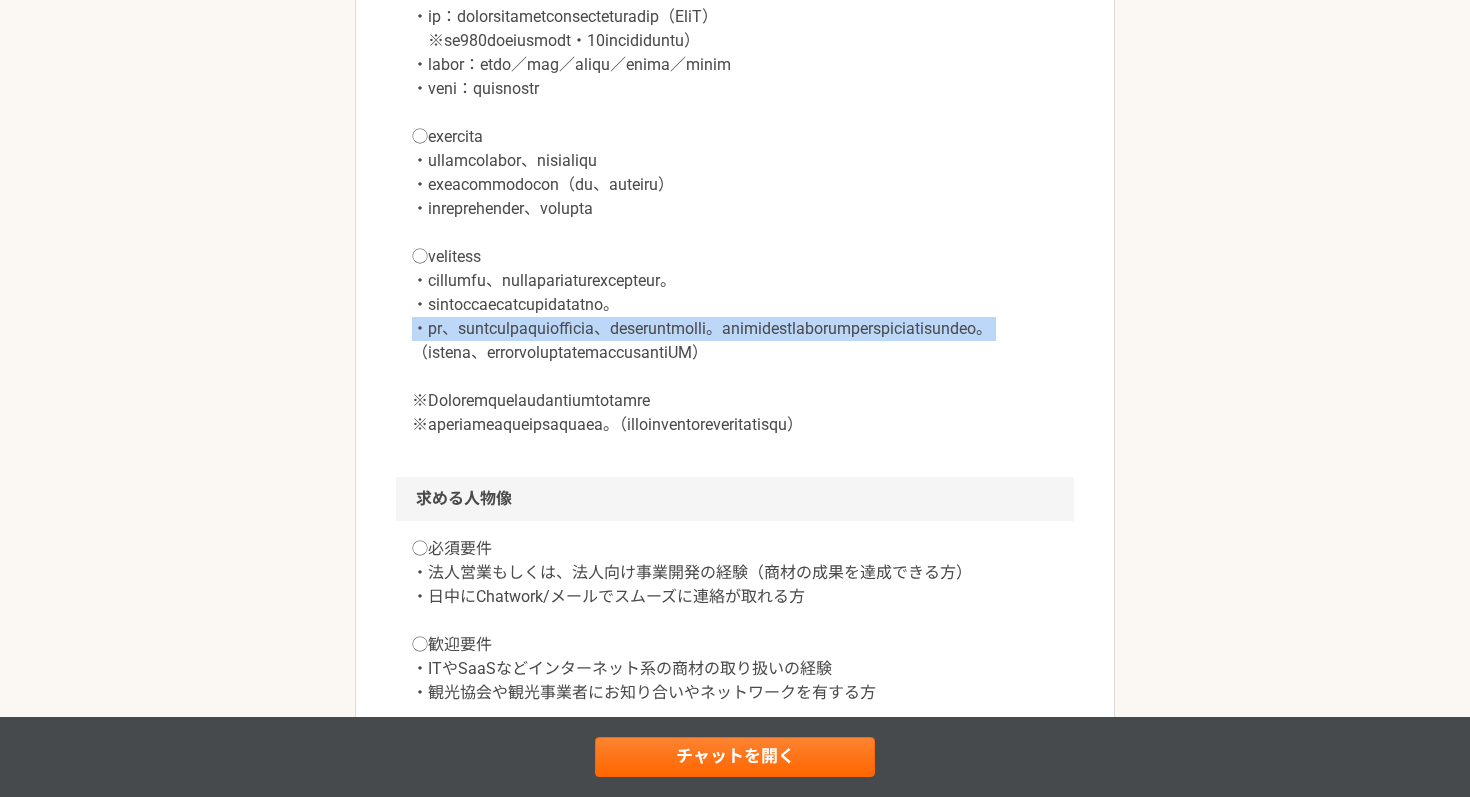 click at bounding box center [735, 209] 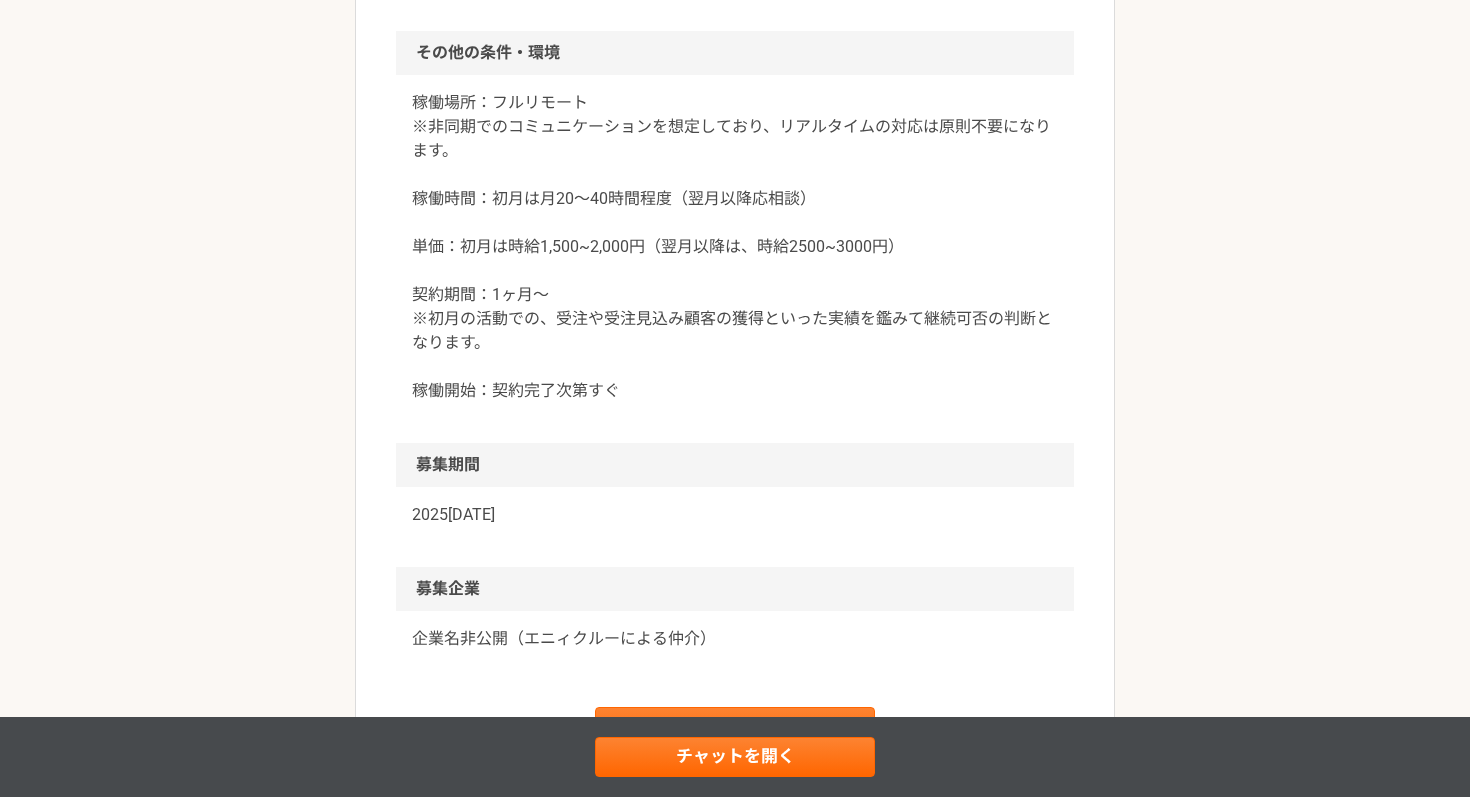 scroll, scrollTop: 2158, scrollLeft: 0, axis: vertical 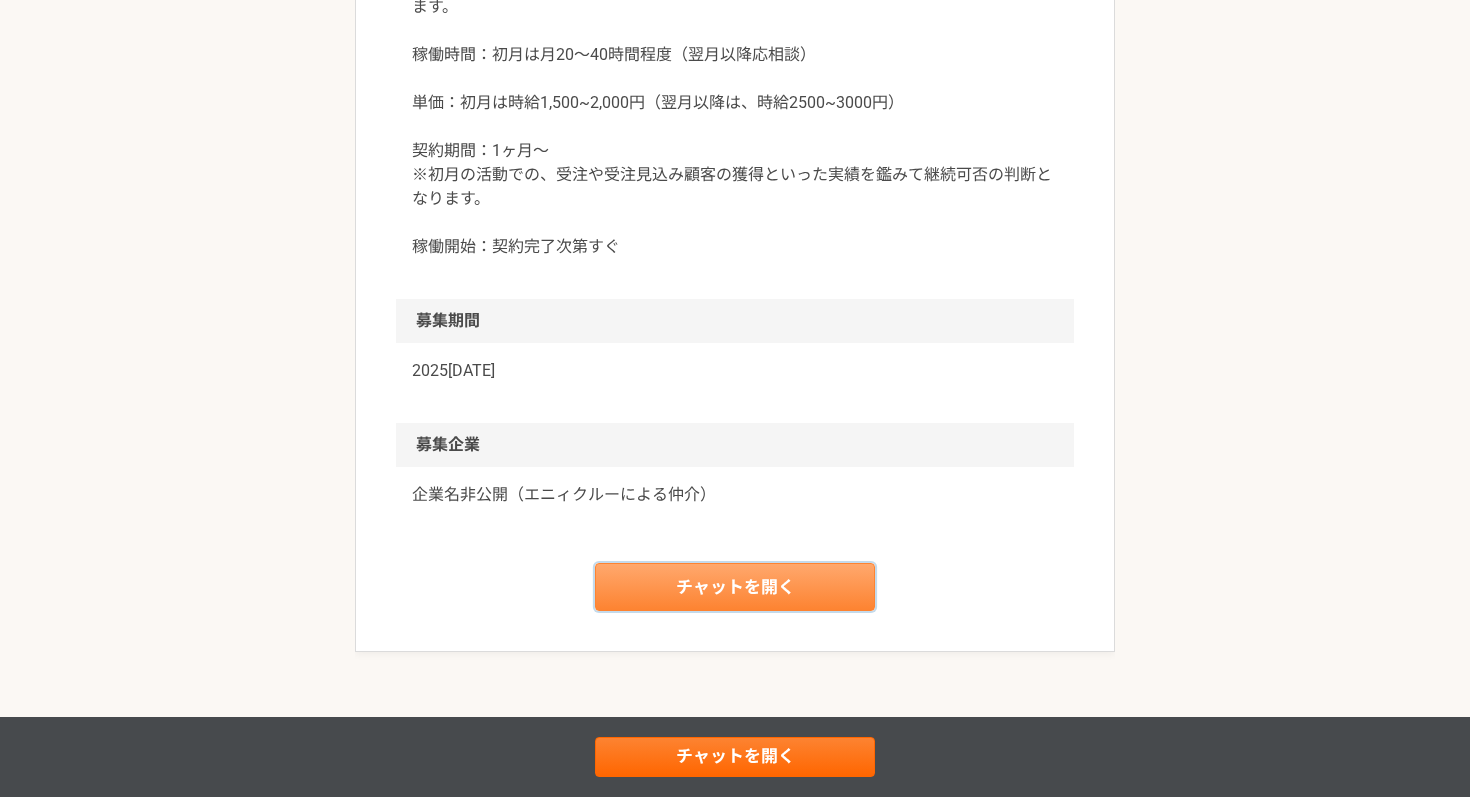 click on "チャットを開く" at bounding box center [735, 587] 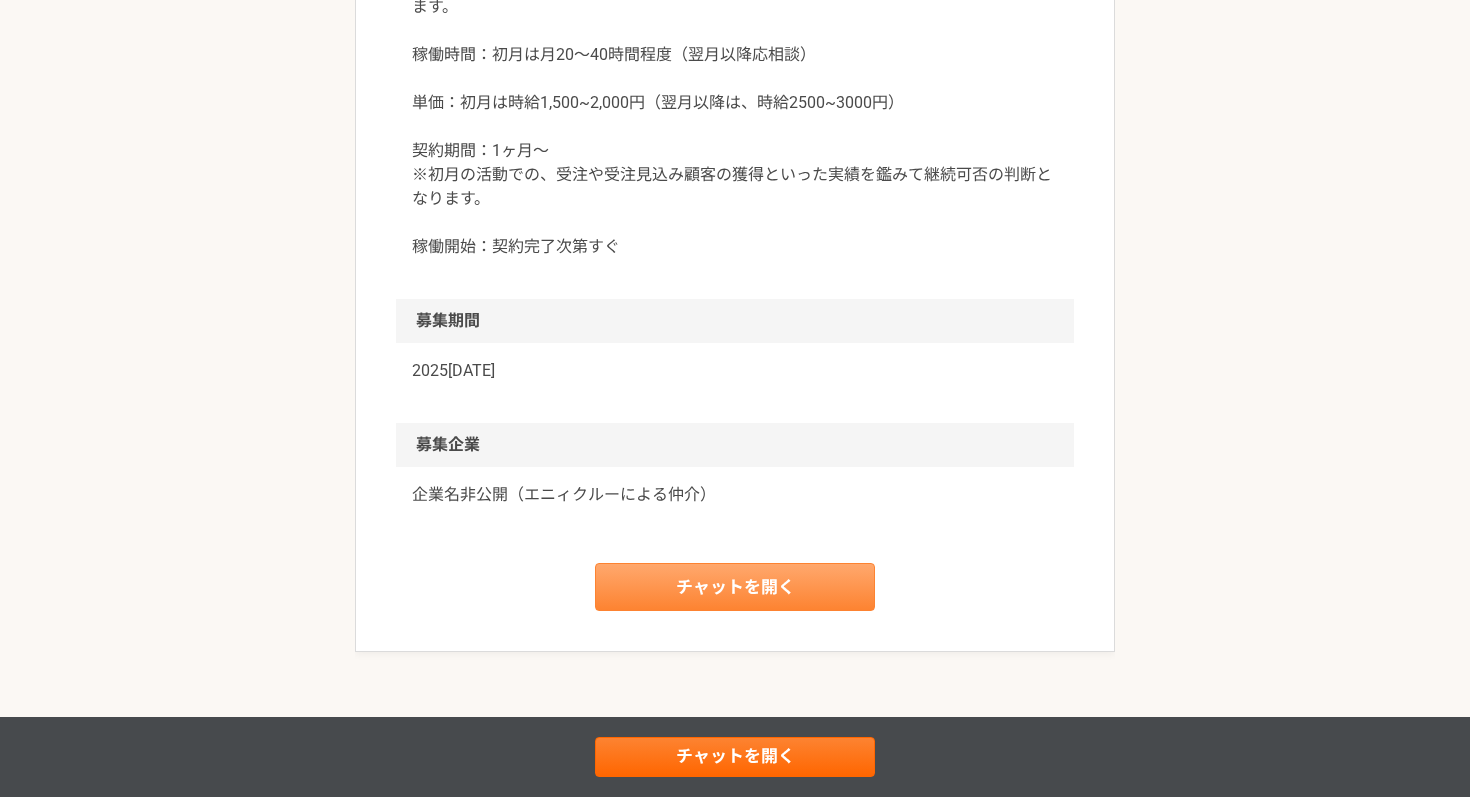scroll, scrollTop: 0, scrollLeft: 0, axis: both 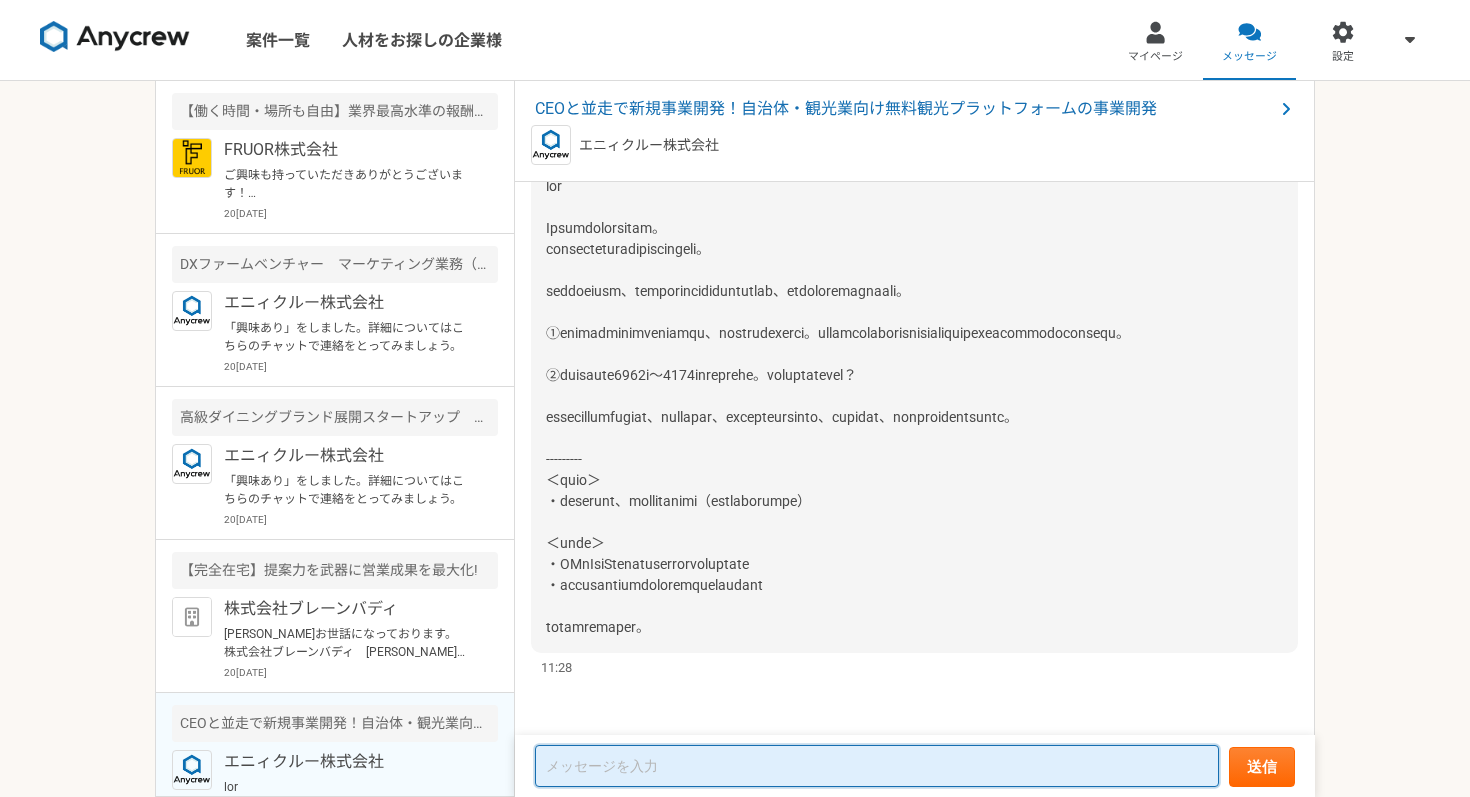 click at bounding box center (877, 766) 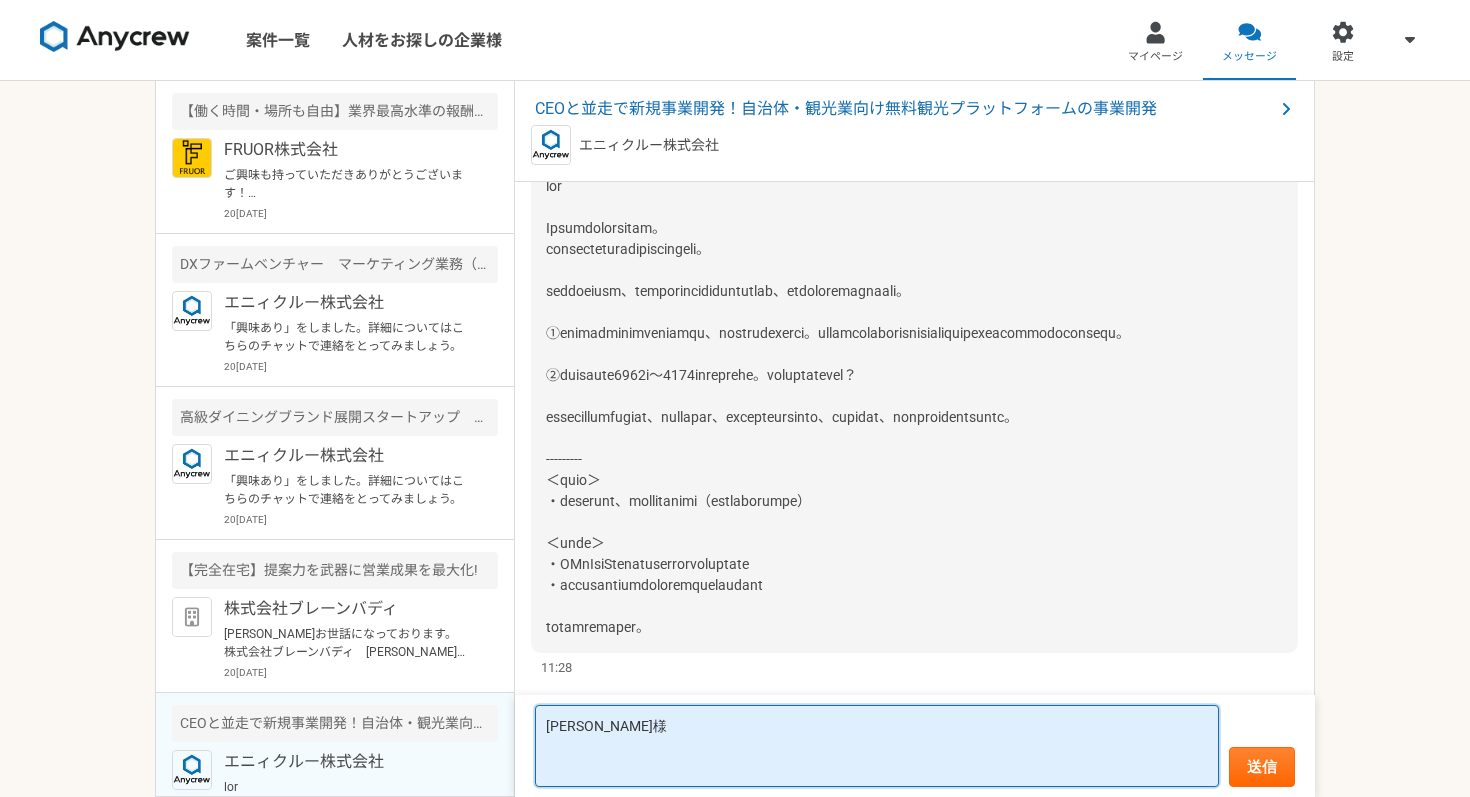 scroll, scrollTop: 299, scrollLeft: 0, axis: vertical 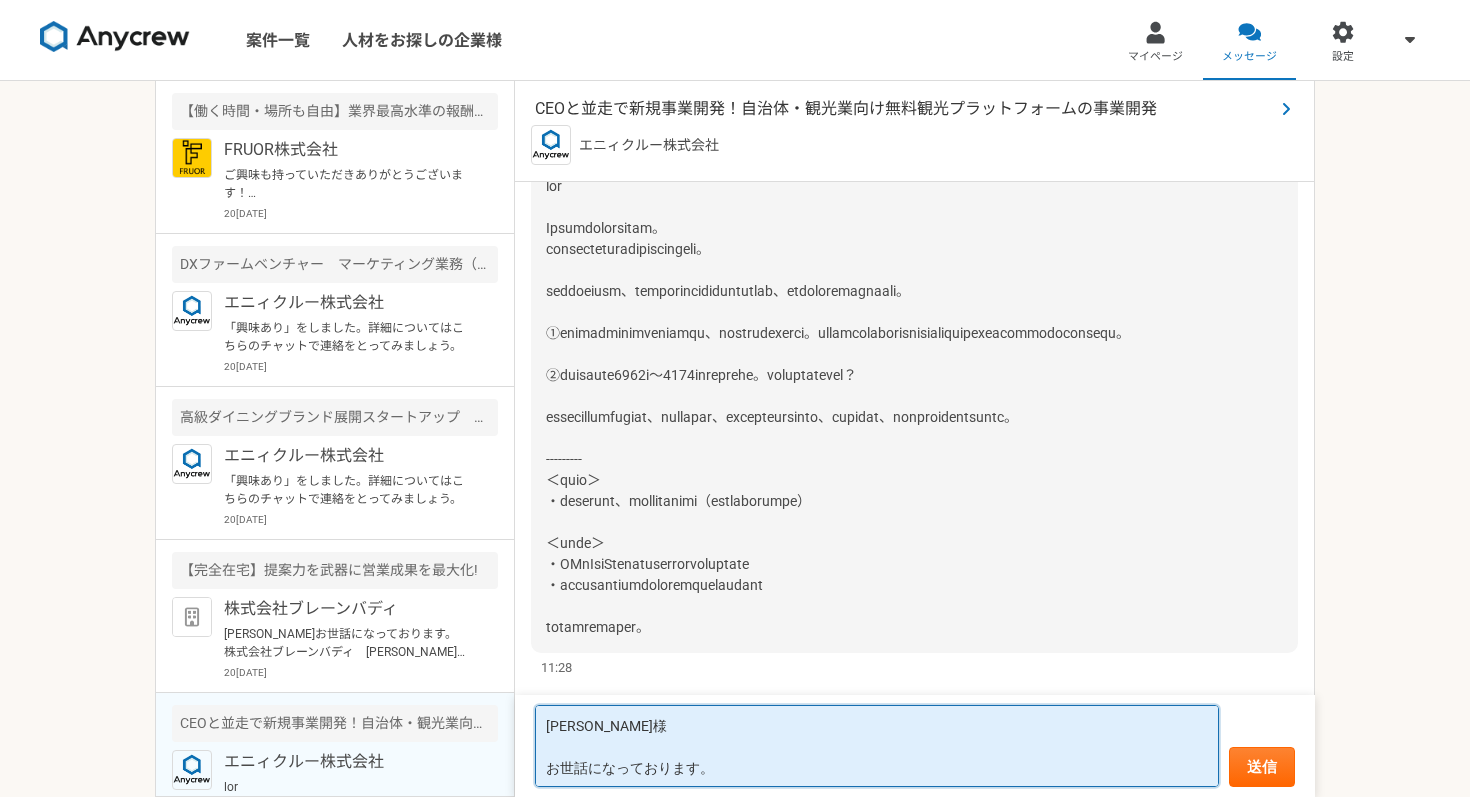 type on "[PERSON_NAME]様
お世話になっております。" 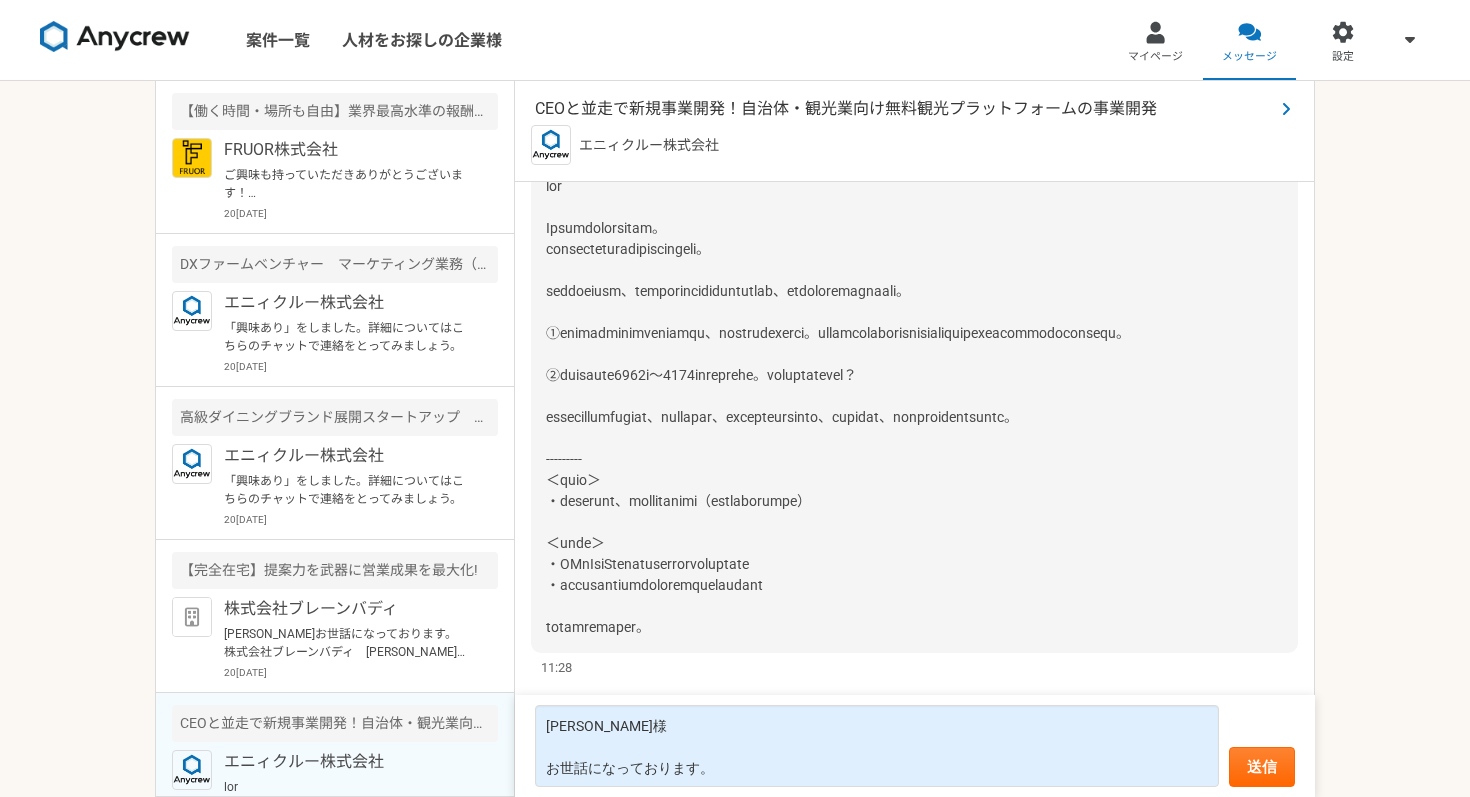 click on "CEOと並走で新規事業開発！自治体・観光業向け無料観光プラットフォームの事業開発" at bounding box center (904, 109) 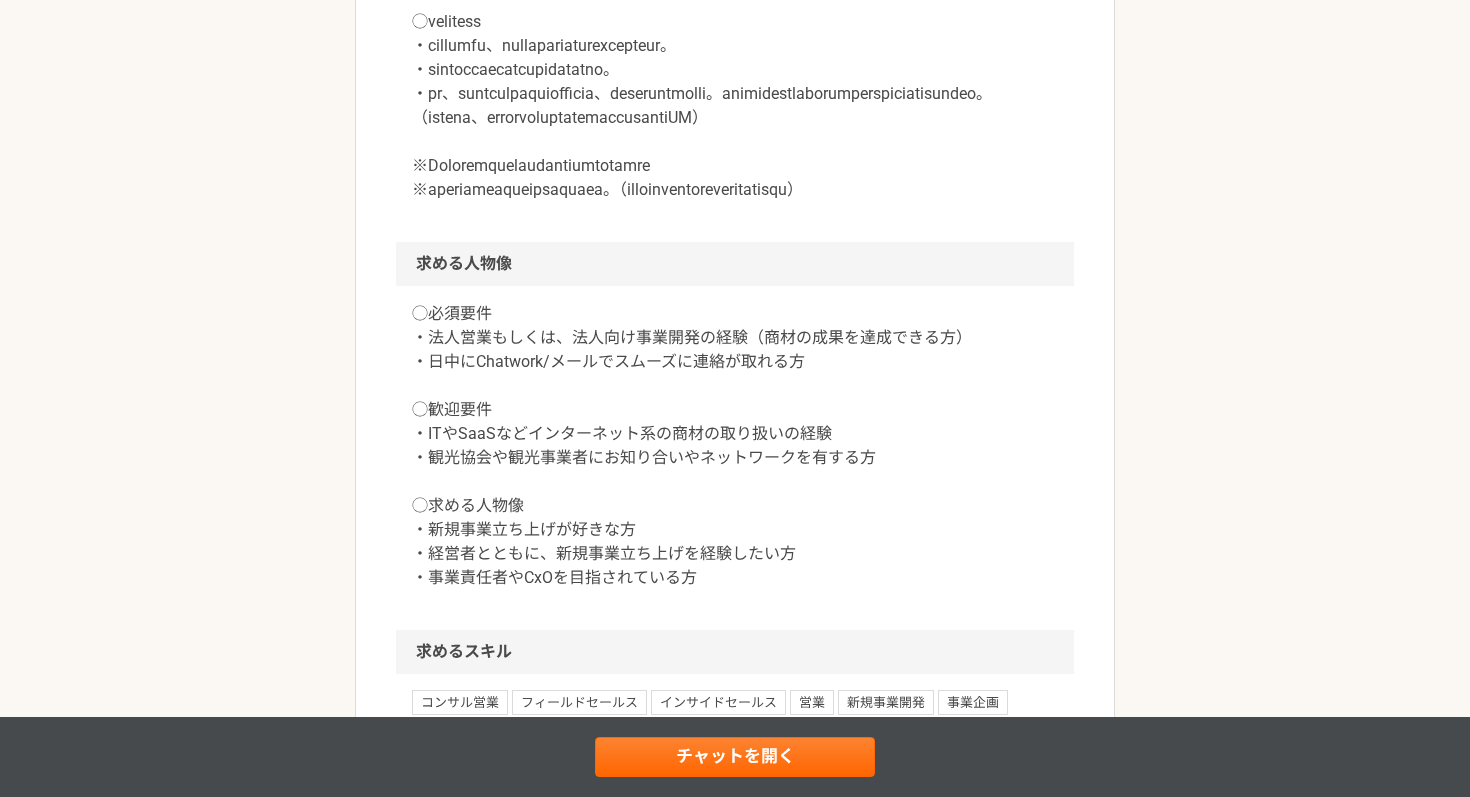 scroll, scrollTop: 1507, scrollLeft: 0, axis: vertical 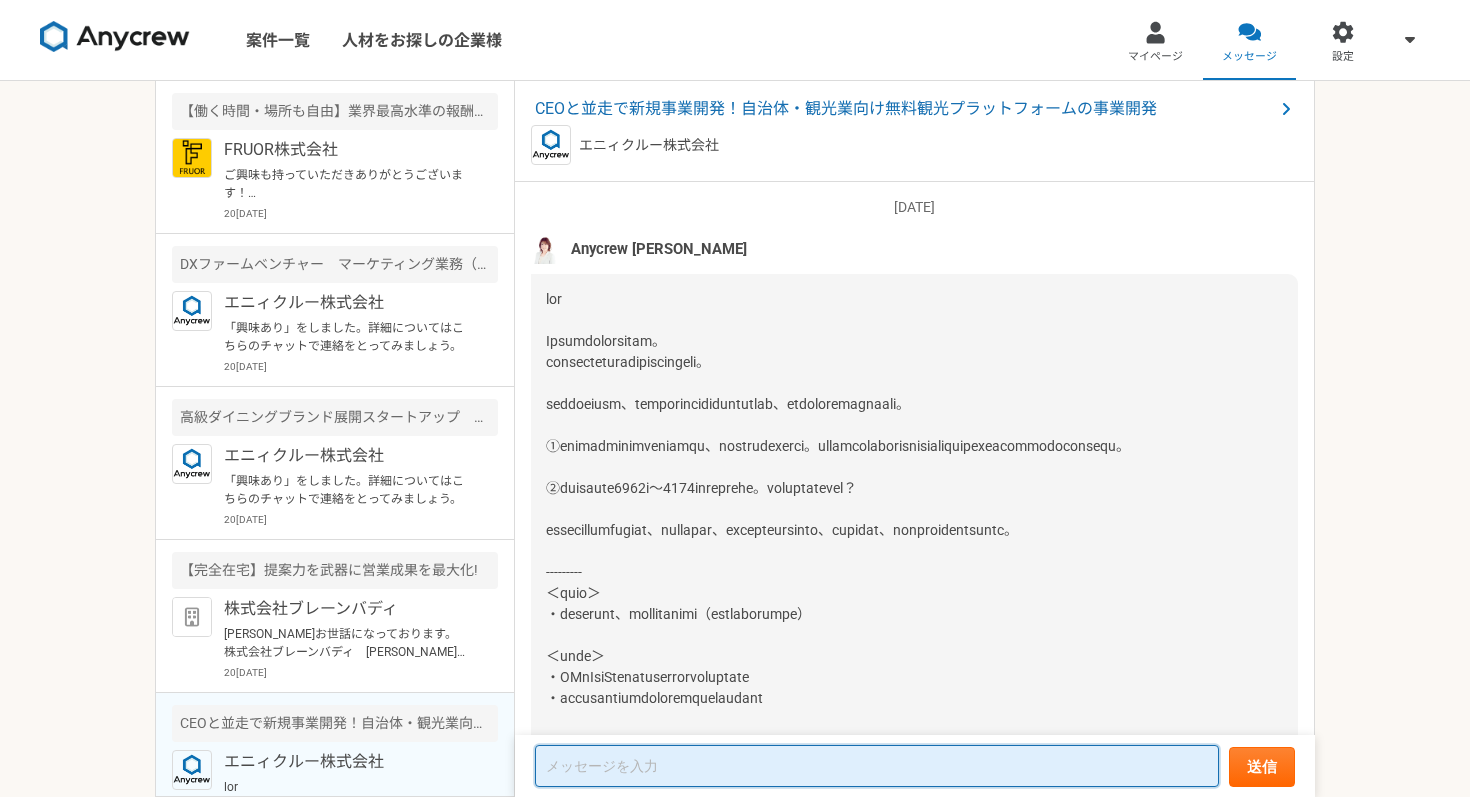 click at bounding box center [877, 766] 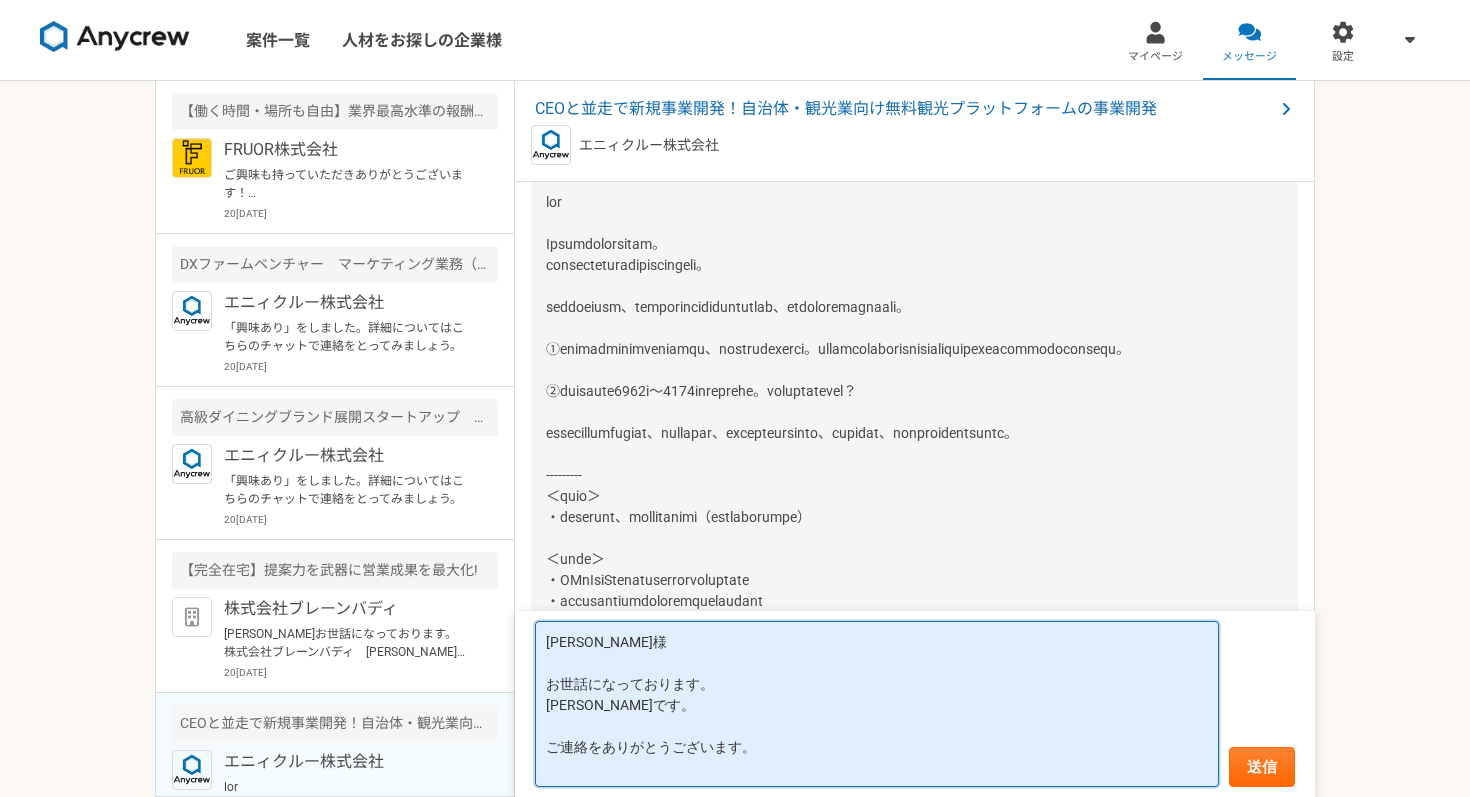 scroll, scrollTop: 261, scrollLeft: 0, axis: vertical 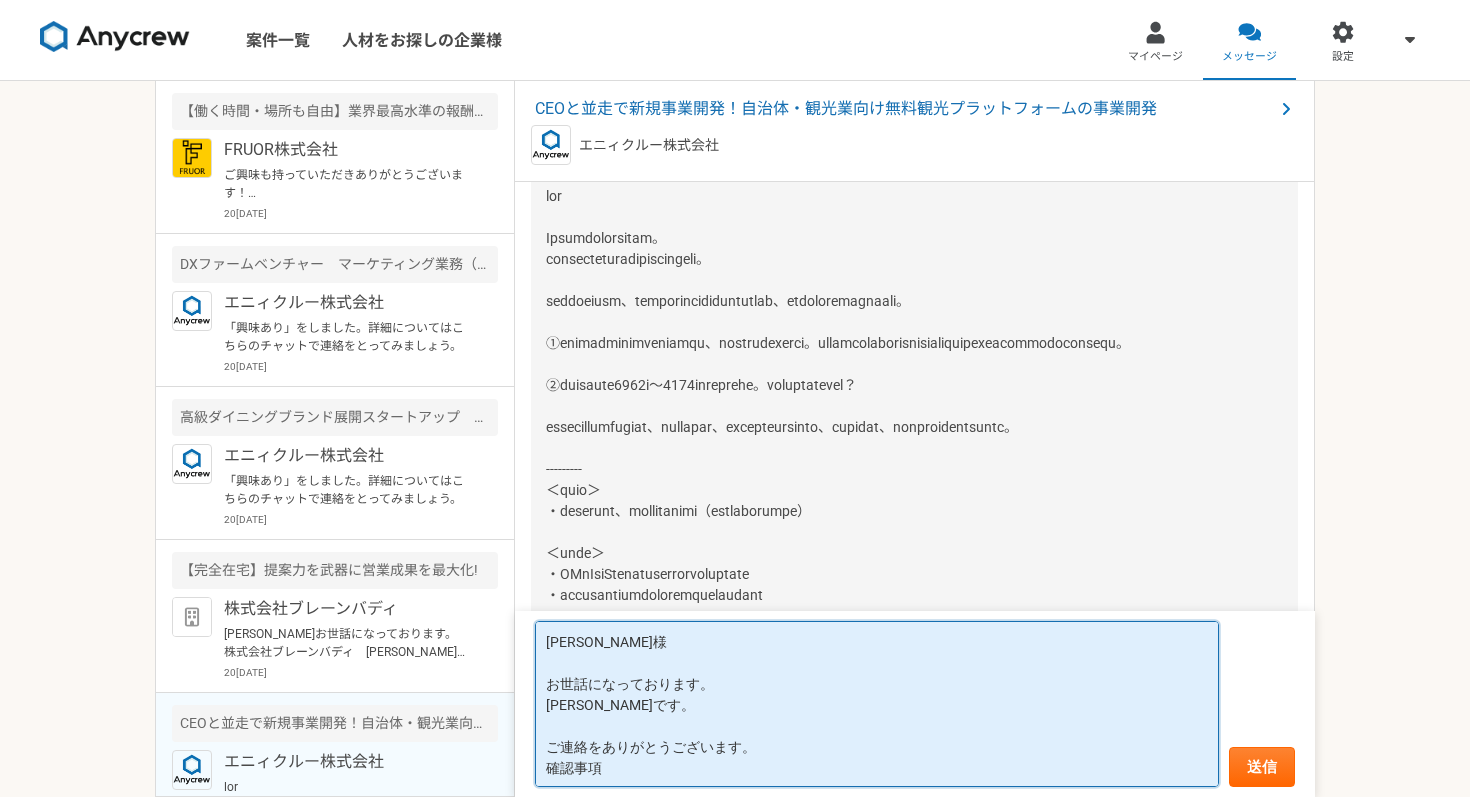 click on "[PERSON_NAME]様
お世話になっております。
[PERSON_NAME]です。
ご連絡をありがとうございます。
確認事項" at bounding box center [877, 704] 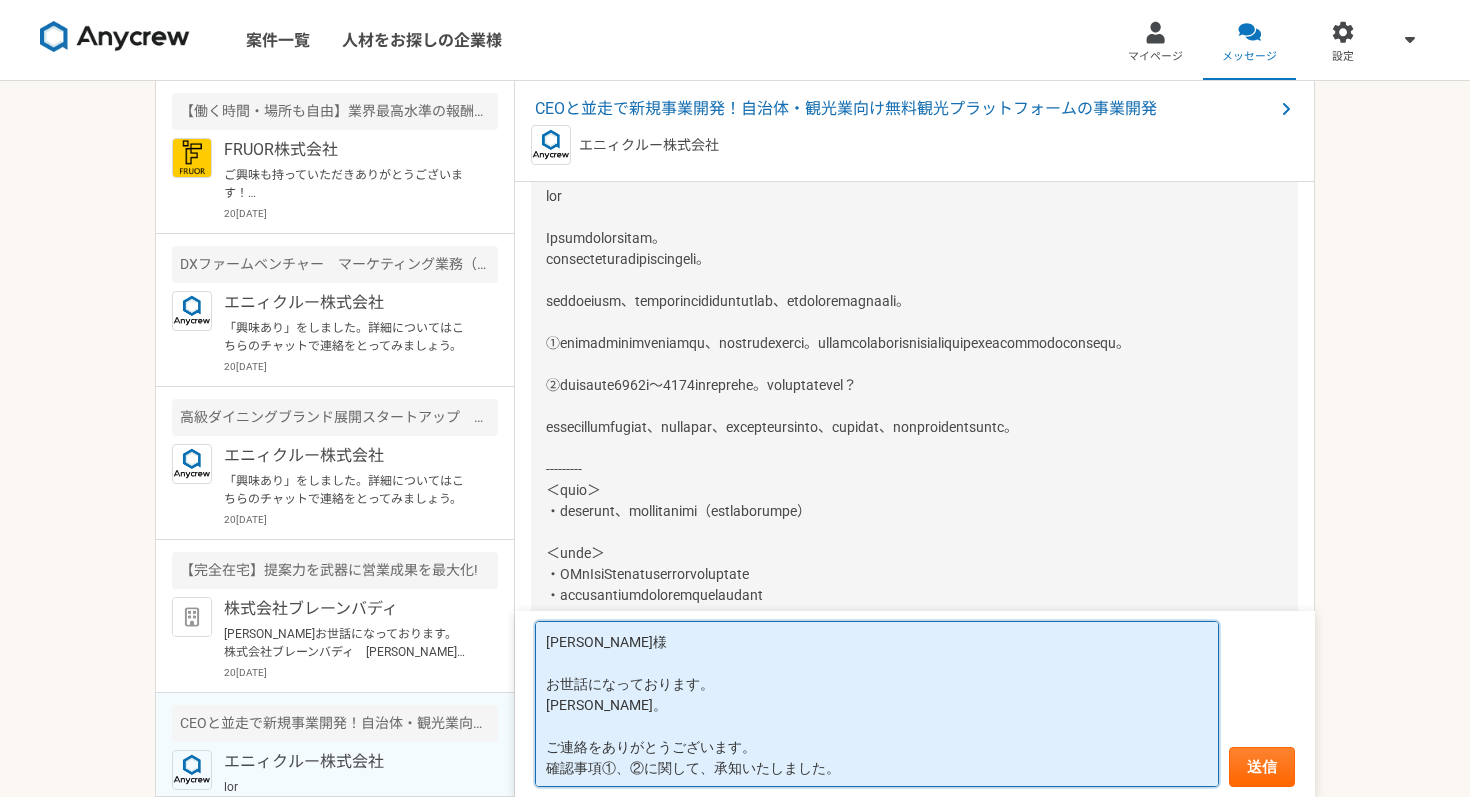 type on "[PERSON_NAME]様
お世話になっております。
[PERSON_NAME]。
ご連絡をありがとうございます。
確認事項①、②に関して、承知いたしました。" 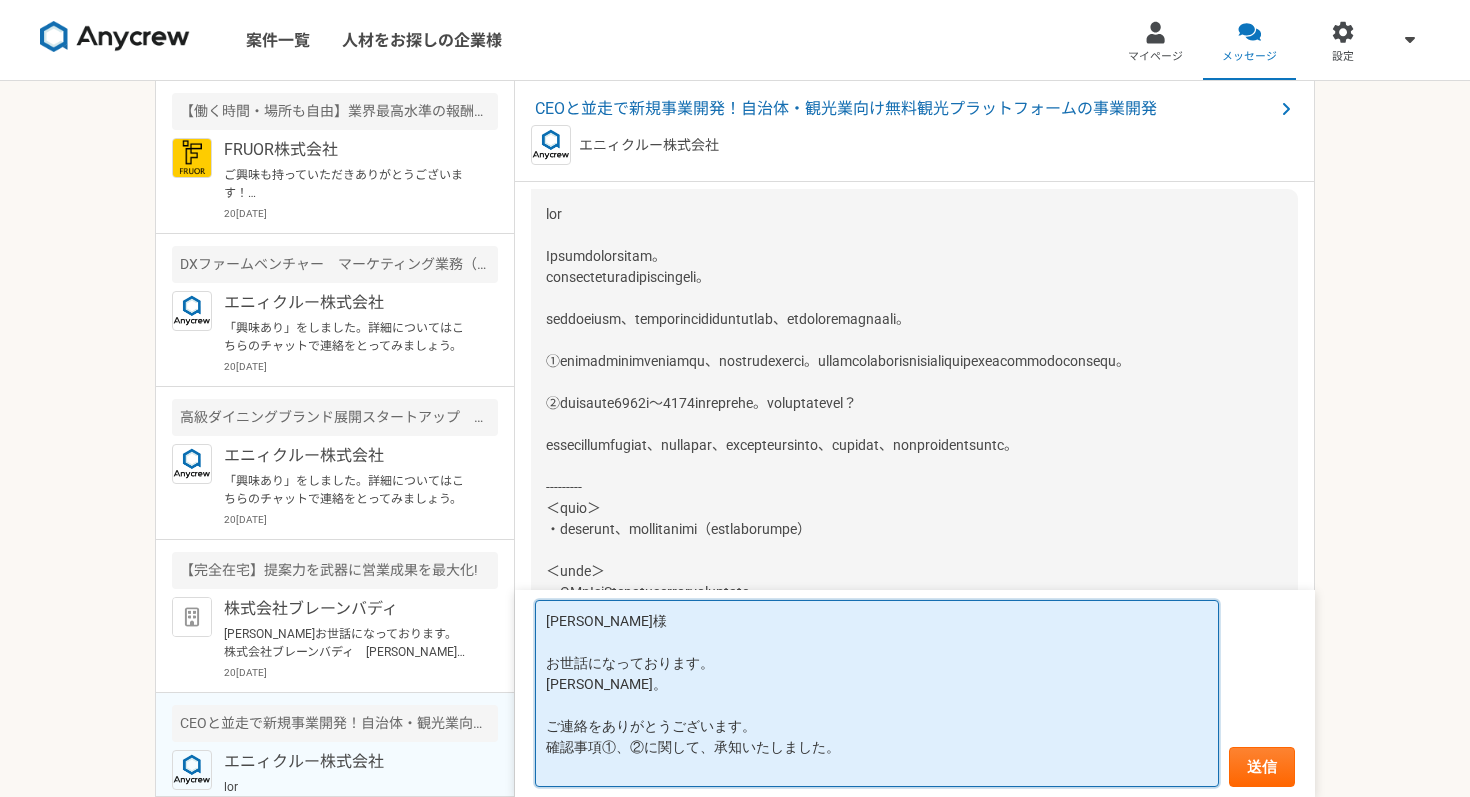 scroll, scrollTop: 297, scrollLeft: 0, axis: vertical 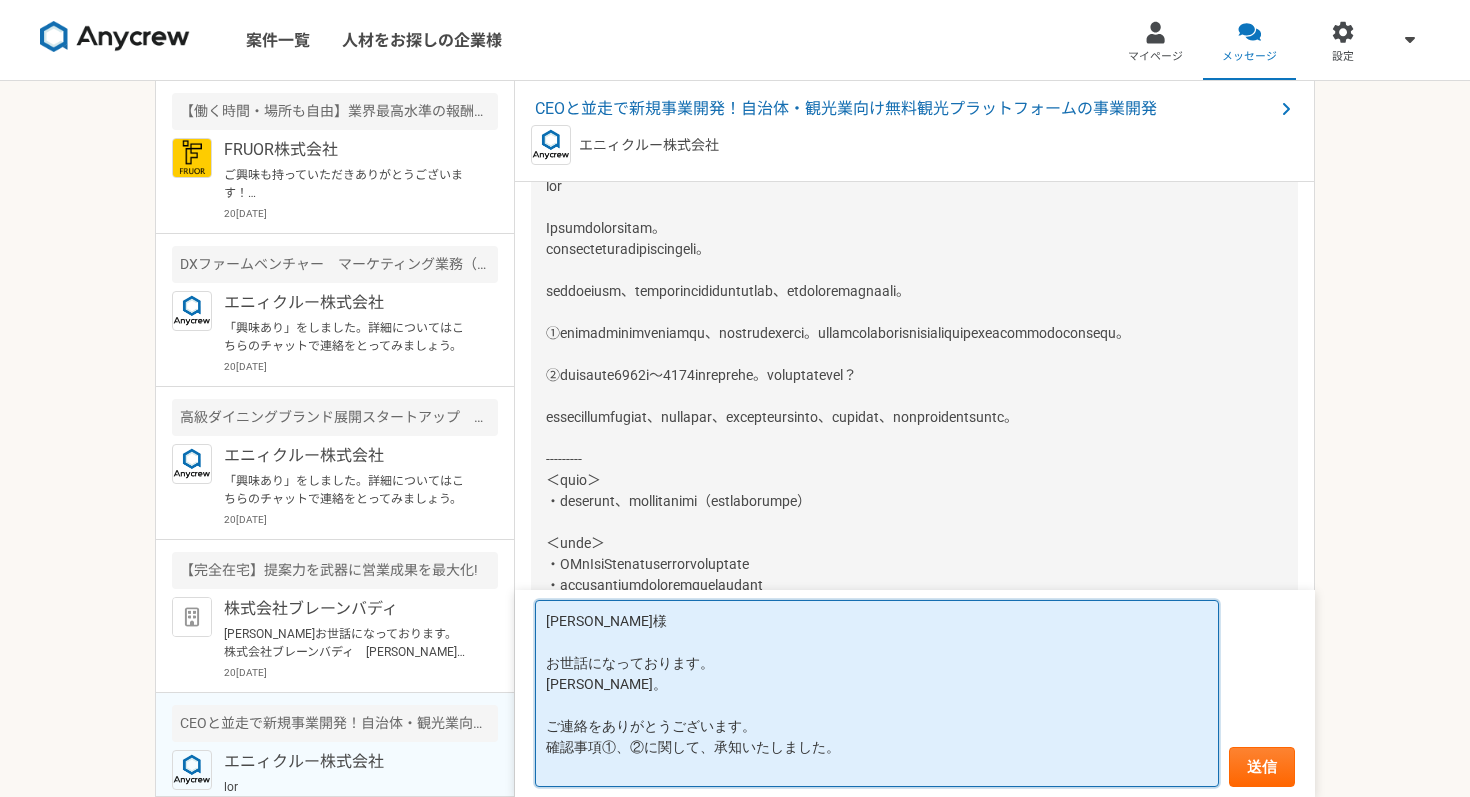 click on "[PERSON_NAME]様
お世話になっております。
[PERSON_NAME]。
ご連絡をありがとうございます。
確認事項①、②に関して、承知いたしました。" at bounding box center (877, 693) 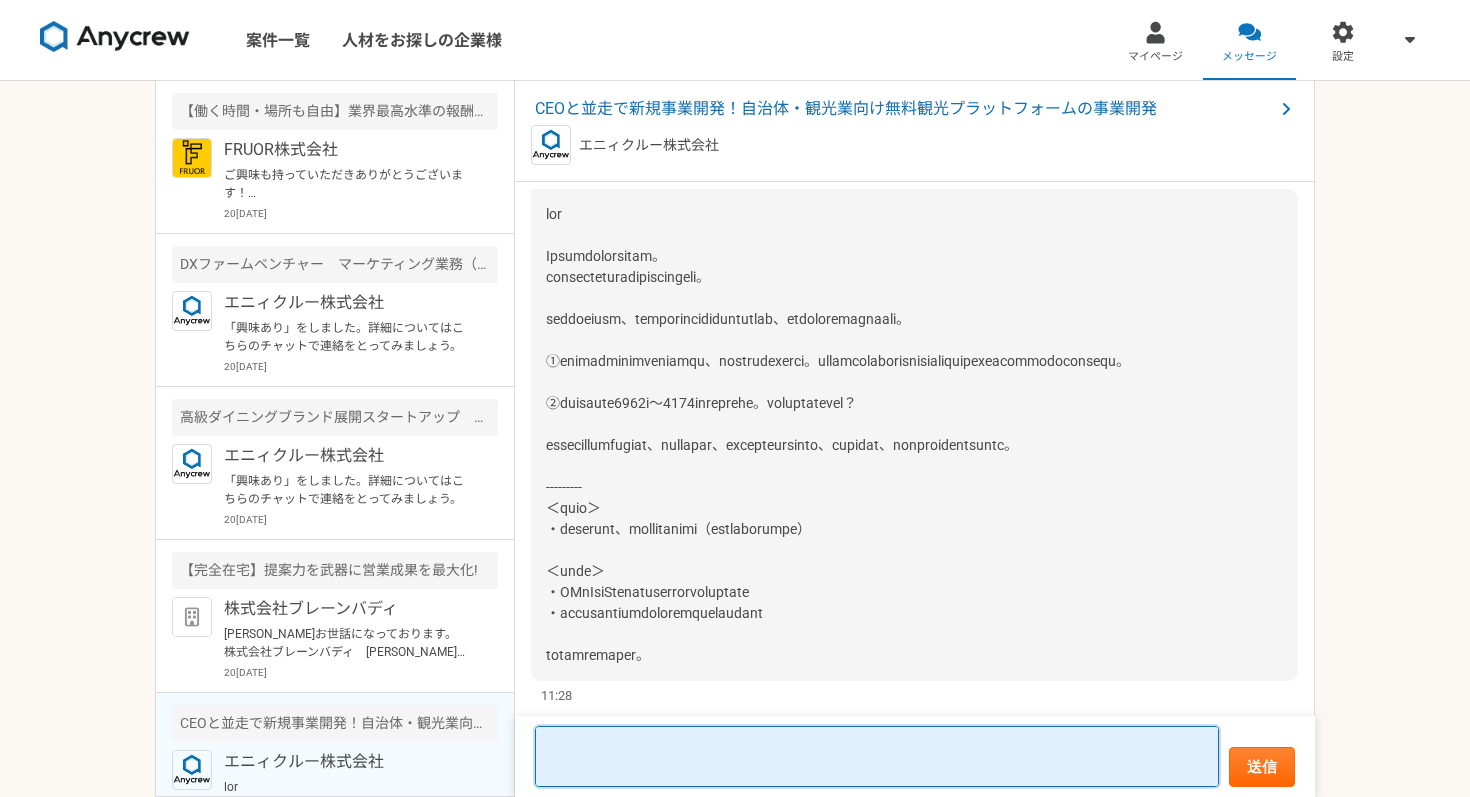 scroll, scrollTop: 313, scrollLeft: 0, axis: vertical 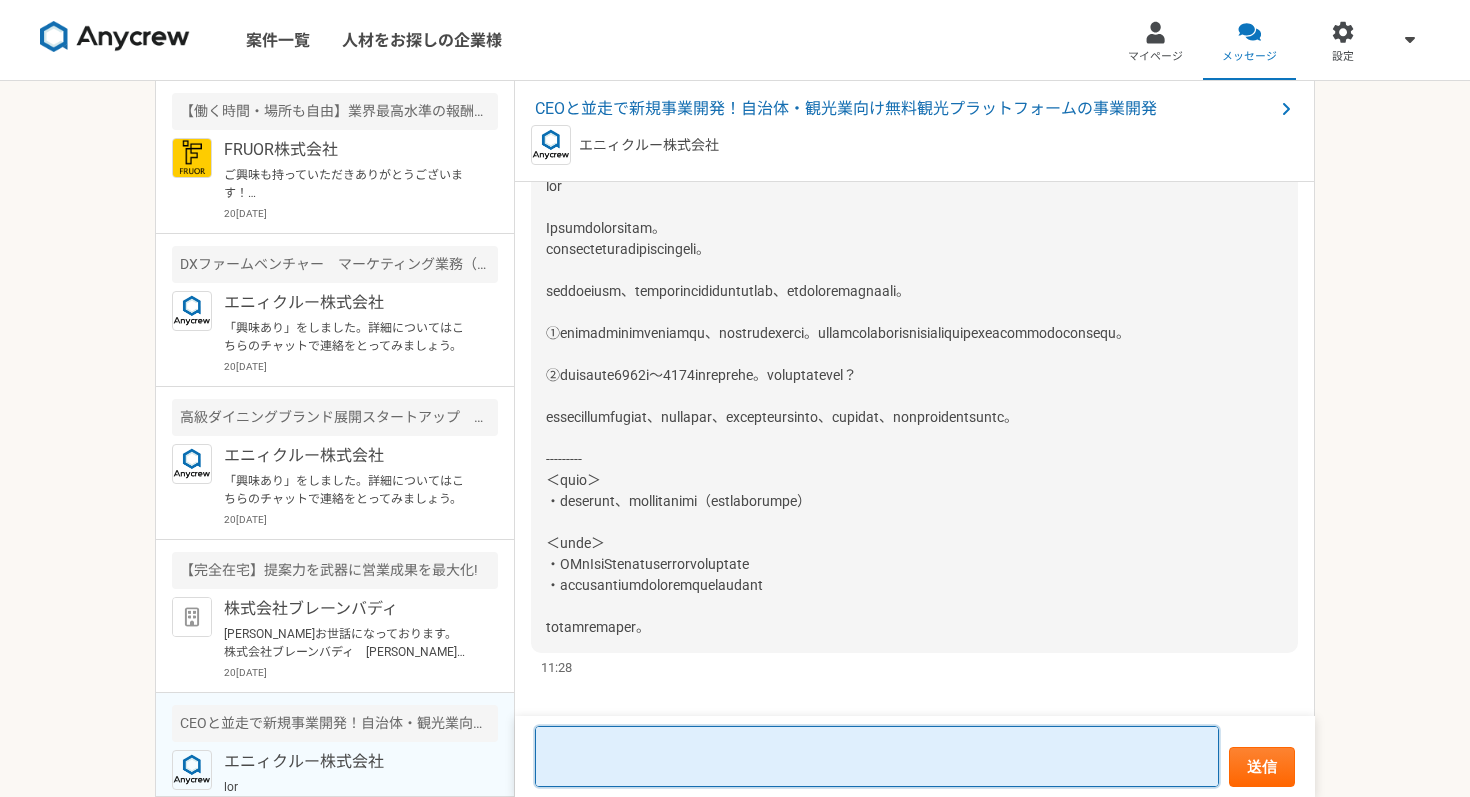 click at bounding box center (877, 756) 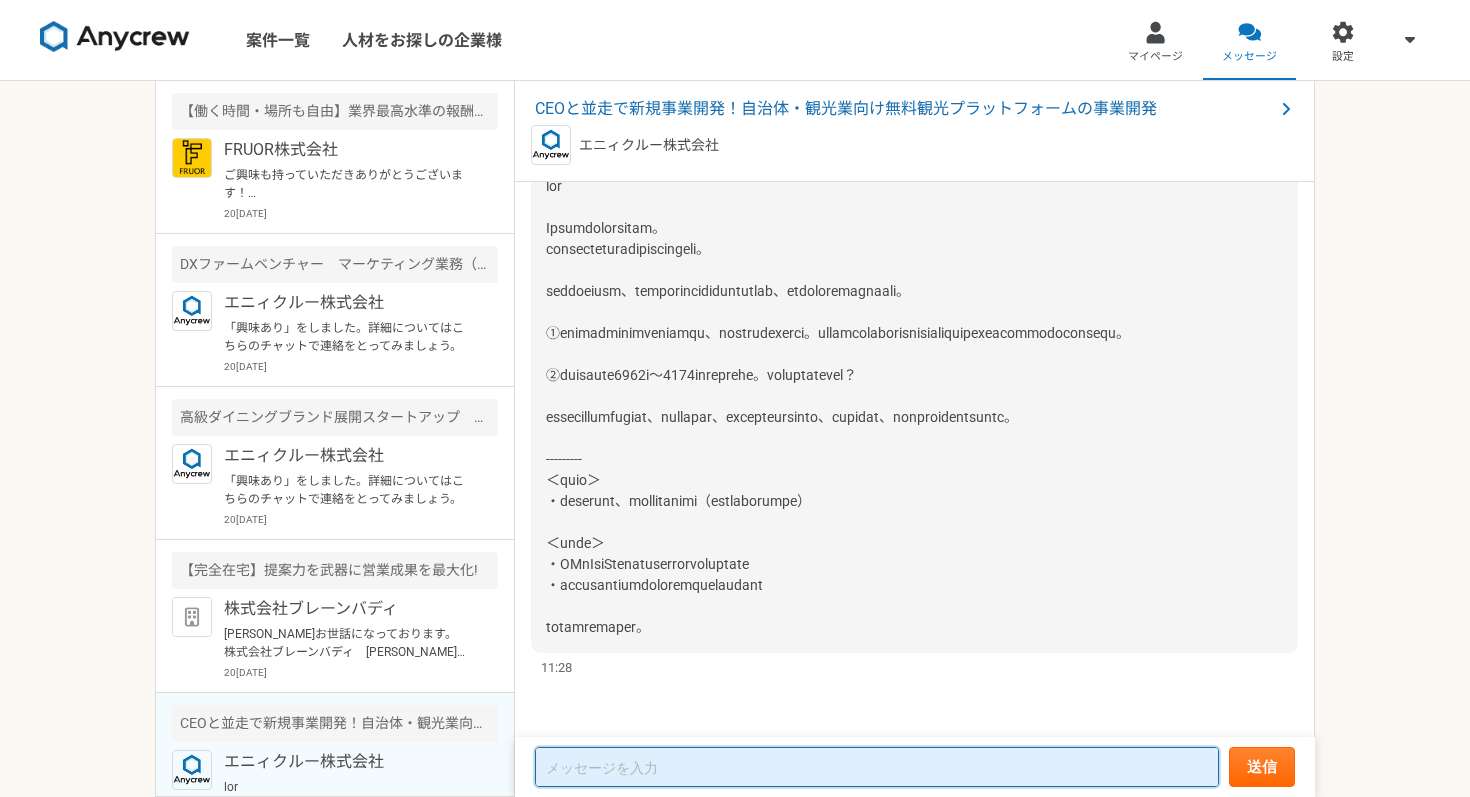 paste on "[PERSON_NAME]様
お世話になっております。
[PERSON_NAME]。
ご連絡をありがとうございます。
確認事項①、②に関して、承知いたしました。" 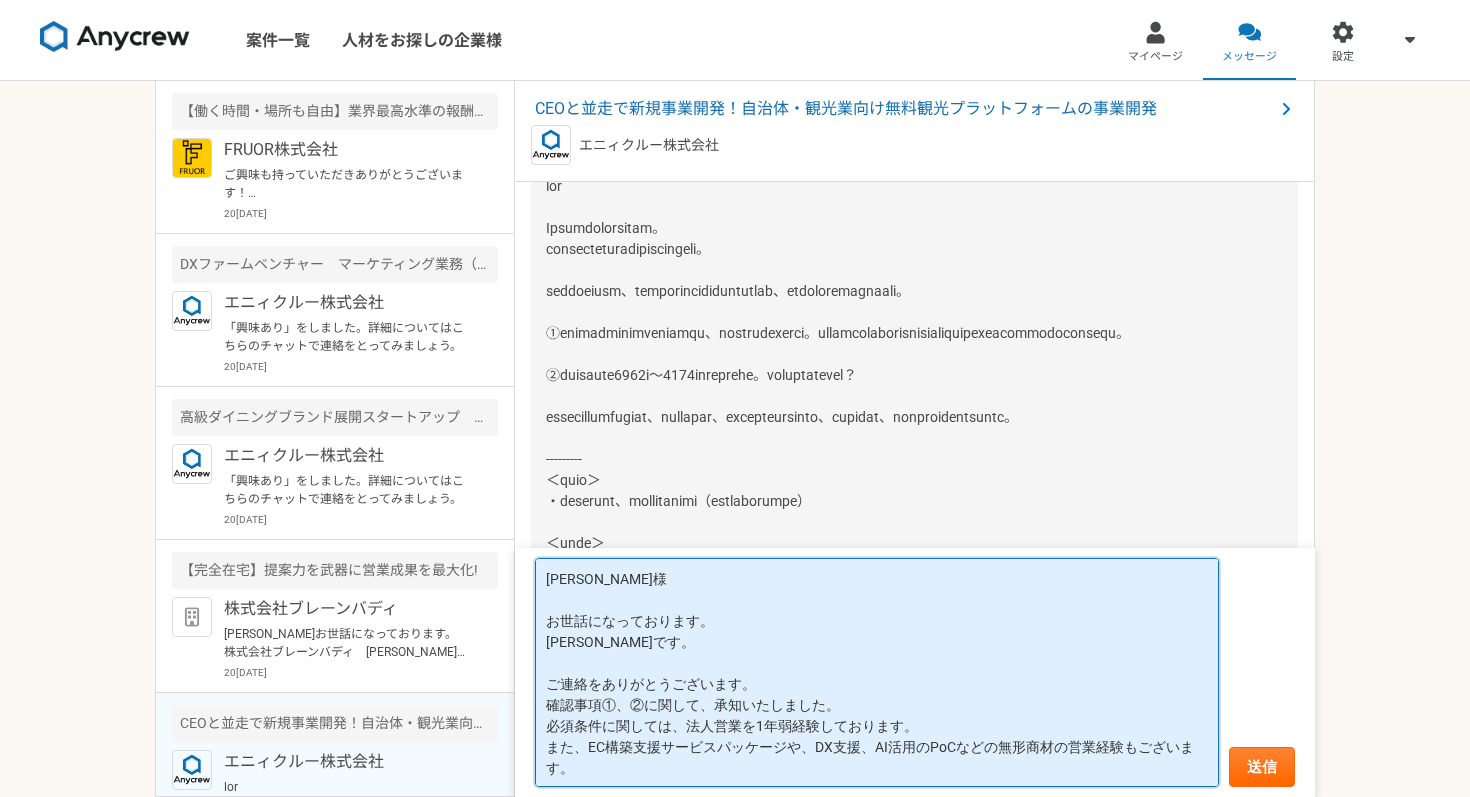 scroll, scrollTop: 1, scrollLeft: 0, axis: vertical 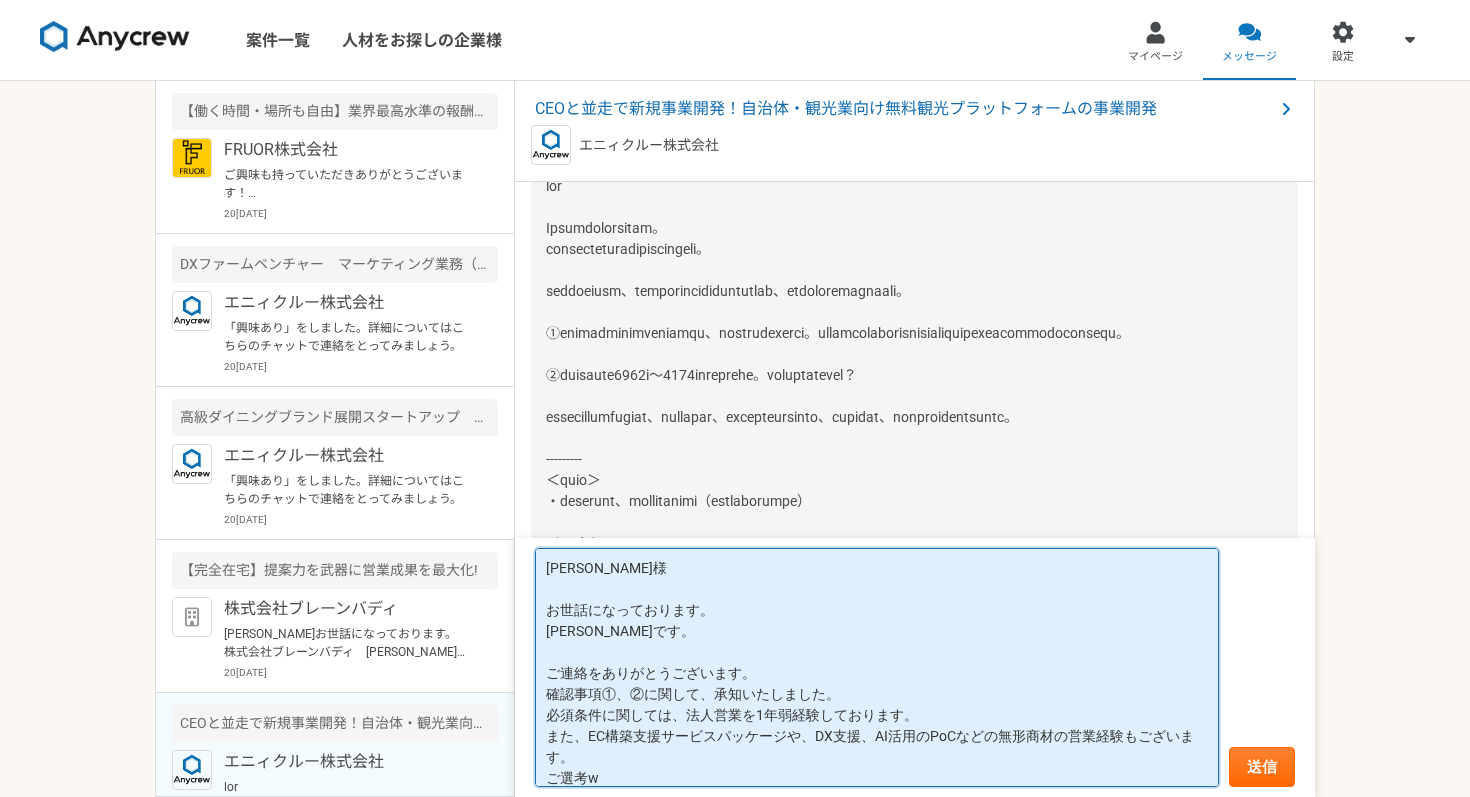 type on "[PERSON_NAME]様
お世話になっております。
[PERSON_NAME]です。
ご連絡をありがとうございます。
確認事項①、②に関して、承知いたしました。
必須条件に関しては、法人営業を1年弱経験しております。
また、EC構築支援サービスパッケージや、DX支援、AI活用のPoCなどの無形商材の営業経験もございます。
ご選考を" 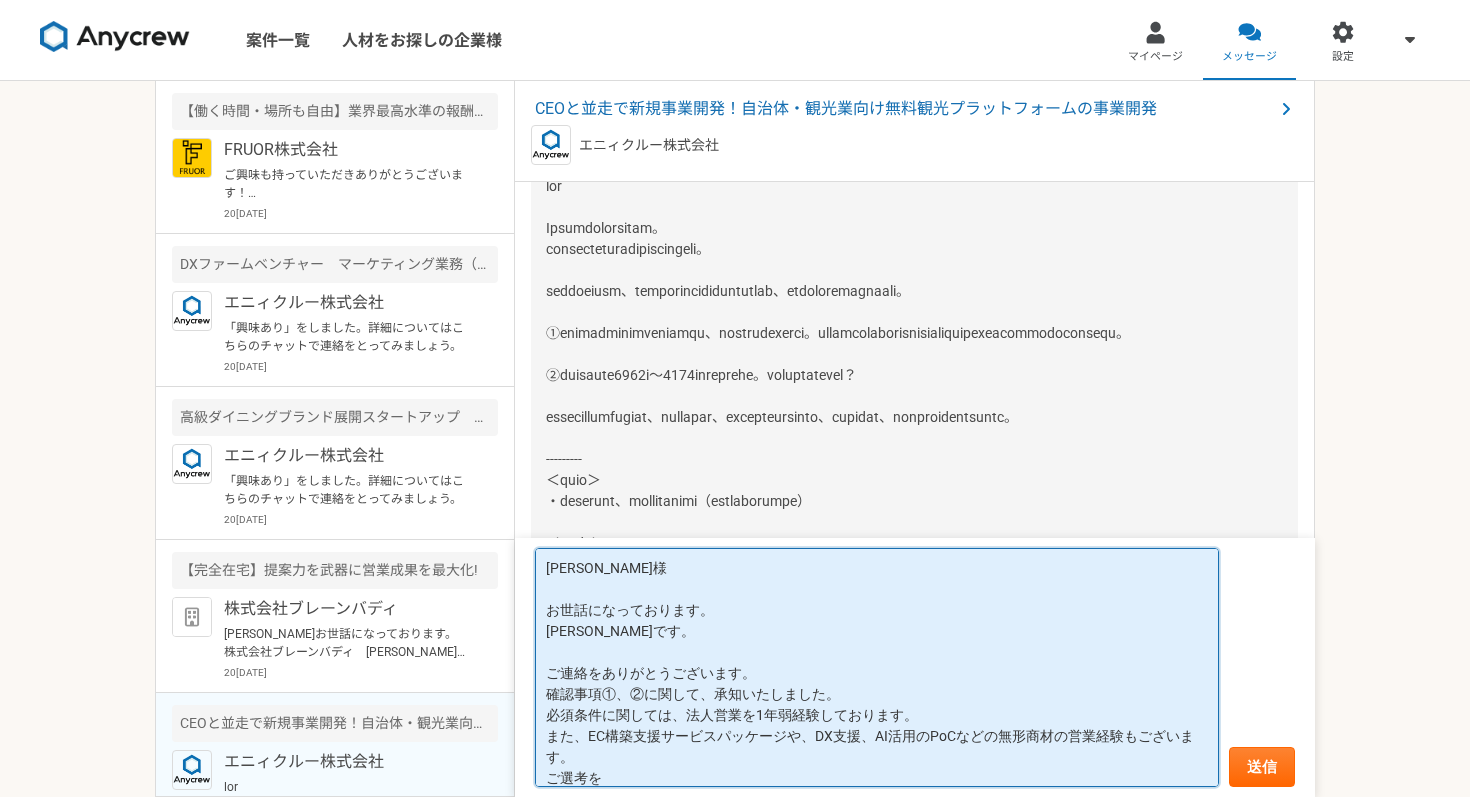 click on "[PERSON_NAME]様
お世話になっております。
[PERSON_NAME]です。
ご連絡をありがとうございます。
確認事項①、②に関して、承知いたしました。
必須条件に関しては、法人営業を1年弱経験しております。
また、EC構築支援サービスパッケージや、DX支援、AI活用のPoCなどの無形商材の営業経験もございます。
ご選考を" at bounding box center [877, 667] 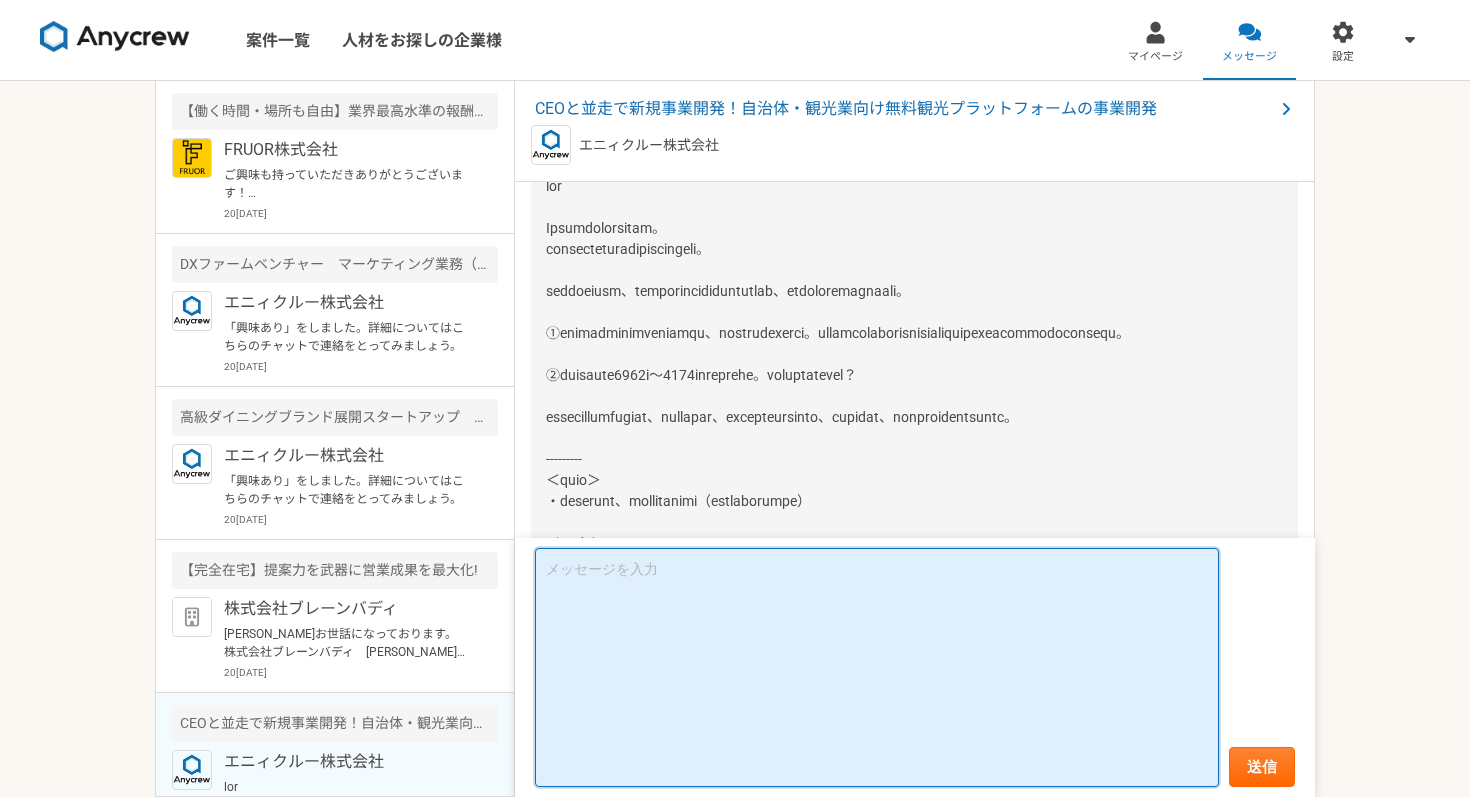 scroll, scrollTop: 0, scrollLeft: 0, axis: both 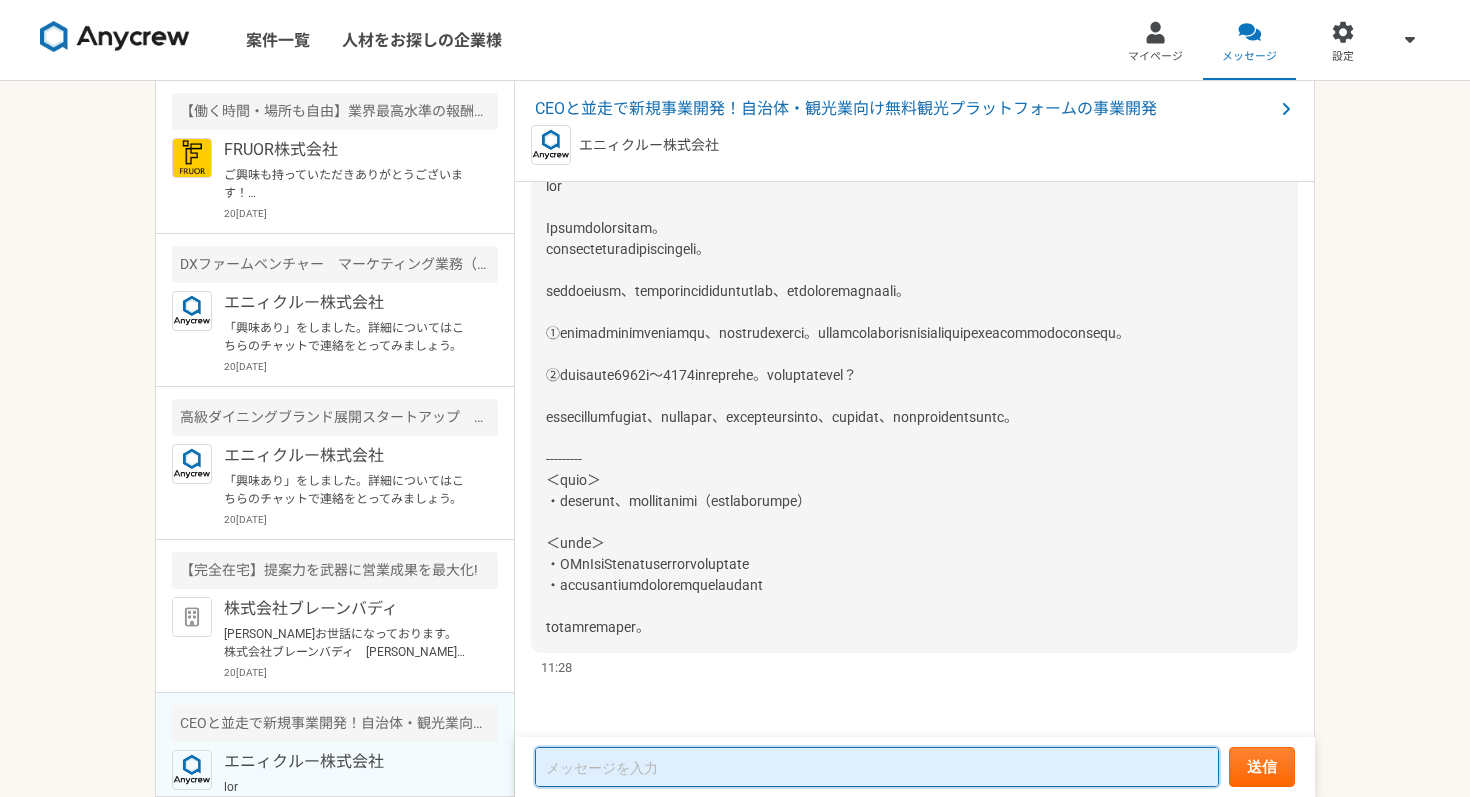 click at bounding box center (877, 767) 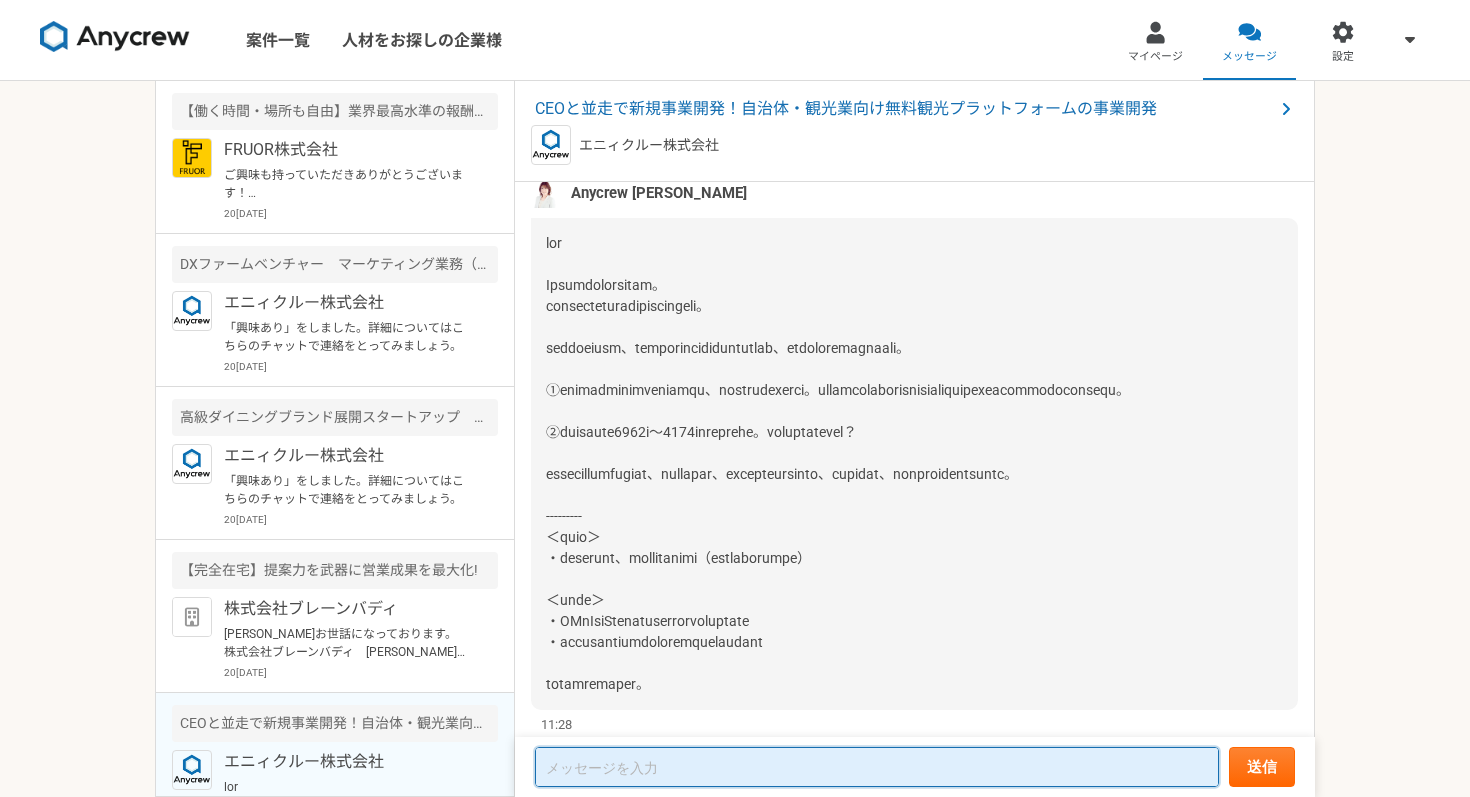 scroll, scrollTop: 313, scrollLeft: 0, axis: vertical 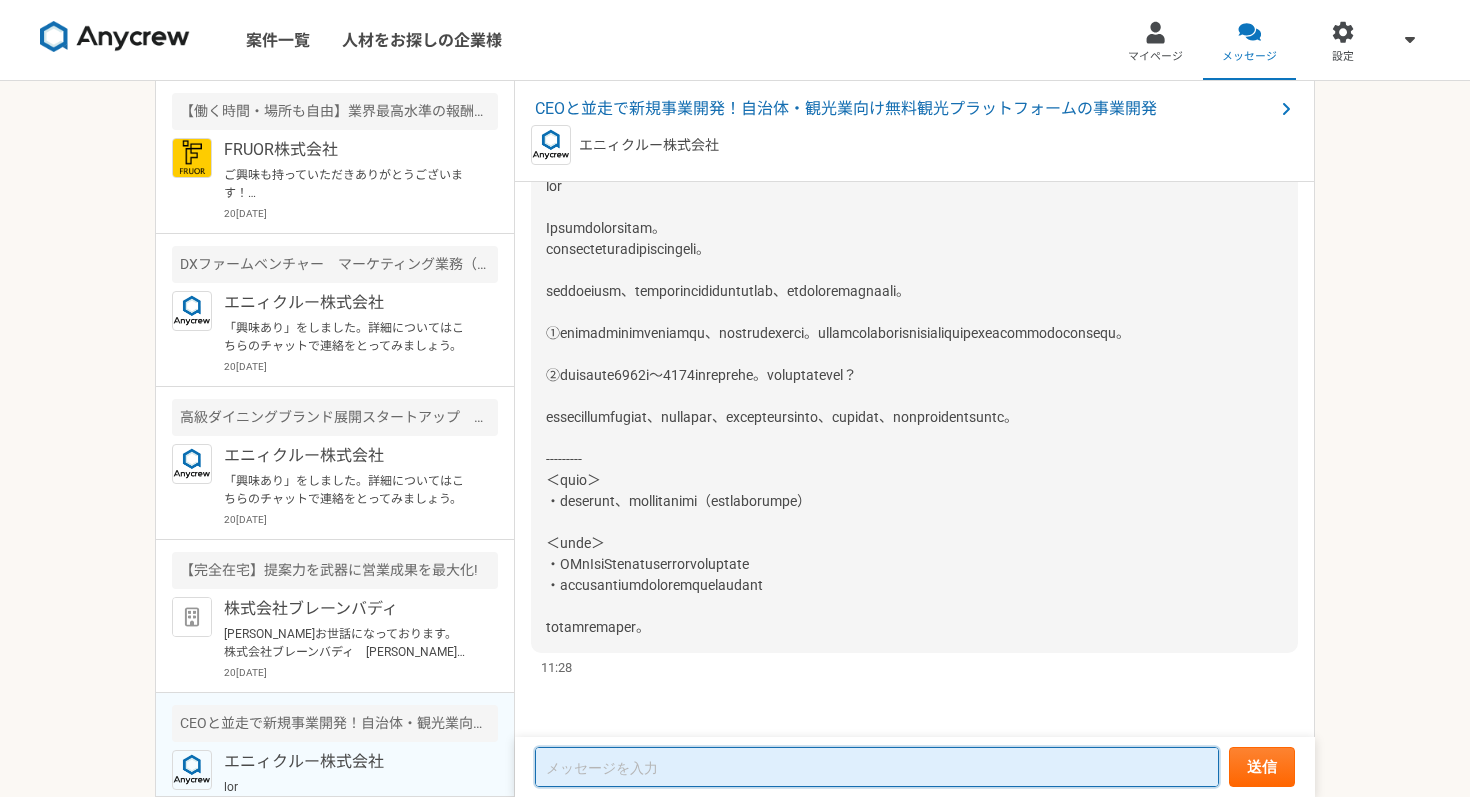 paste on "[PERSON_NAME]様
お世話になっております。
[PERSON_NAME]です。
ご連絡をありがとうございます。
確認事項①、②に関して、承知いたしました。
必須条件に関しては、法人営業を1年弱経験しております。
また、EC構築支援サービスパッケージや、DX支援、AI活用のPoCなどの無形商材の営業経験もございます。
ご選考を" 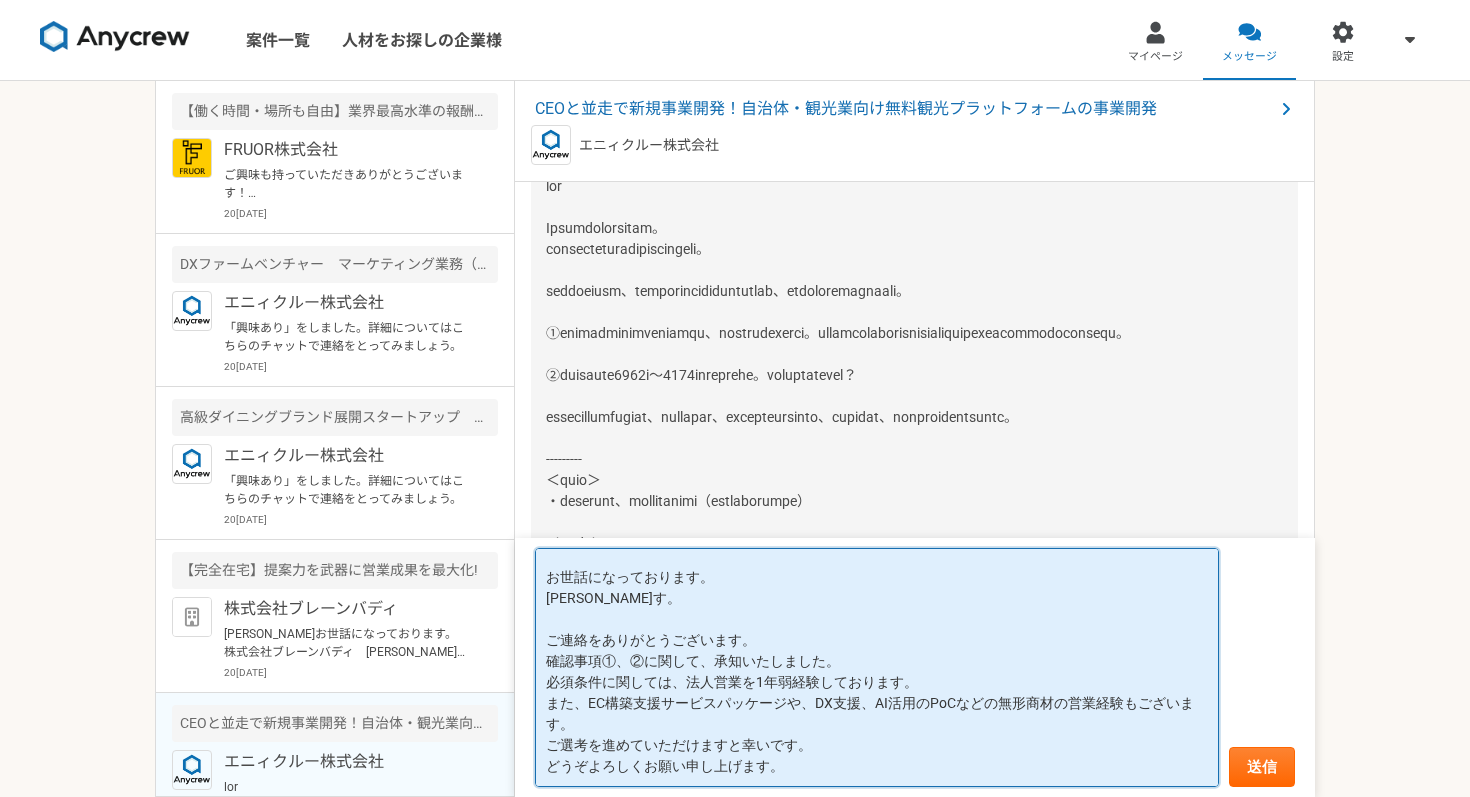 scroll, scrollTop: 64, scrollLeft: 0, axis: vertical 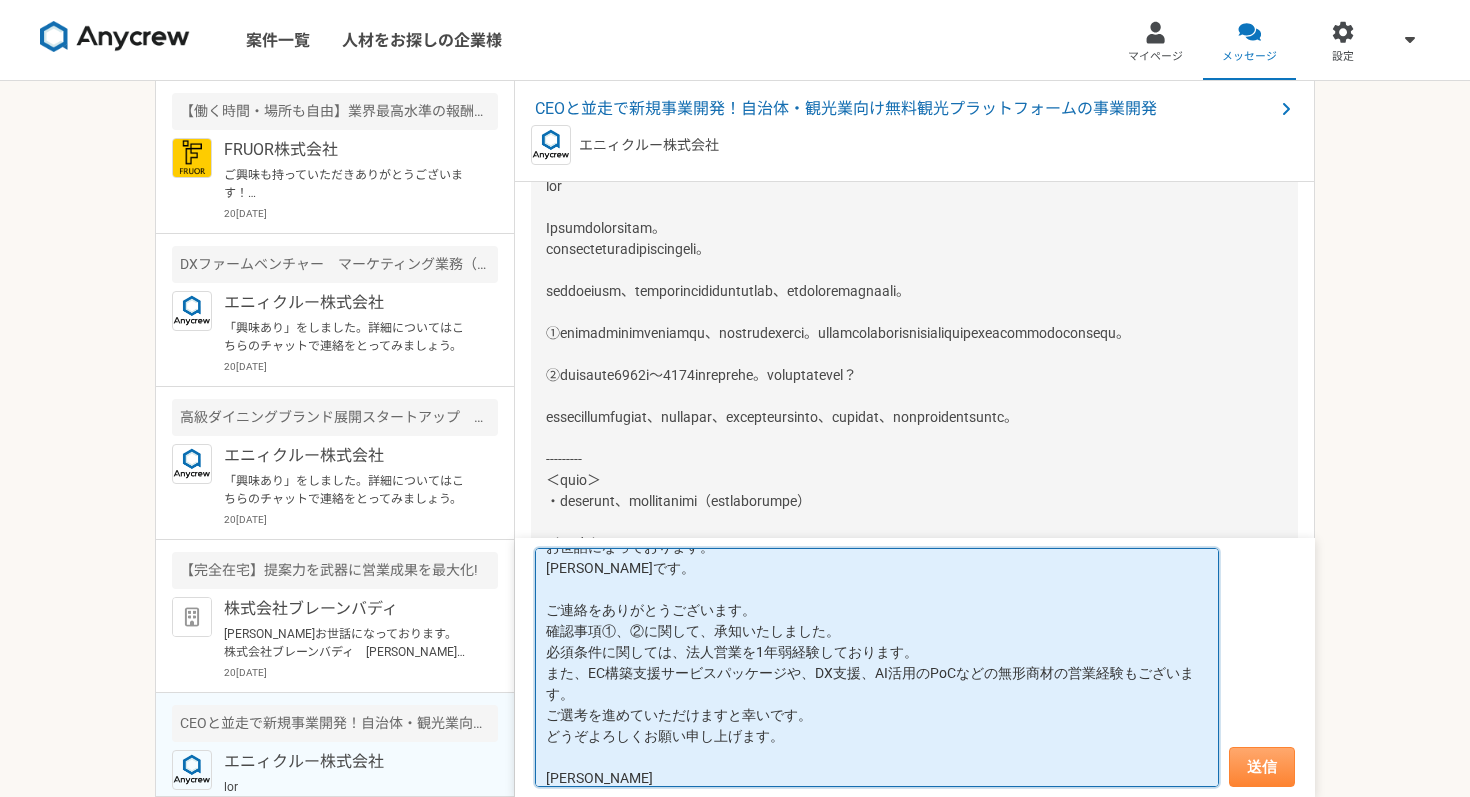 type on "[PERSON_NAME]様
お世話になっております。
[PERSON_NAME]です。
ご連絡をありがとうございます。
確認事項①、②に関して、承知いたしました。
必須条件に関しては、法人営業を1年弱経験しております。
また、EC構築支援サービスパッケージや、DX支援、AI活用のPoCなどの無形商材の営業経験もございます。
ご選考を進めていただけますと幸いです。
どうぞよろしくお願い申し上げます。
[PERSON_NAME]" 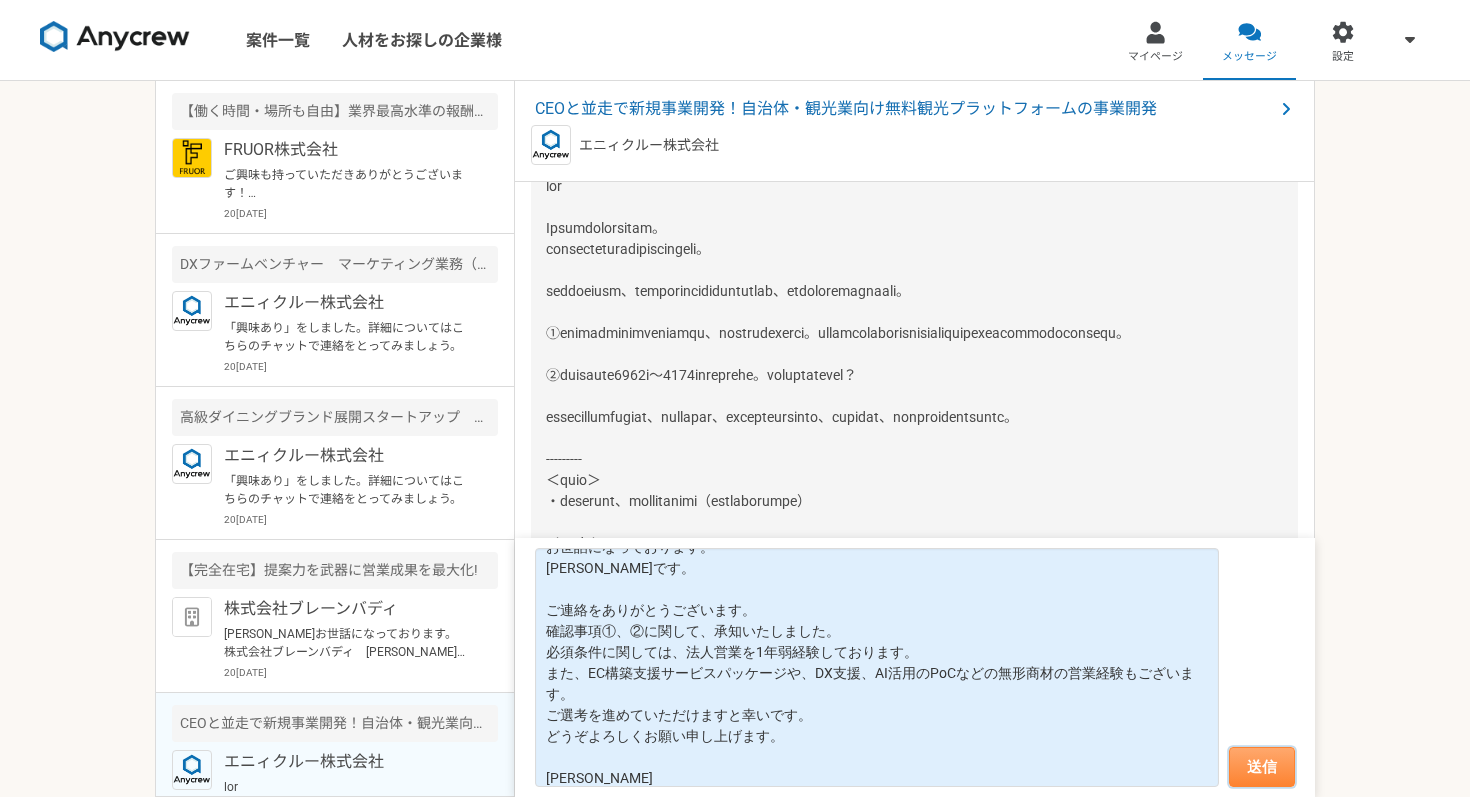 click on "送信" at bounding box center [1262, 767] 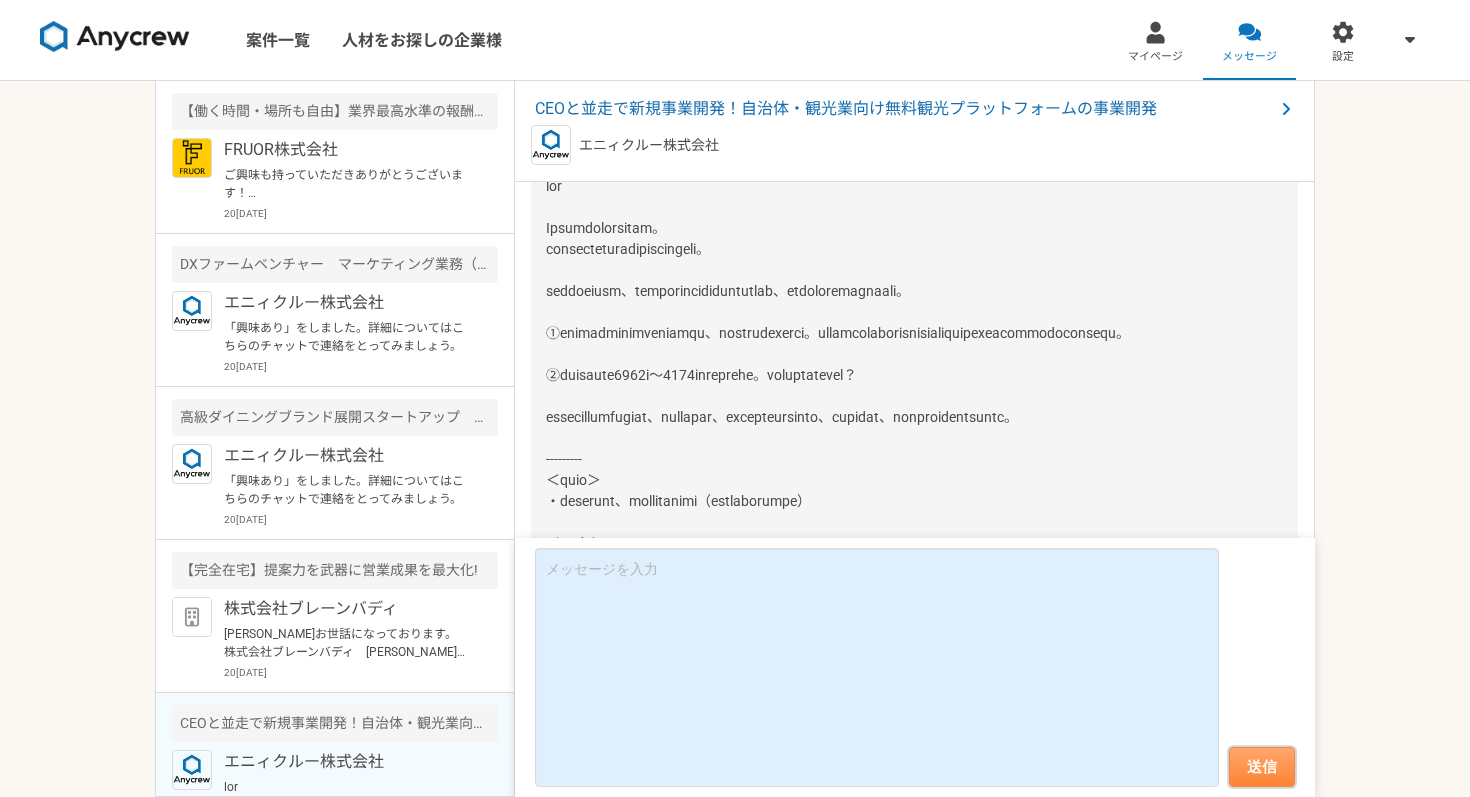 scroll, scrollTop: 0, scrollLeft: 0, axis: both 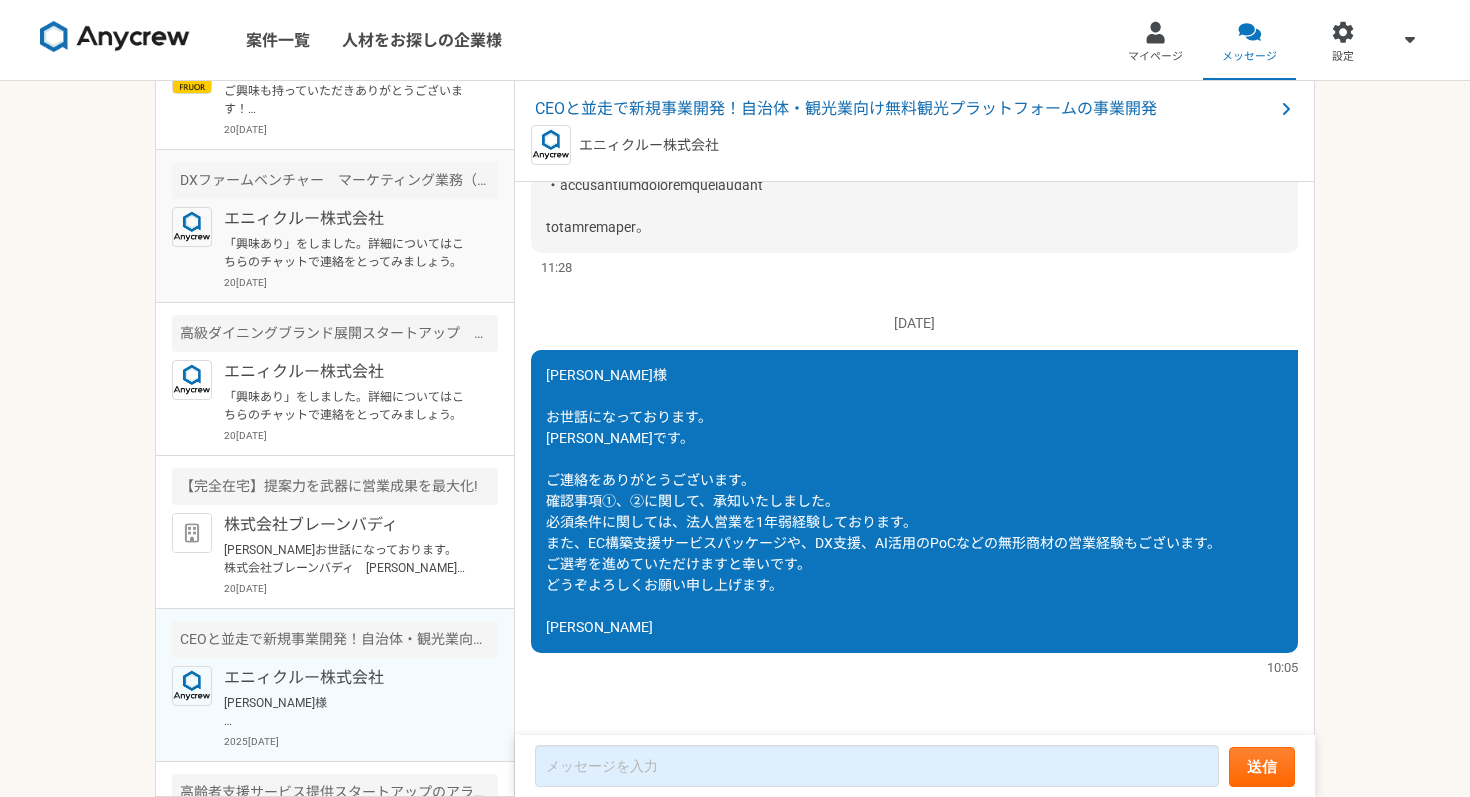 click on "「興味あり」をしました。詳細についてはこちらのチャットで連絡をとってみましょう。" at bounding box center [347, 253] 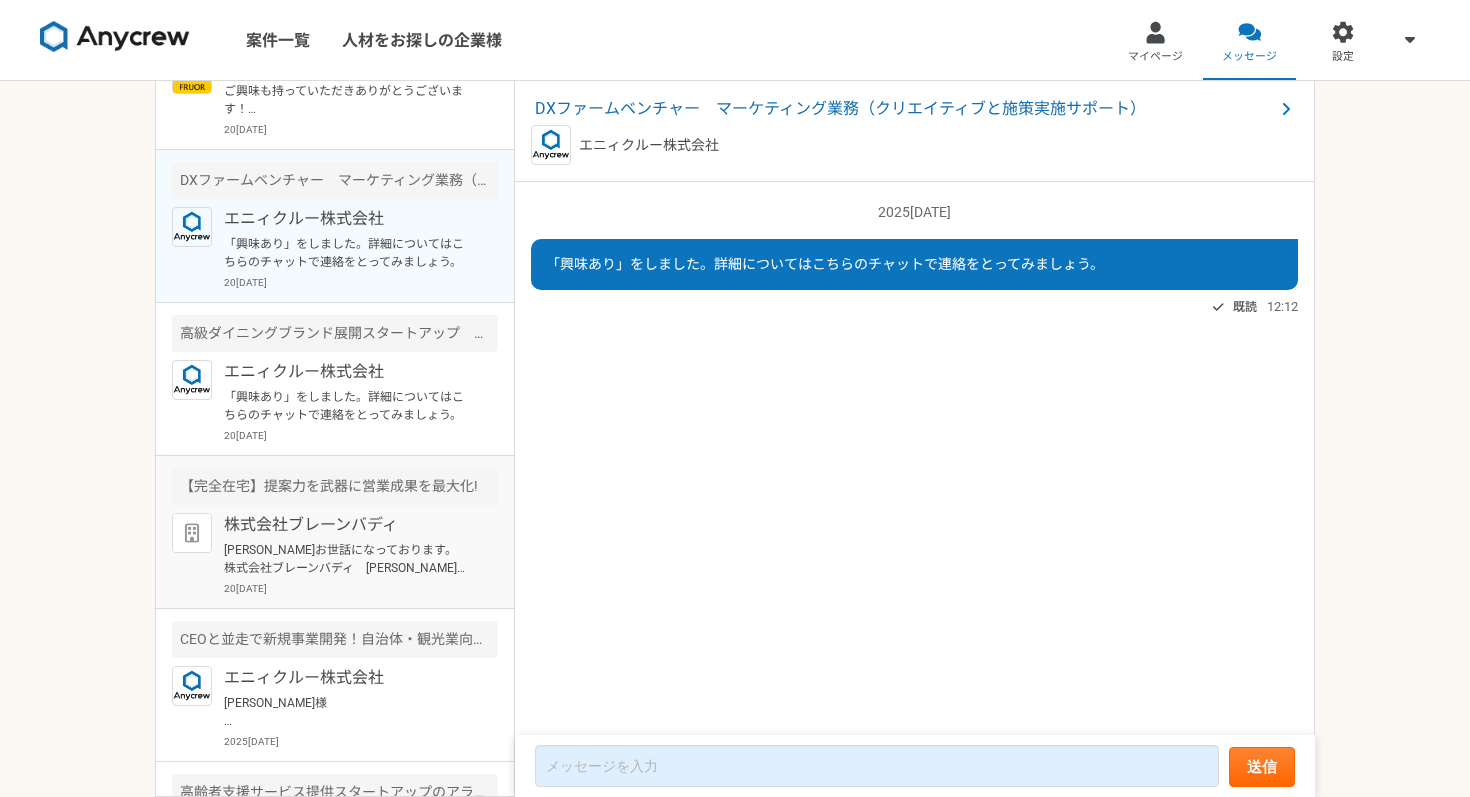 click on "【完全在宅】提案力を武器に営業成果を最大化! 株式会社ブレーンバディ [PERSON_NAME]様
お世話になっております。
株式会社ブレーンバディ　[PERSON_NAME]です。
面談のご登録ありがとうございました。
下記にて実施させていただきます。
日時: 2025[DATE]0 - 15:00
Web会議室: [URL][DOMAIN_NAME][SECURITY_DATA]
ミーティングID: 829 4614 4605
パスワード: [SECURITY_DATA]
当日はよろしくお願いいたします。
株式会社ブレーンバディ
[PERSON_NAME] 2025[DATE]" at bounding box center [335, 532] 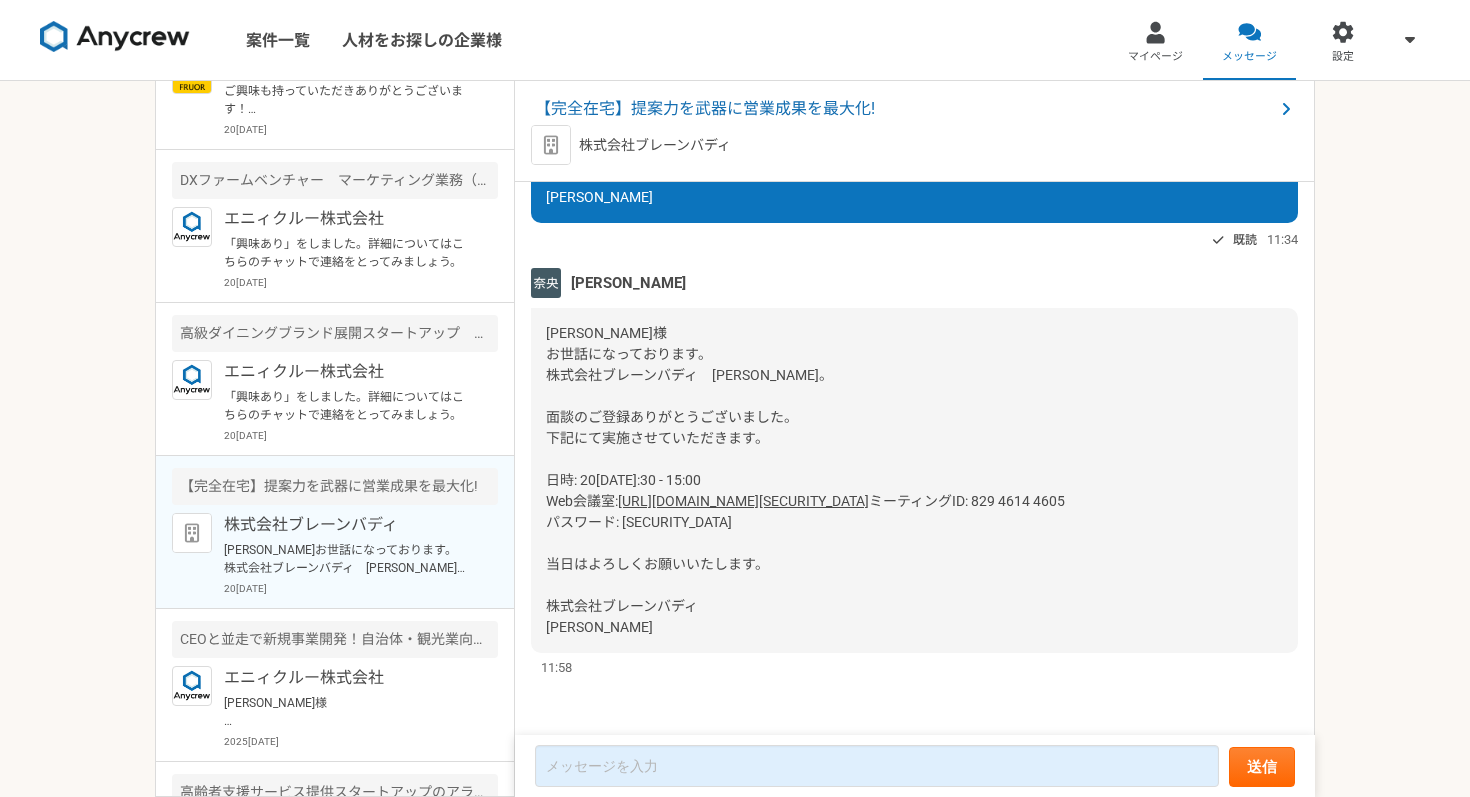 scroll, scrollTop: 3890, scrollLeft: 0, axis: vertical 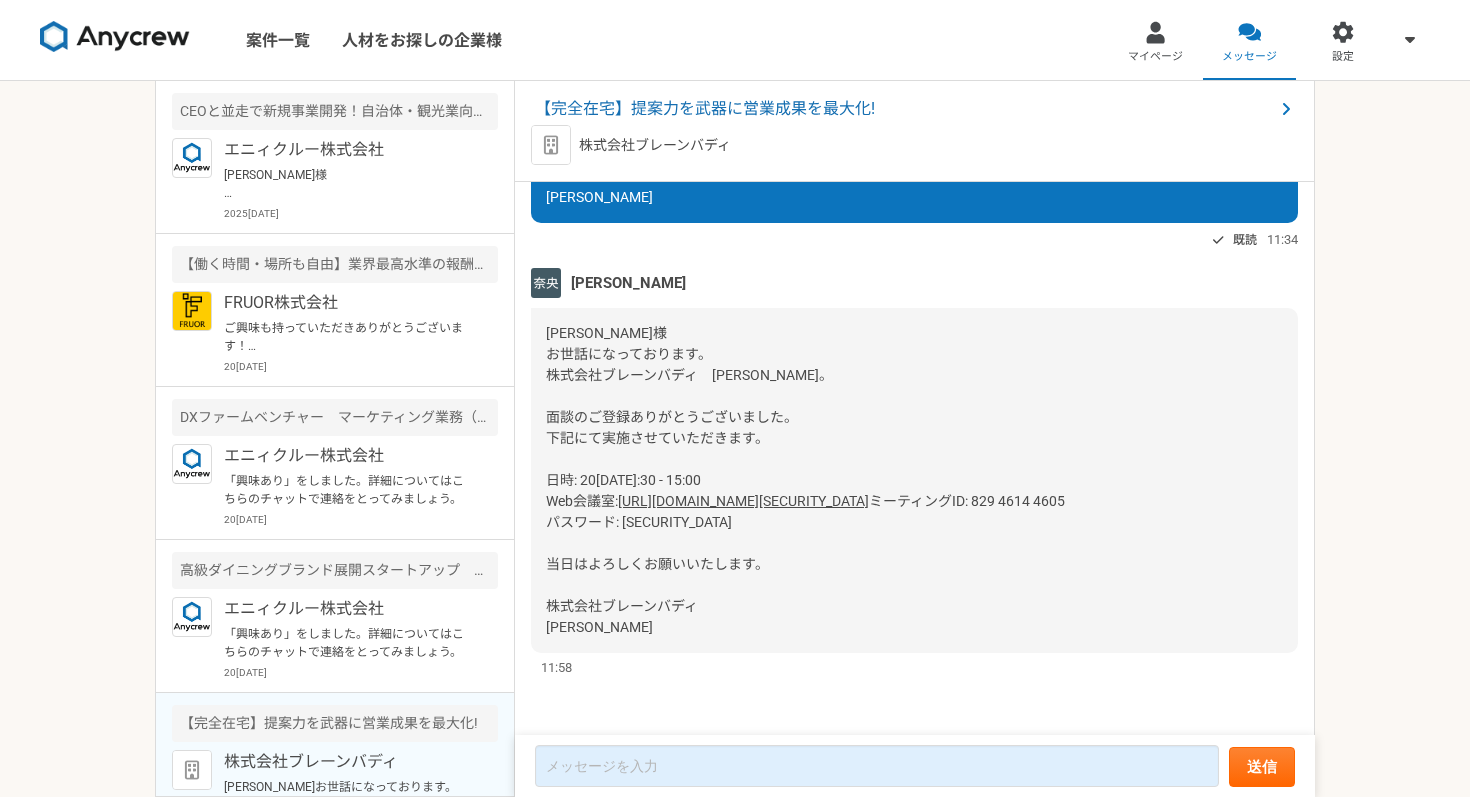drag, startPoint x: 1200, startPoint y: 481, endPoint x: 623, endPoint y: 479, distance: 577.0035 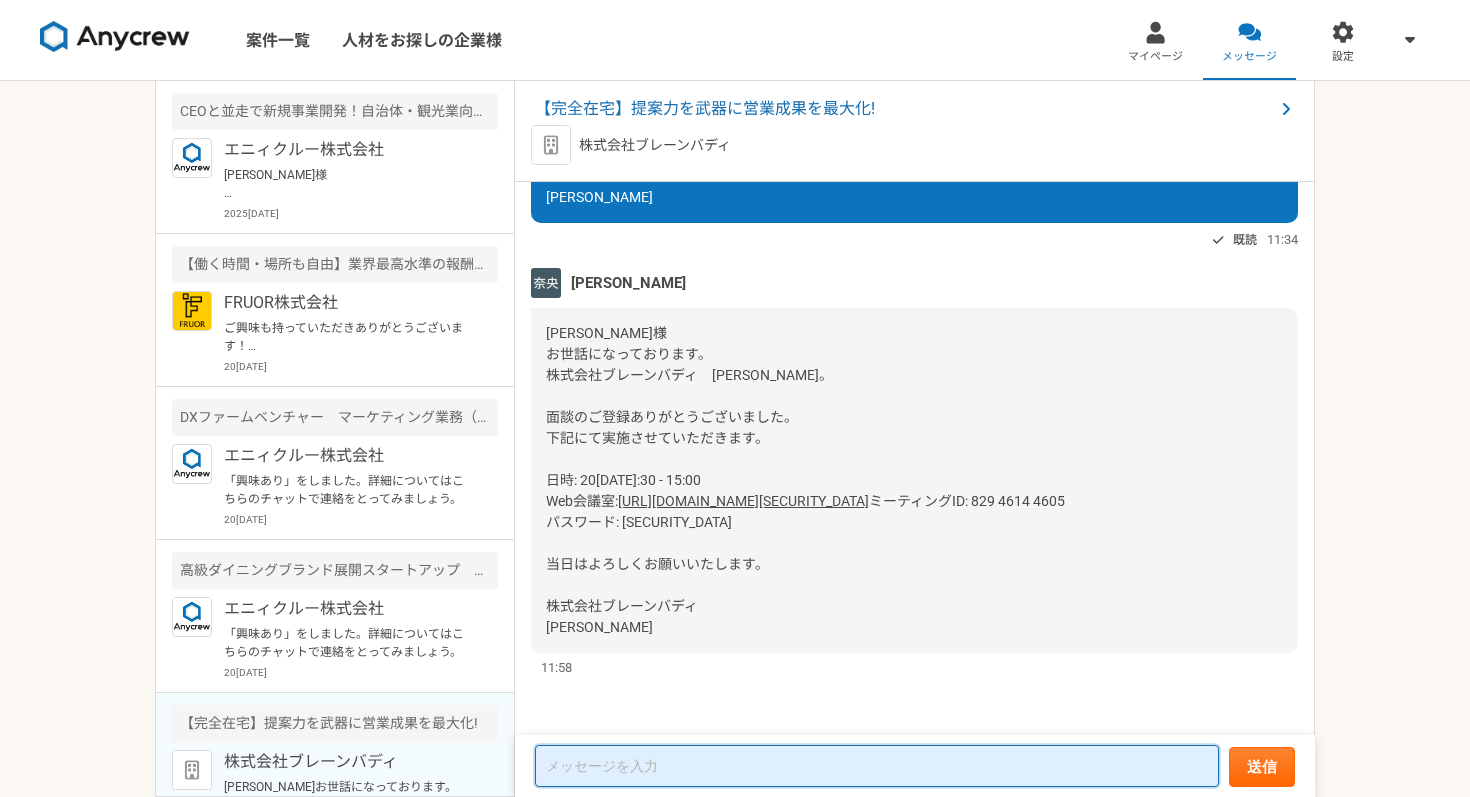 click at bounding box center (877, 766) 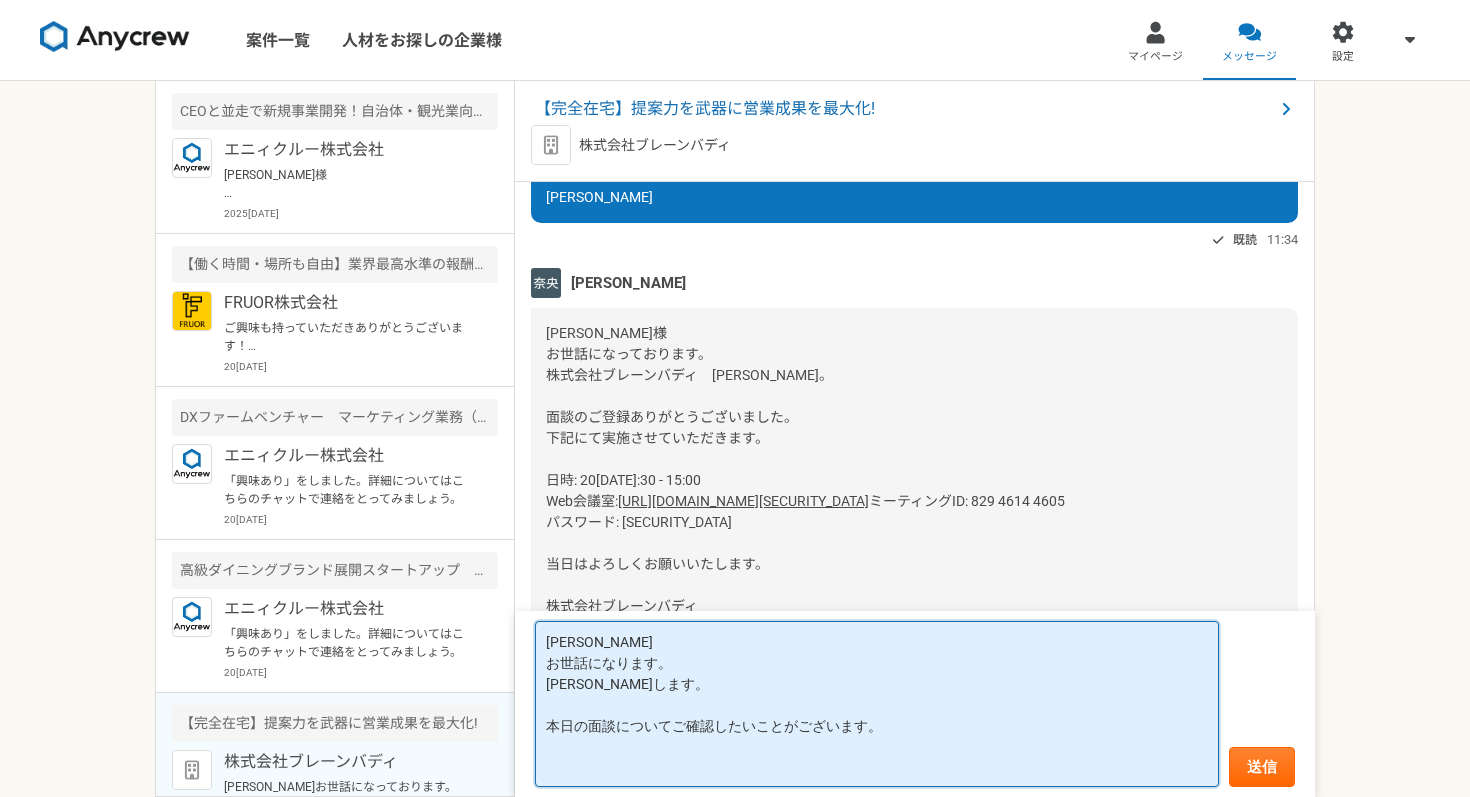click on "[PERSON_NAME]
お世話になります。
[PERSON_NAME]します。
本日の面談についてご確認したいことがございます。" at bounding box center (877, 704) 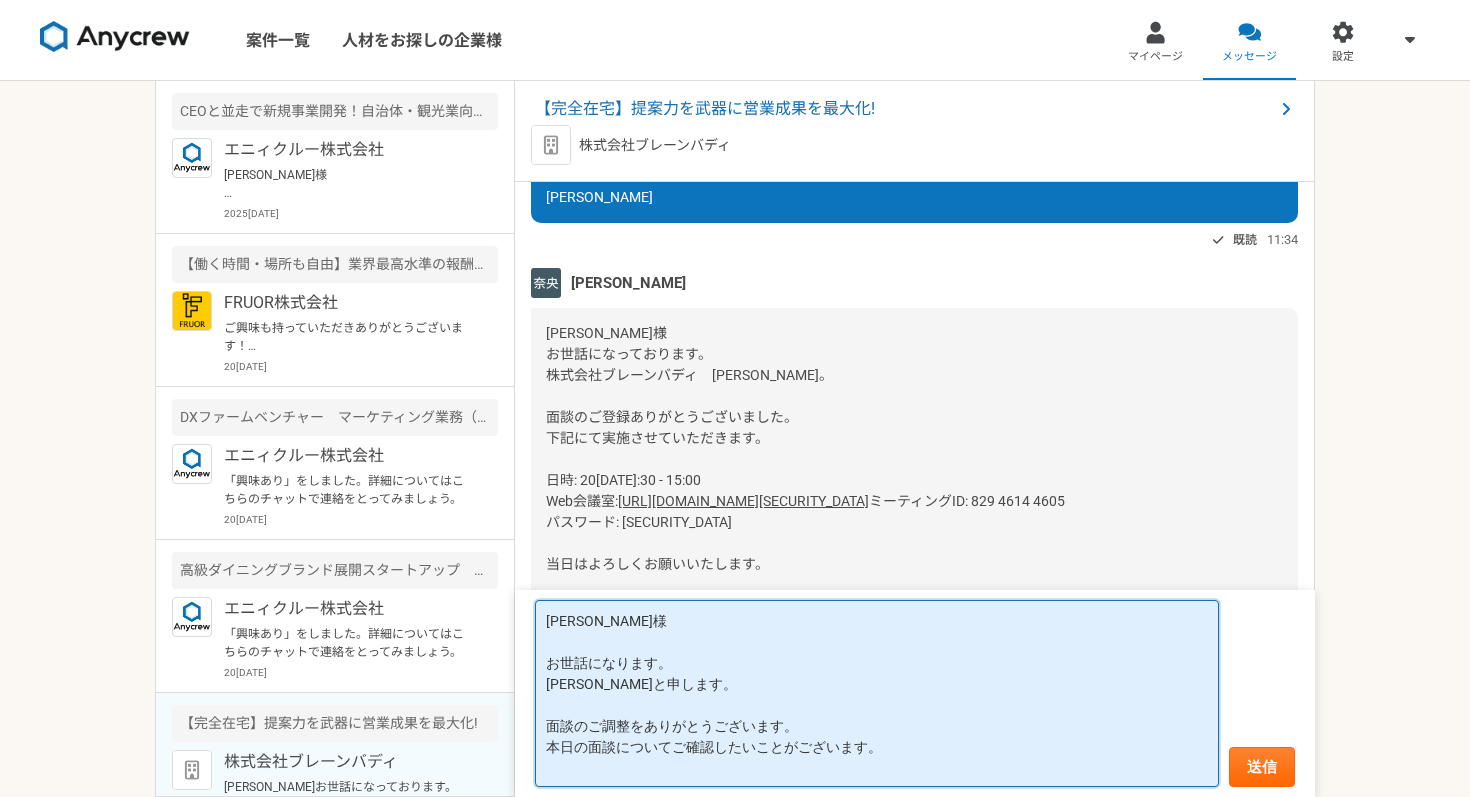 click on "[PERSON_NAME]様
お世話になります。
[PERSON_NAME]と申します。
面談のご調整をありがとうございます。
本日の面談についてご確認したいことがございます。" at bounding box center (877, 693) 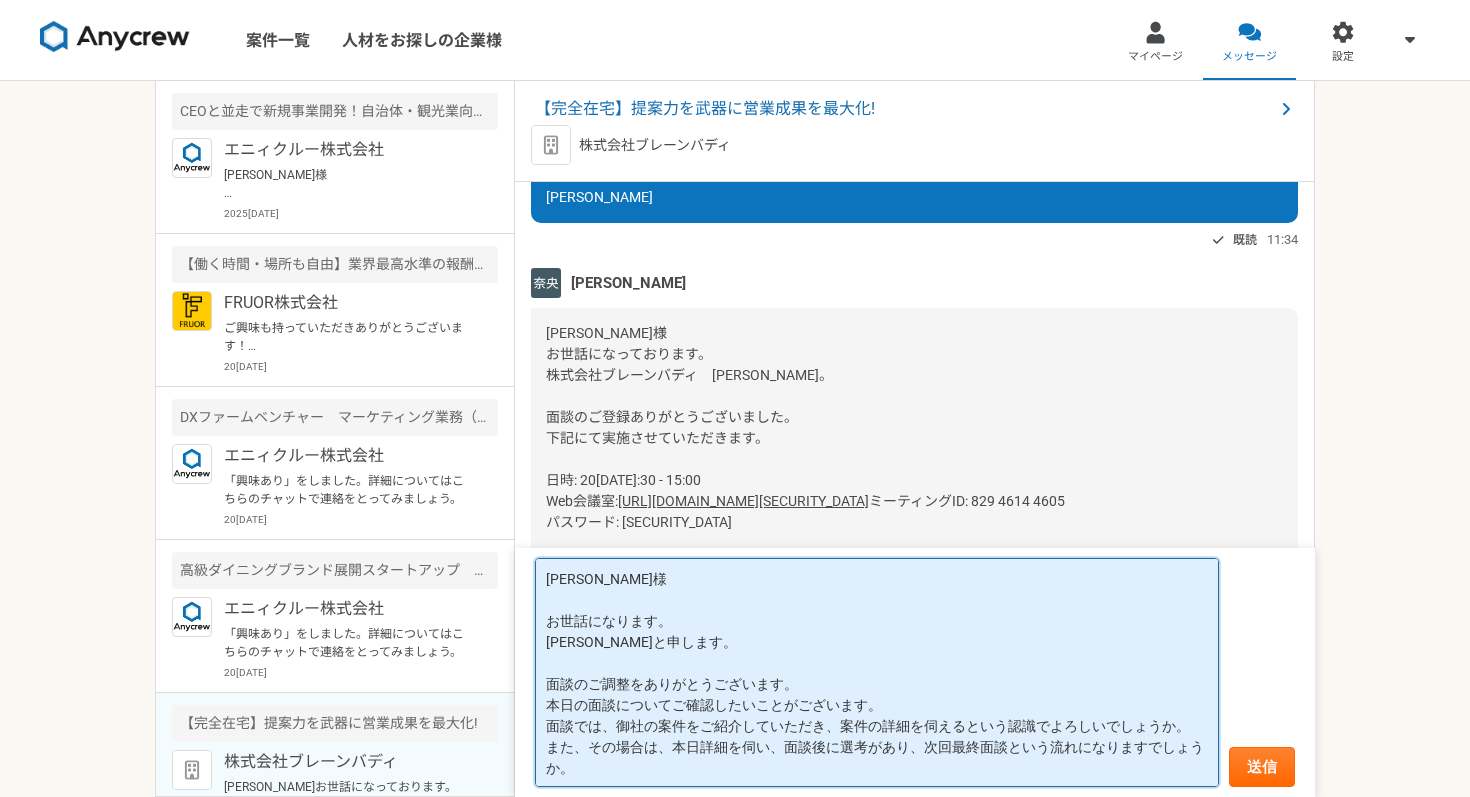 scroll, scrollTop: 1, scrollLeft: 0, axis: vertical 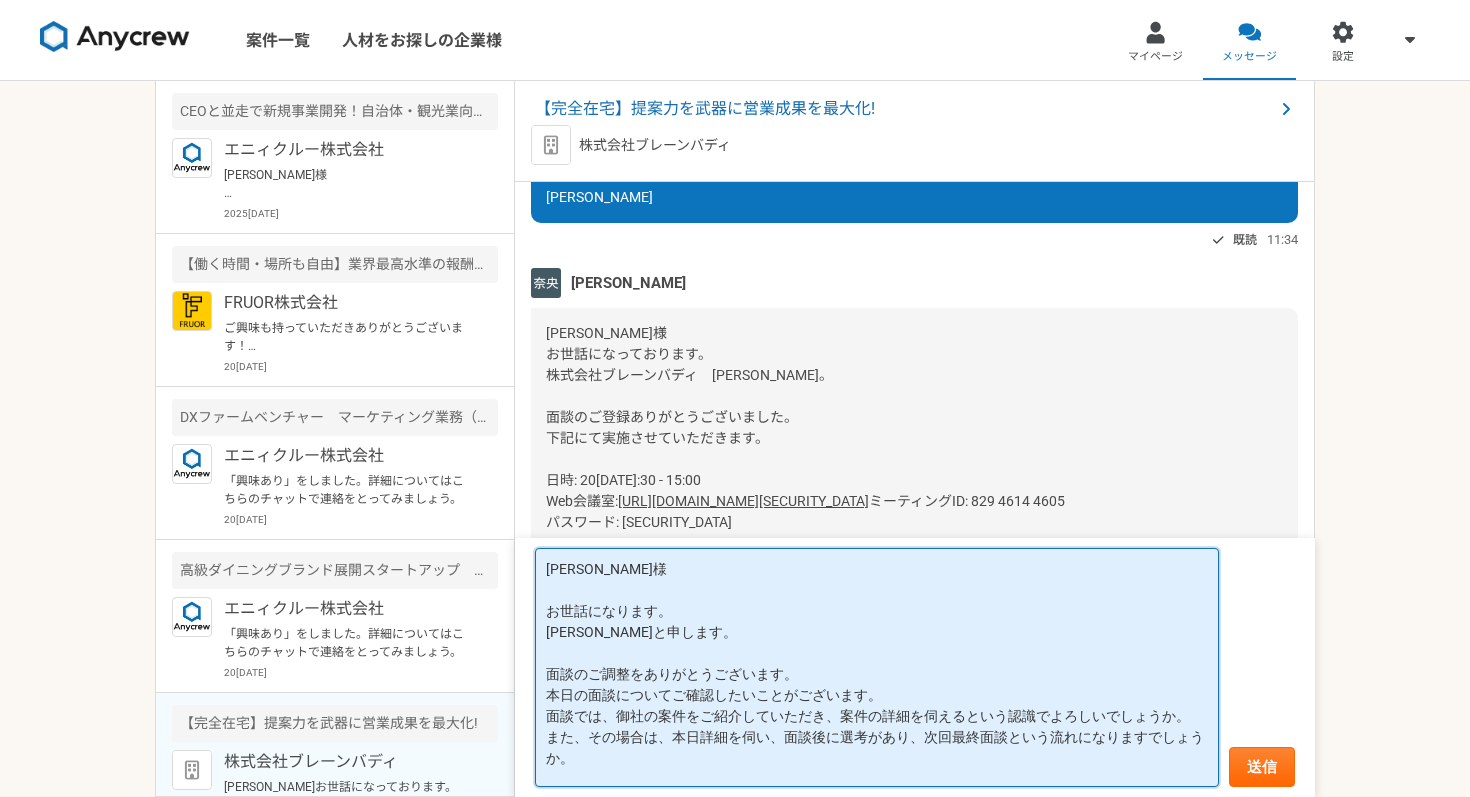 drag, startPoint x: 546, startPoint y: 611, endPoint x: 588, endPoint y: 774, distance: 168.3241 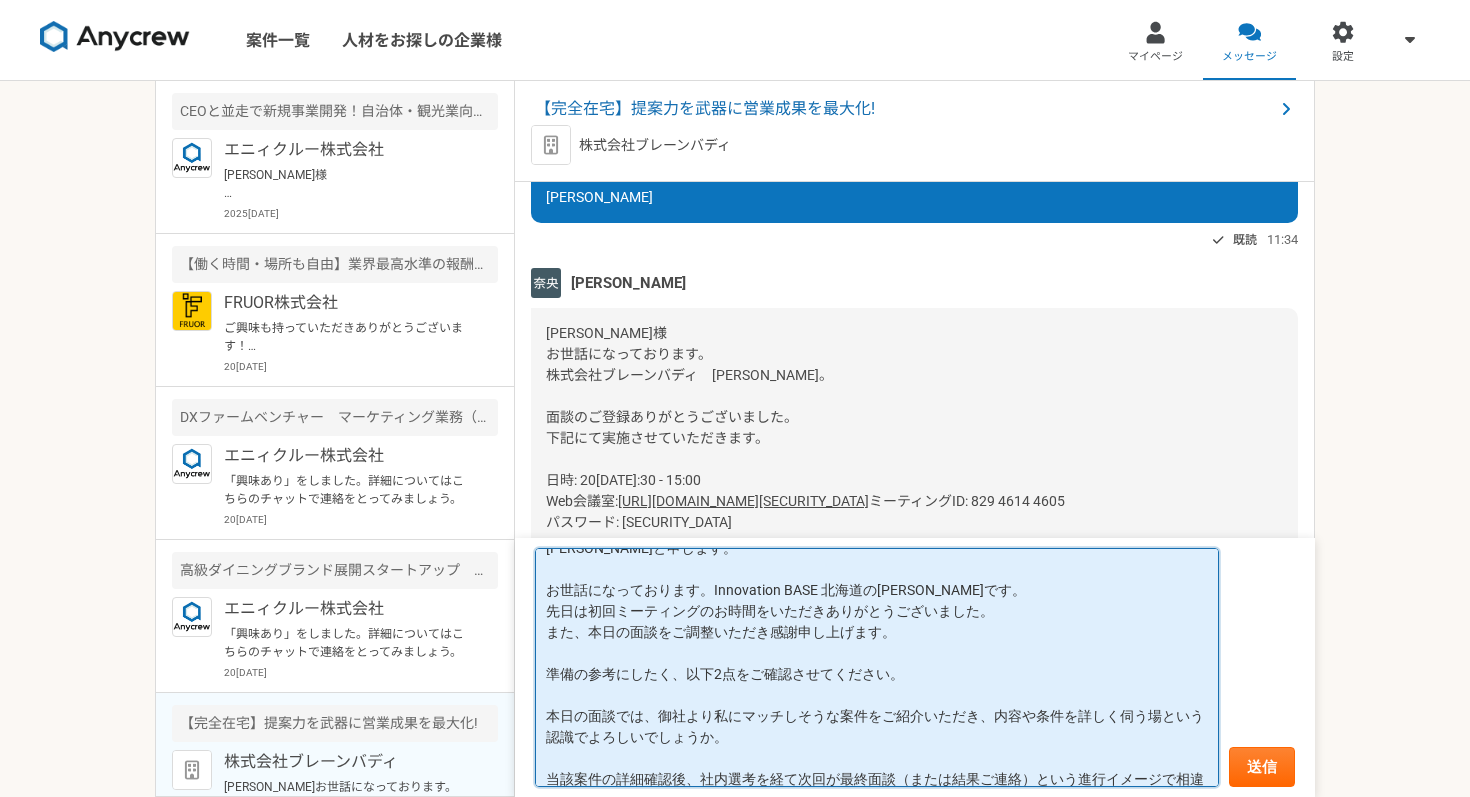 scroll, scrollTop: 0, scrollLeft: 0, axis: both 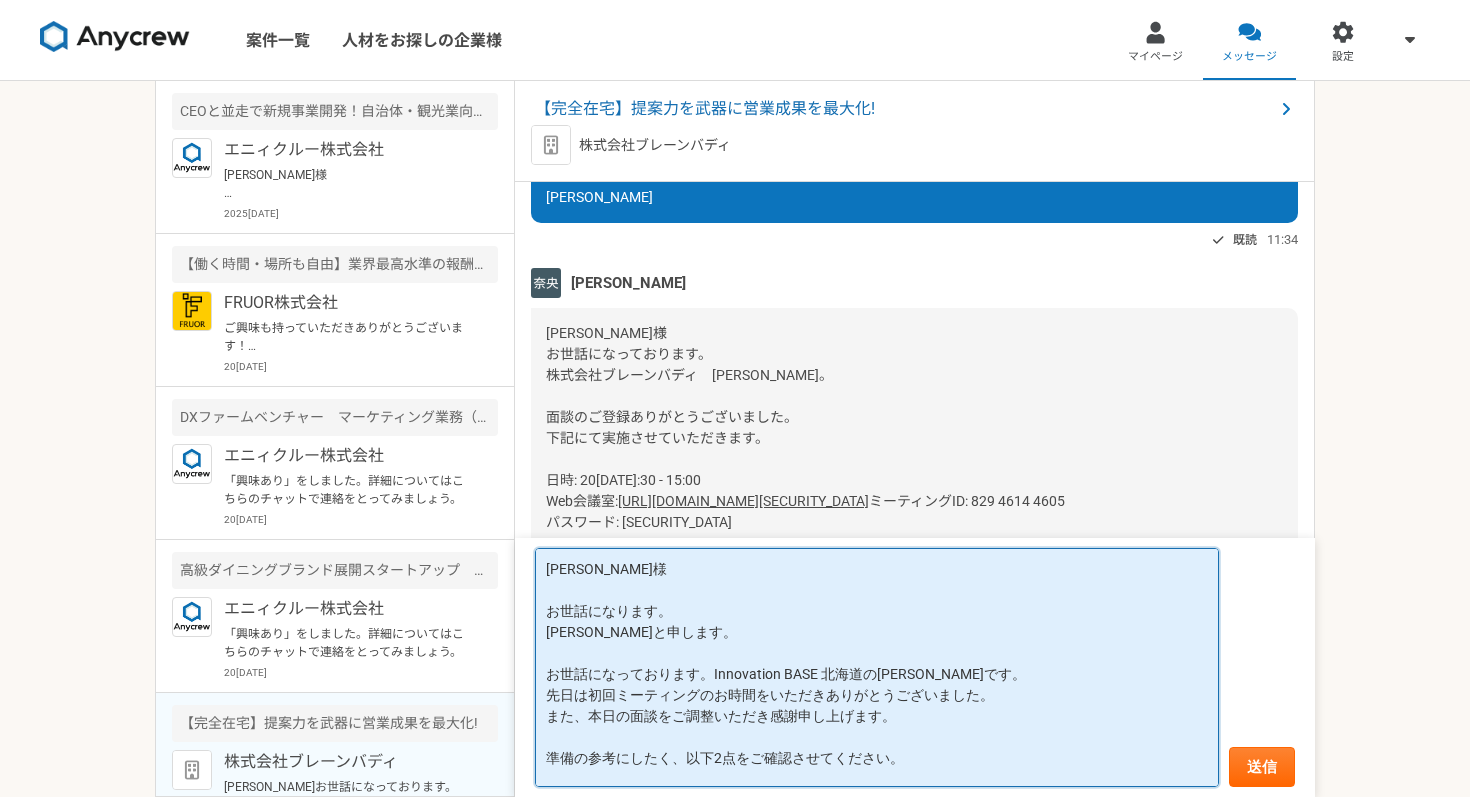 click on "[PERSON_NAME]様
お世話になります。
[PERSON_NAME]と申します。
お世話になっております。Innovation BASE 北海道の[PERSON_NAME]です。
先日は初回ミーティングのお時間をいただきありがとうございました。
また、本日の面談をご調整いただき感謝申し上げます。
準備の参考にしたく、以下2点をご確認させてください。
本日の面談では、御社より私にマッチしそうな案件をご紹介いただき、内容や条件を詳しく伺う場という認識でよろしいでしょうか。
当該案件の詳細確認後、社内選考を経て次回が最終面談（または結果ご連絡）という進行イメージで相違ございませんでしょうか。
もし当日ご用意すべき資料や事前共有事項がございましたら、合わせてお知らせいただけますと幸いです。
ご多忙のところ恐れ入りますが、ご返信いただけますようお願いいたします。" at bounding box center [877, 667] 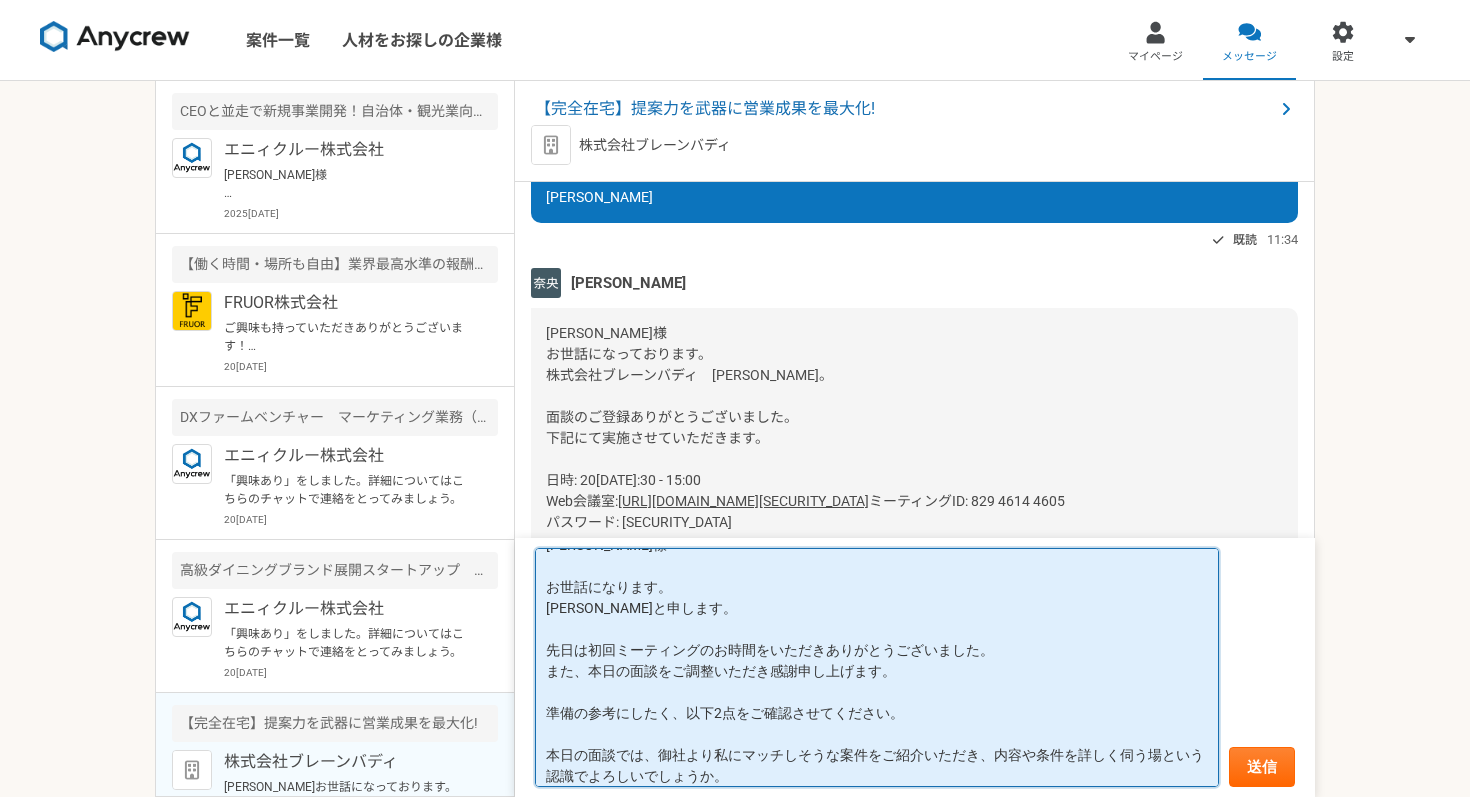 scroll, scrollTop: 30, scrollLeft: 0, axis: vertical 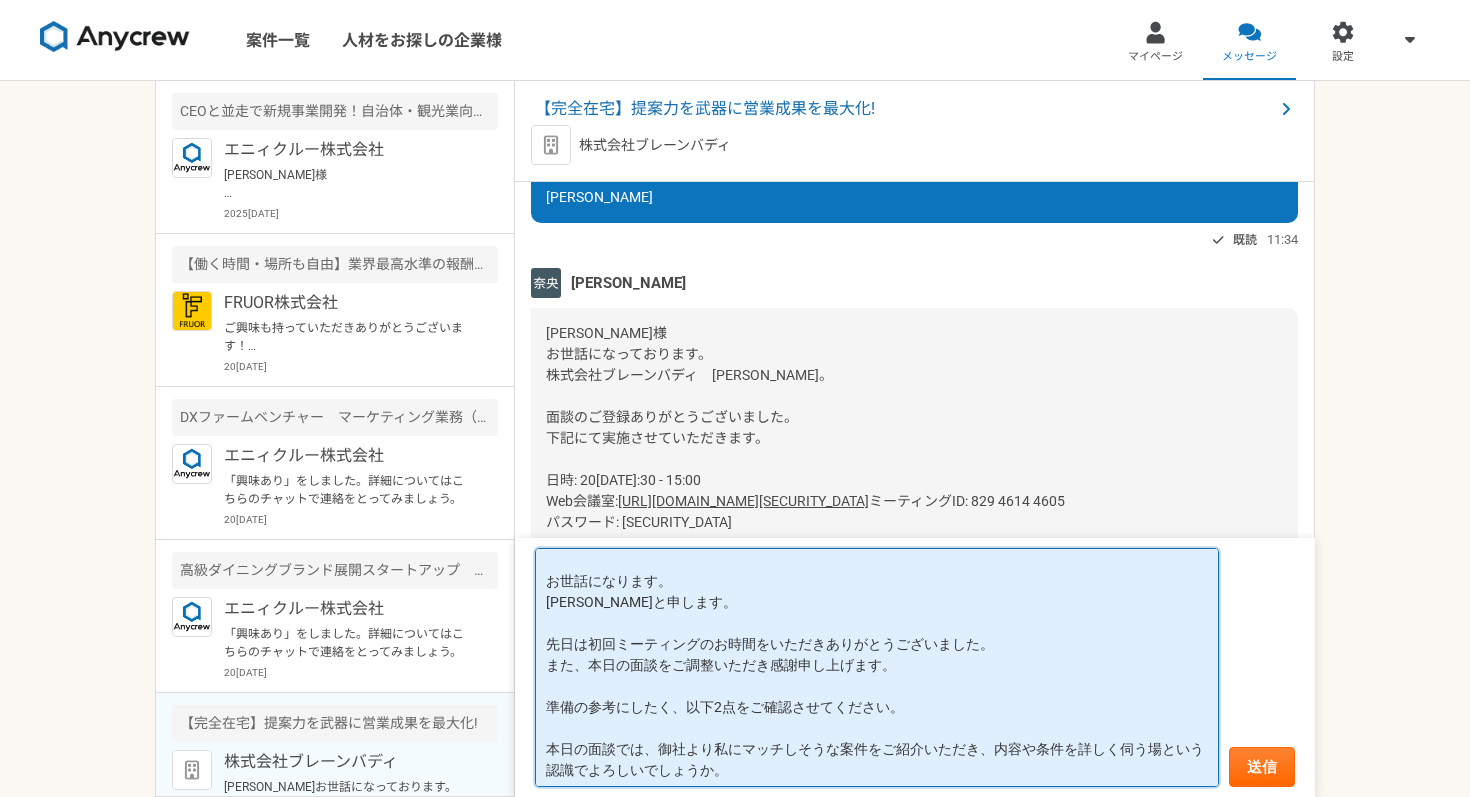 click on "[PERSON_NAME]様
お世話になります。
[PERSON_NAME]と申します。
先日は初回ミーティングのお時間をいただきありがとうございました。
また、本日の面談をご調整いただき感謝申し上げます。
準備の参考にしたく、以下2点をご確認させてください。
本日の面談では、御社より私にマッチしそうな案件をご紹介いただき、内容や条件を詳しく伺う場という認識でよろしいでしょうか。
当該案件の詳細確認後、社内選考を経て次回が最終面談（または結果ご連絡）という進行イメージで相違ございませんでしょうか。
もし当日ご用意すべき資料や事前共有事項がございましたら、合わせてお知らせいただけますと幸いです。
ご多忙のところ恐れ入りますが、ご返信いただけますようお願いいたします。" at bounding box center (877, 667) 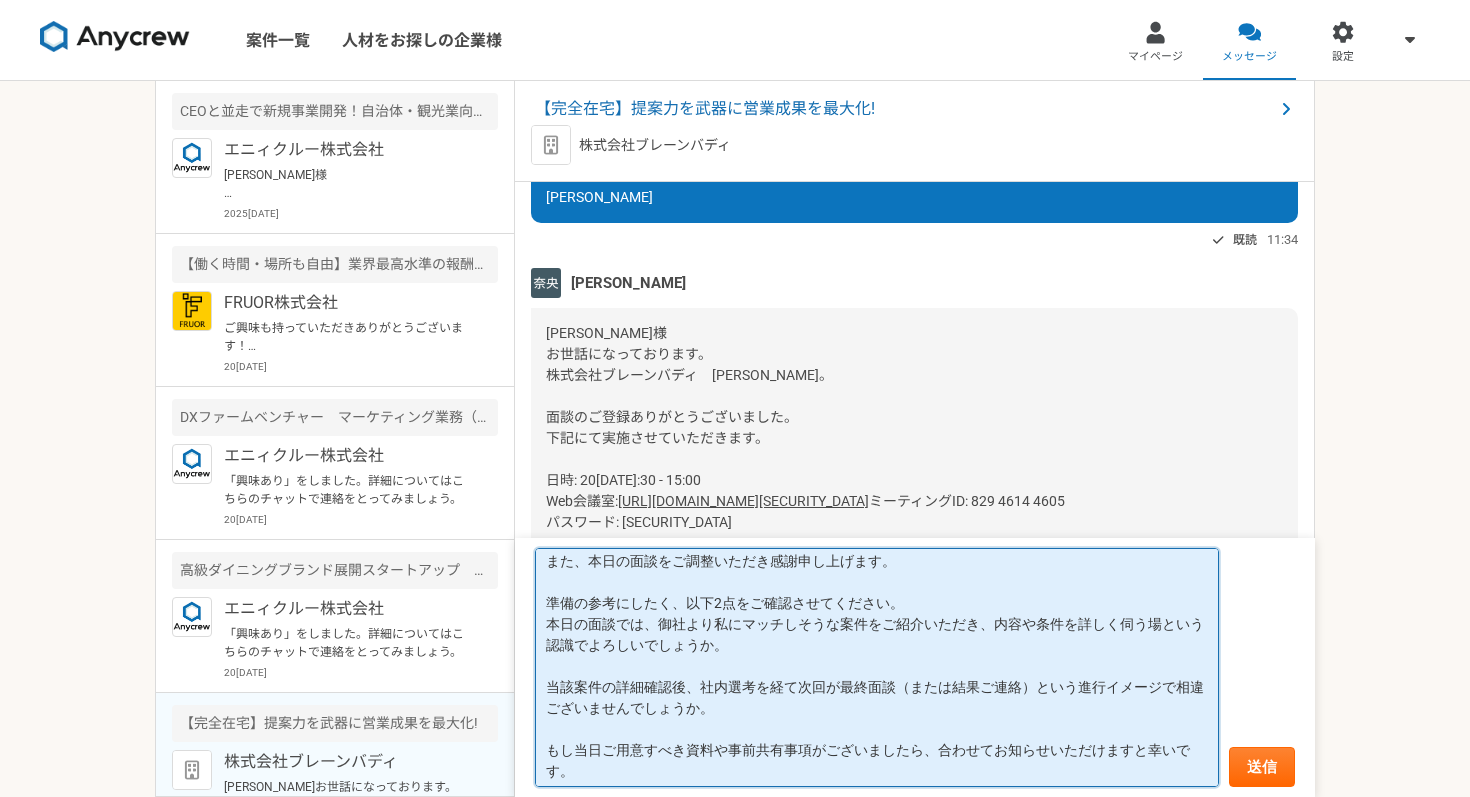 scroll, scrollTop: 135, scrollLeft: 0, axis: vertical 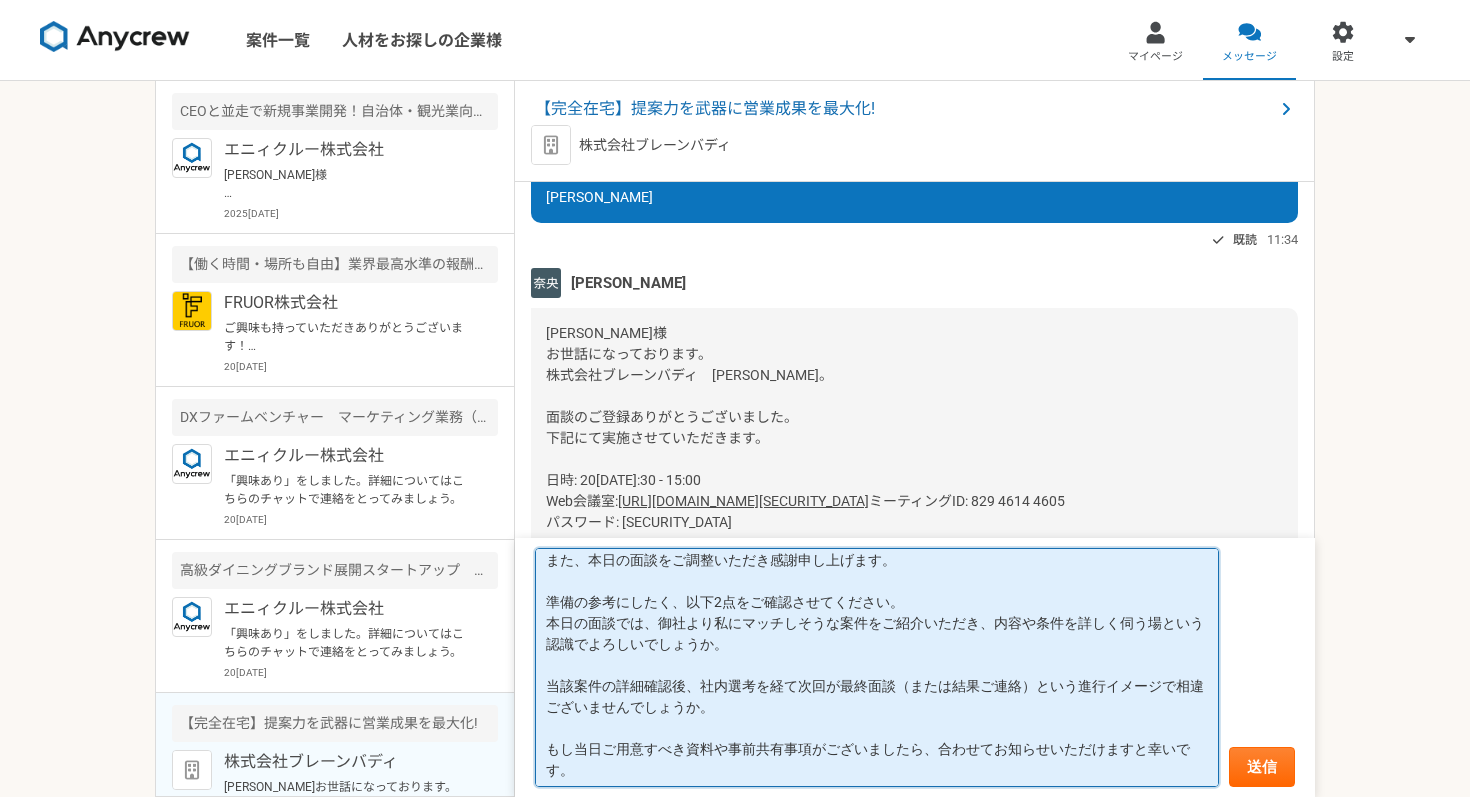 click on "[PERSON_NAME]様
お世話になります。
[PERSON_NAME]と申します。
先日は初回ミーティングのお時間をいただきありがとうございました。
また、本日の面談をご調整いただき感謝申し上げます。
準備の参考にしたく、以下2点をご確認させてください。
本日の面談では、御社より私にマッチしそうな案件をご紹介いただき、内容や条件を詳しく伺う場という認識でよろしいでしょうか。
当該案件の詳細確認後、社内選考を経て次回が最終面談（または結果ご連絡）という進行イメージで相違ございませんでしょうか。
もし当日ご用意すべき資料や事前共有事項がございましたら、合わせてお知らせいただけますと幸いです。
ご多忙のところ恐れ入りますが、ご返信いただけますようお願いいたします。" at bounding box center (877, 667) 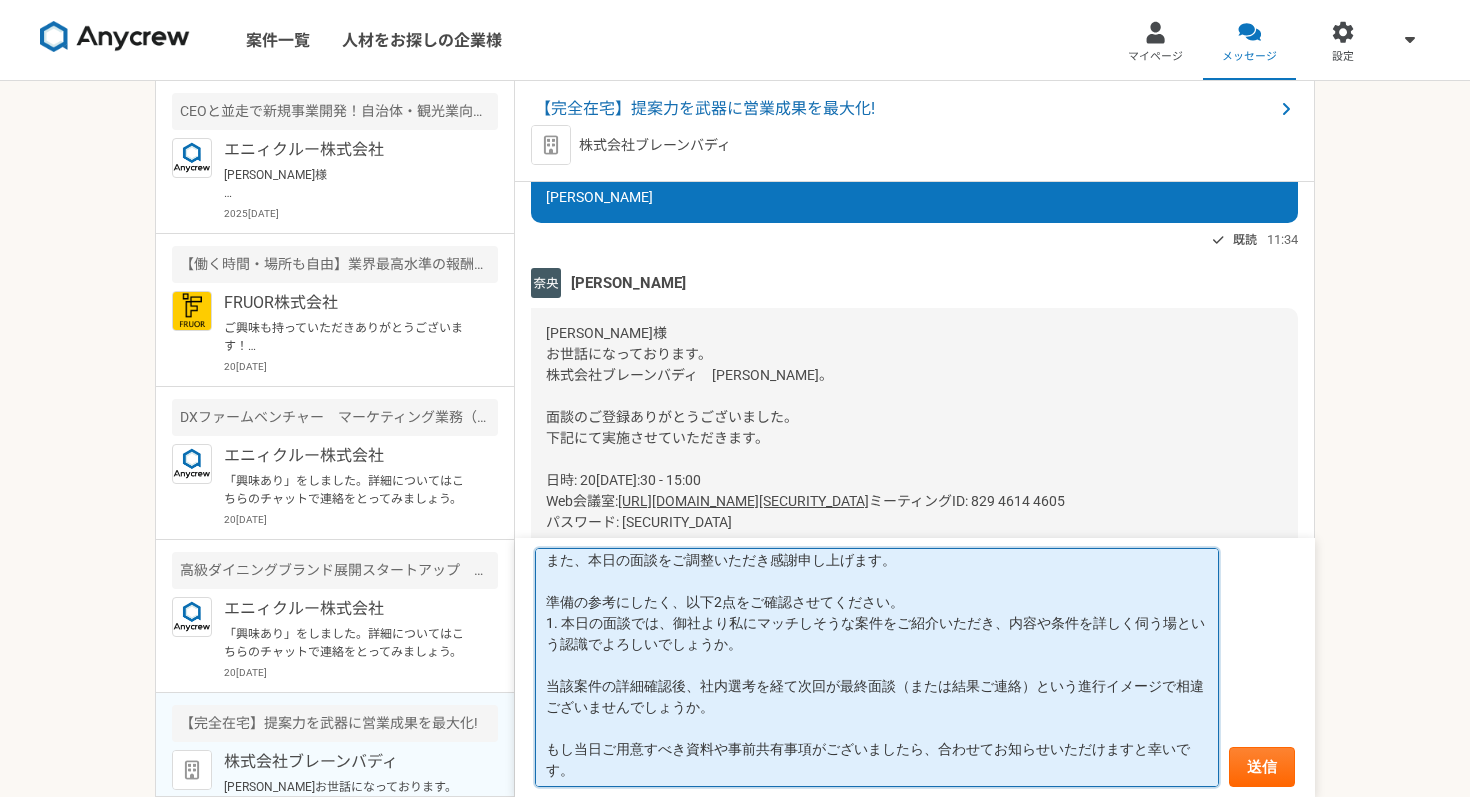 click on "[PERSON_NAME]様
お世話になります。
[PERSON_NAME]と申します。
先日は初回ミーティングのお時間をいただきありがとうございました。
また、本日の面談をご調整いただき感謝申し上げます。
準備の参考にしたく、以下2点をご確認させてください。
1. 本日の面談では、御社より私にマッチしそうな案件をご紹介いただき、内容や条件を詳しく伺う場という認識でよろしいでしょうか。
当該案件の詳細確認後、社内選考を経て次回が最終面談（または結果ご連絡）という進行イメージで相違ございませんでしょうか。
もし当日ご用意すべき資料や事前共有事項がございましたら、合わせてお知らせいただけますと幸いです。
ご多忙のところ恐れ入りますが、ご返信いただけますようお願いいたします。" at bounding box center (877, 667) 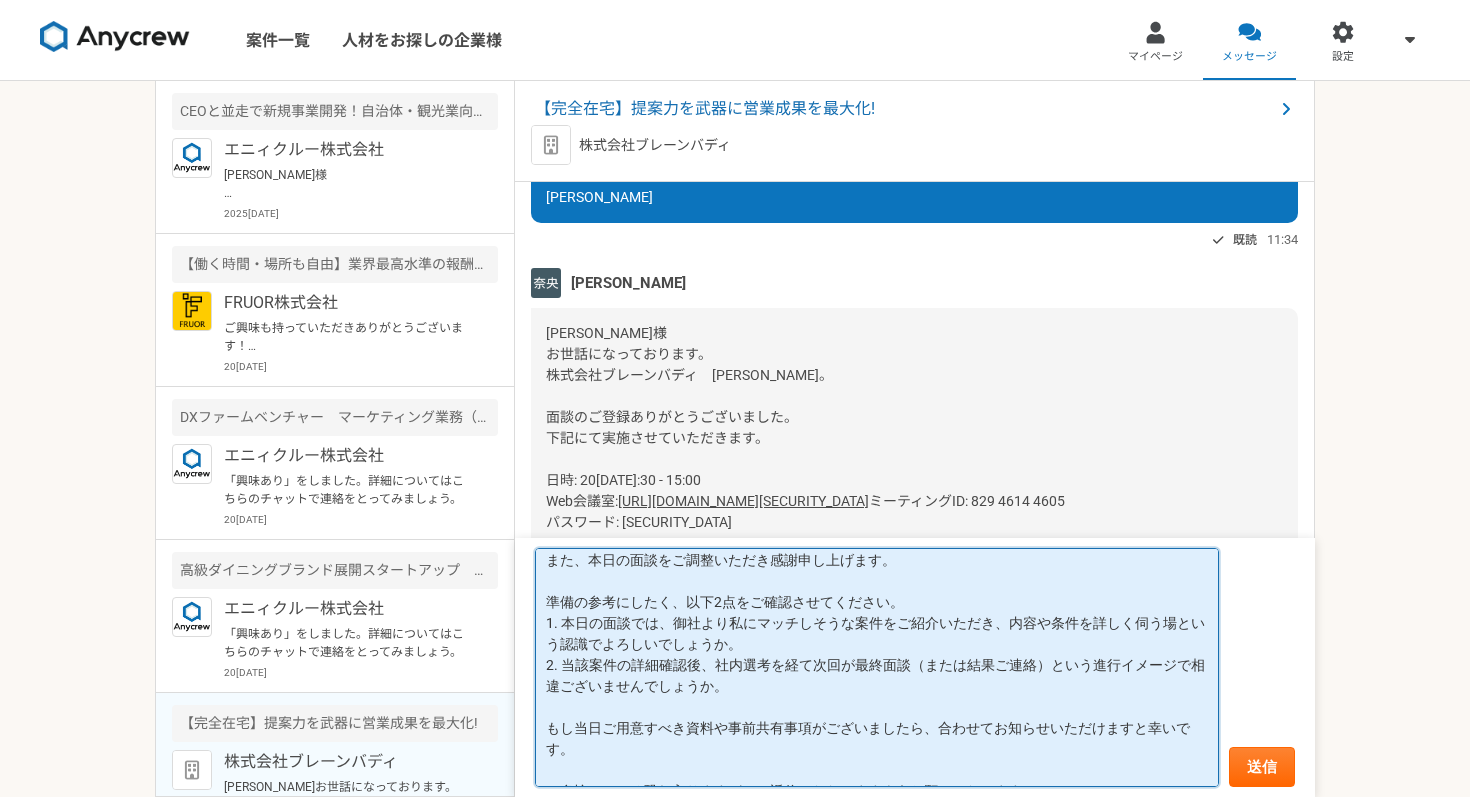 click on "[PERSON_NAME]様
お世話になります。
[PERSON_NAME]と申します。
先日は初回ミーティングのお時間をいただきありがとうございました。
また、本日の面談をご調整いただき感謝申し上げます。
準備の参考にしたく、以下2点をご確認させてください。
1. 本日の面談では、御社より私にマッチしそうな案件をご紹介いただき、内容や条件を詳しく伺う場という認識でよろしいでしょうか。
2. 当該案件の詳細確認後、社内選考を経て次回が最終面談（または結果ご連絡）という進行イメージで相違ございませんでしょうか。
もし当日ご用意すべき資料や事前共有事項がございましたら、合わせてお知らせいただけますと幸いです。
ご多忙のところ恐れ入りますが、ご返信いただけますようお願いいたします。" at bounding box center (877, 667) 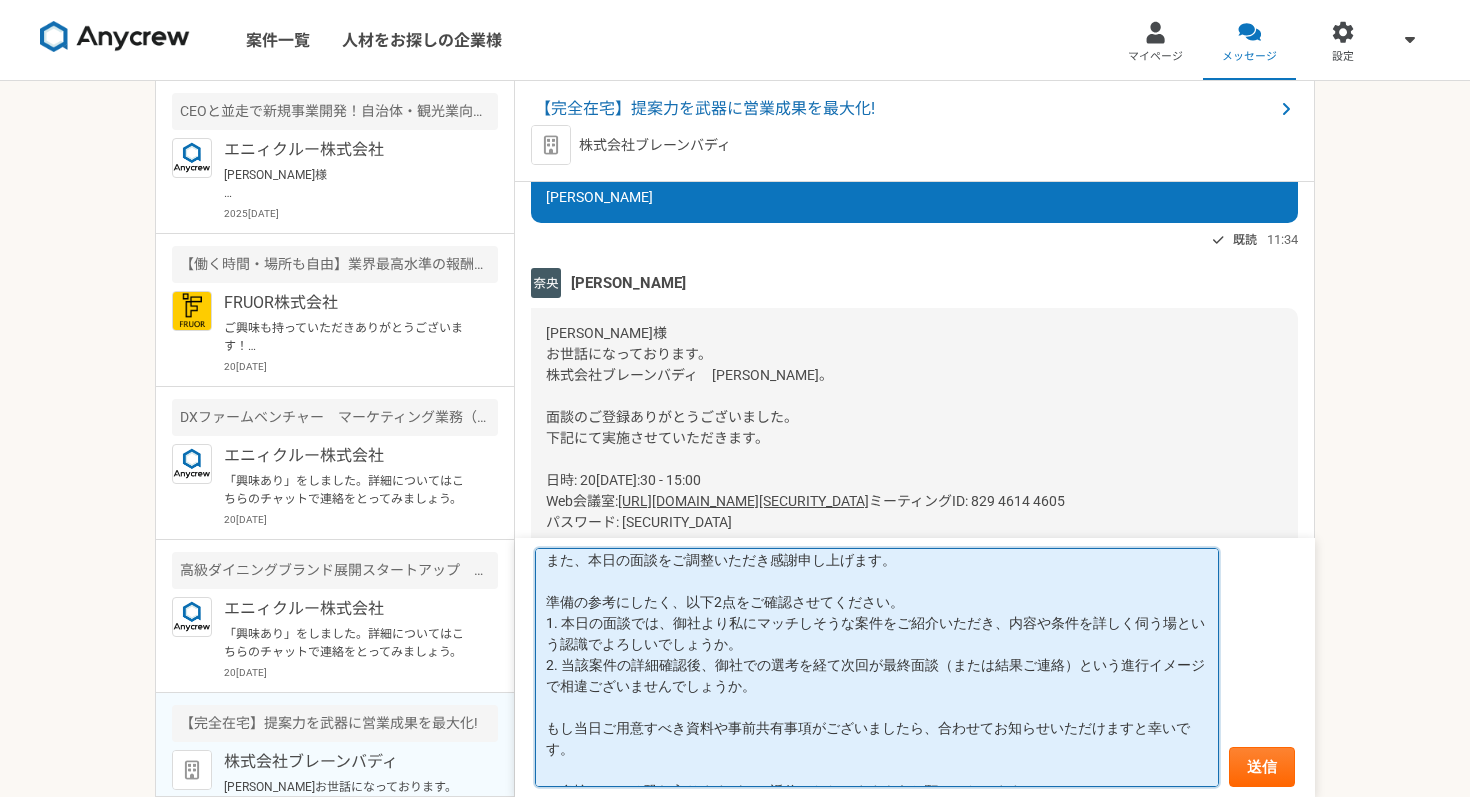 click on "[PERSON_NAME]
お世話になります。
[PERSON_NAME]申します。
先日は初回ミーティングのお時間をいただきありがとうございました。
また、本日の面談をご調整いただき感謝申し上げます。
準備の参考にしたく、以下2点をご確認させてください。
1. 本日の面談では、御社より私にマッチしそうな案件をご紹介いただき、内容や条件を詳しく伺う場という認識でよろしいでしょうか。
2. 当該案件の詳細確認後、御社での選考を経て次回が最終面談（または結果ご連絡）という進行イメージで相違ございませんでしょうか。
もし当日ご用意すべき資料や事前共有事項がございましたら、合わせてお知らせいただけますと幸いです。
ご多忙のところ恐れ入りますが、ご返信いただけますようお願いいたします。" at bounding box center (877, 667) 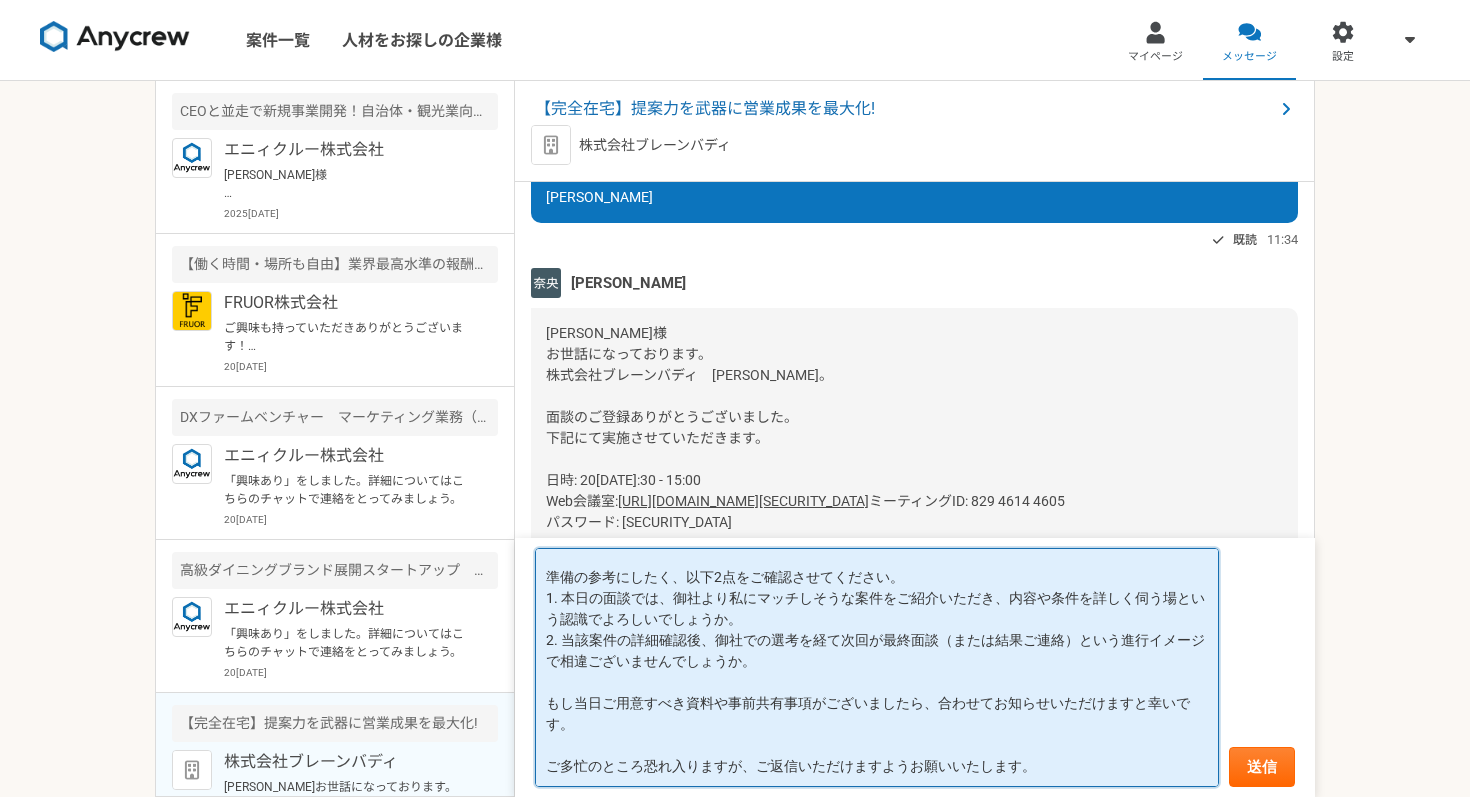 scroll, scrollTop: 181, scrollLeft: 0, axis: vertical 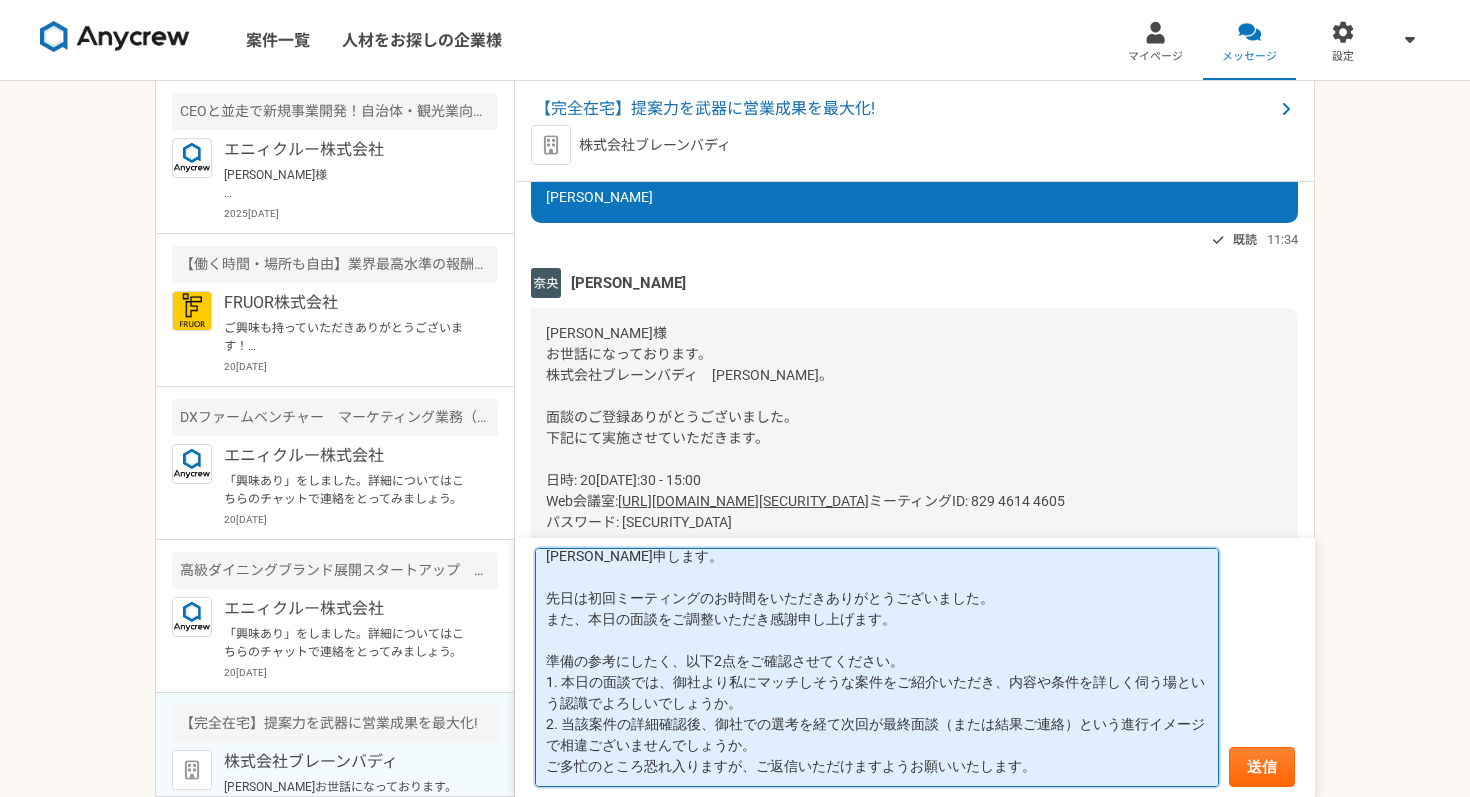 click on "[PERSON_NAME]
お世話になります。
[PERSON_NAME]申します。
先日は初回ミーティングのお時間をいただきありがとうございました。
また、本日の面談をご調整いただき感謝申し上げます。
準備の参考にしたく、以下2点をご確認させてください。
1. 本日の面談では、御社より私にマッチしそうな案件をご紹介いただき、内容や条件を詳しく伺う場という認識でよろしいでしょうか。
2. 当該案件の詳細確認後、御社での選考を経て次回が最終面談（または結果ご連絡）という進行イメージで相違ございませんでしょうか。
ご多忙のところ恐れ入りますが、ご返信いただけますようお願いいたします。" at bounding box center (877, 667) 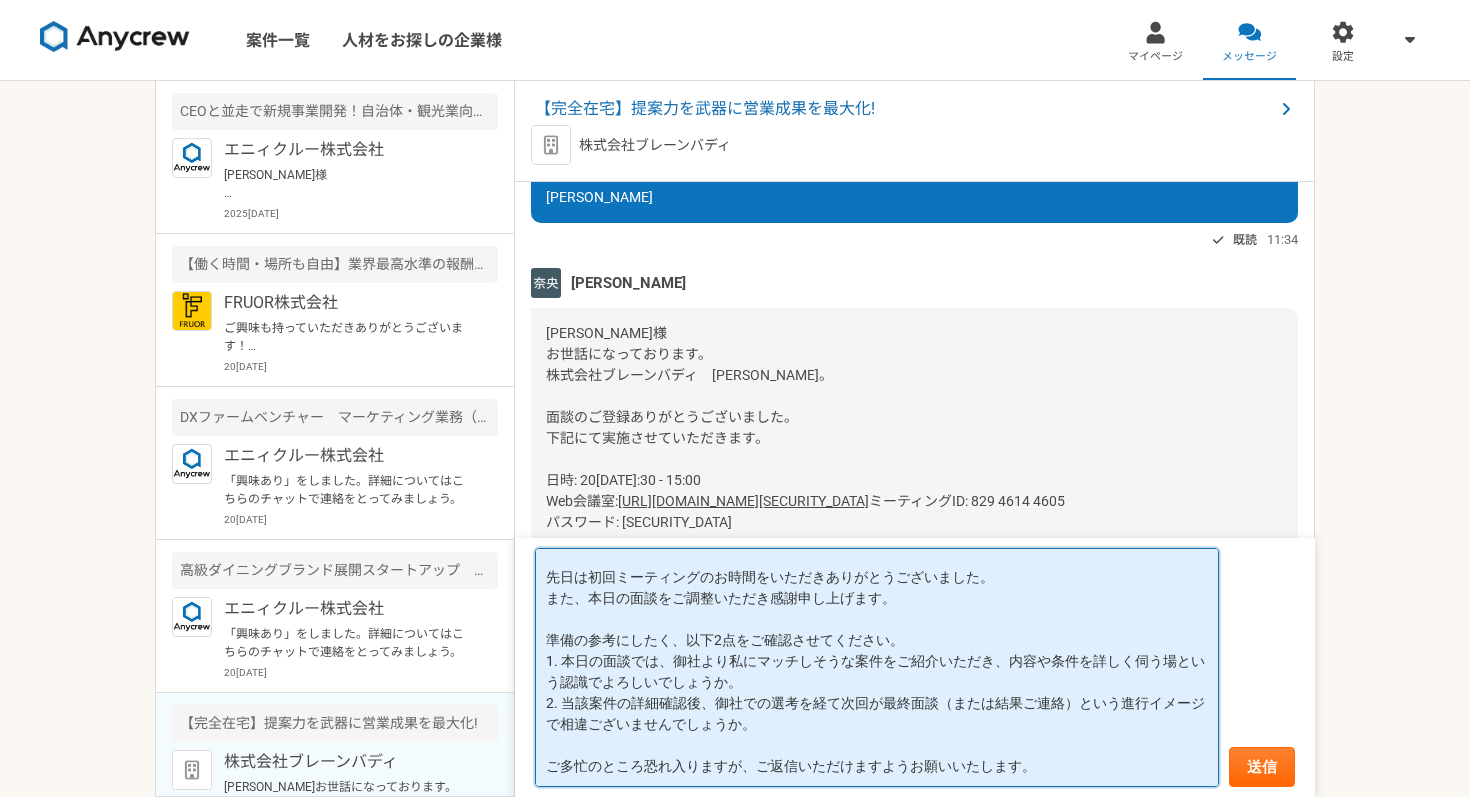 scroll, scrollTop: 118, scrollLeft: 0, axis: vertical 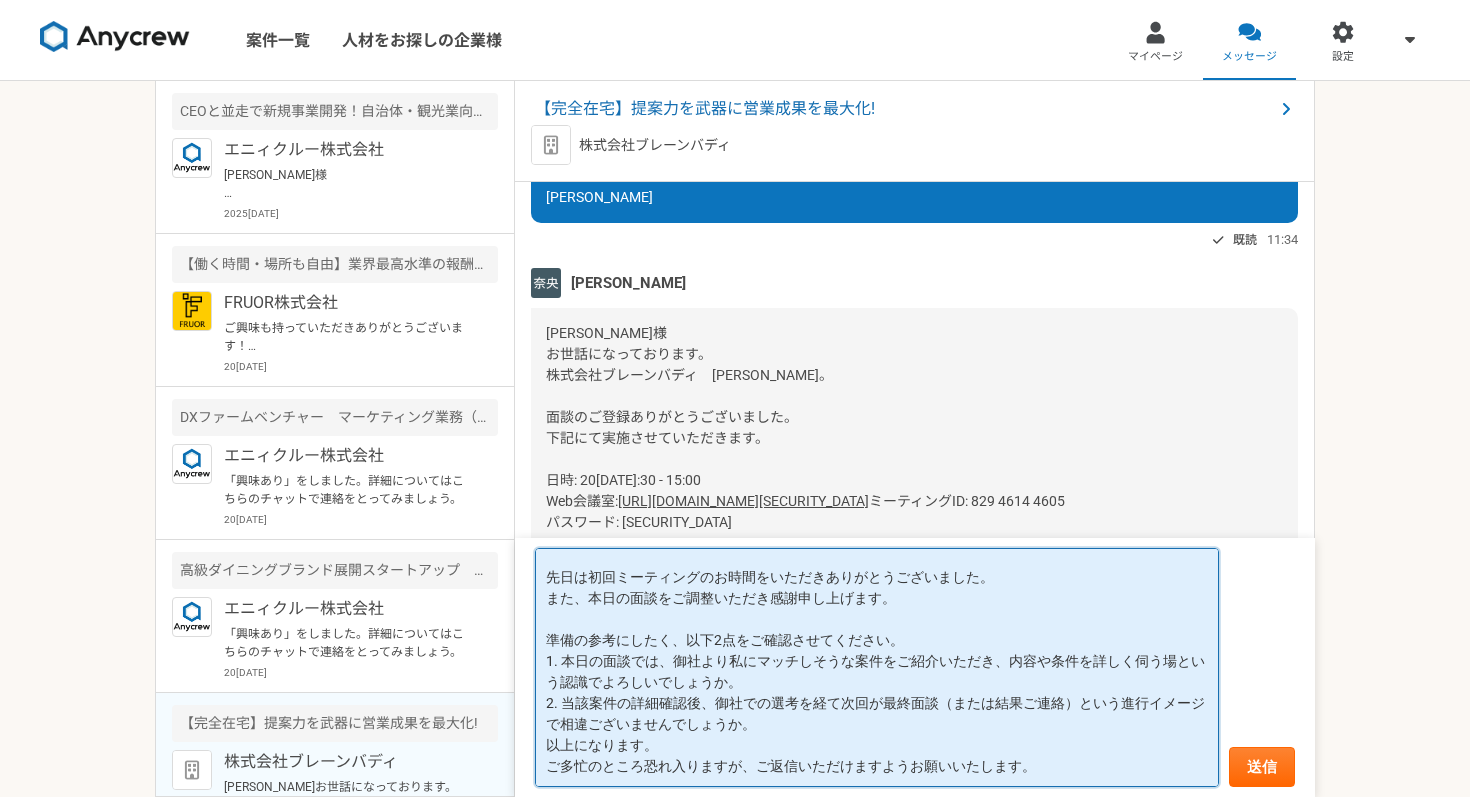 click on "[PERSON_NAME]
お世話になります。
[PERSON_NAME]申します。
先日は初回ミーティングのお時間をいただきありがとうございました。
また、本日の面談をご調整いただき感謝申し上げます。
準備の参考にしたく、以下2点をご確認させてください。
1. 本日の面談では、御社より私にマッチしそうな案件をご紹介いただき、内容や条件を詳しく伺う場という認識でよろしいでしょうか。
2. 当該案件の詳細確認後、御社での選考を経て次回が最終面談（または結果ご連絡）という進行イメージで相違ございませんでしょうか。
以上になります。
ご多忙のところ恐れ入りますが、ご返信いただけますようお願いいたします。" at bounding box center [877, 667] 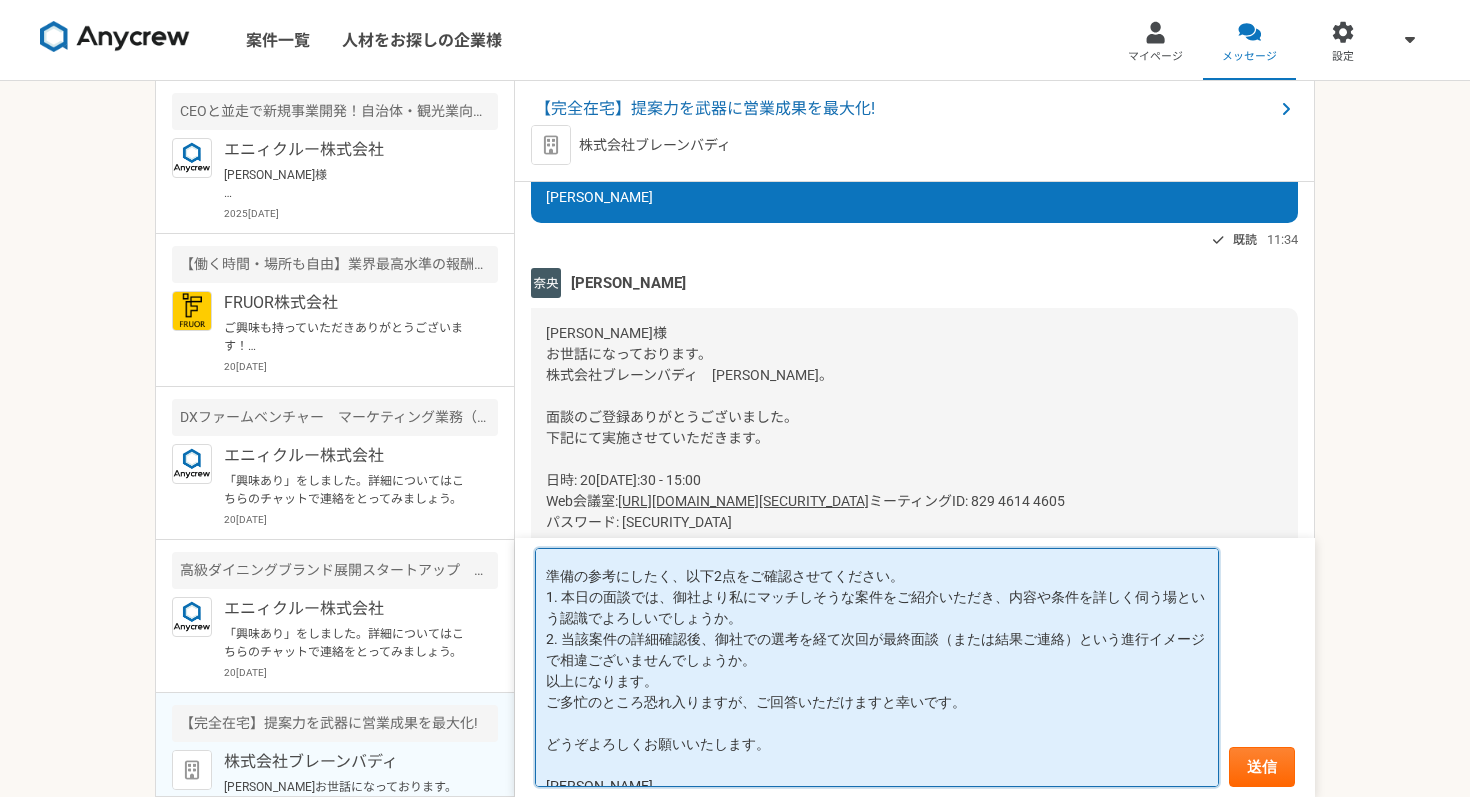 scroll, scrollTop: 202, scrollLeft: 0, axis: vertical 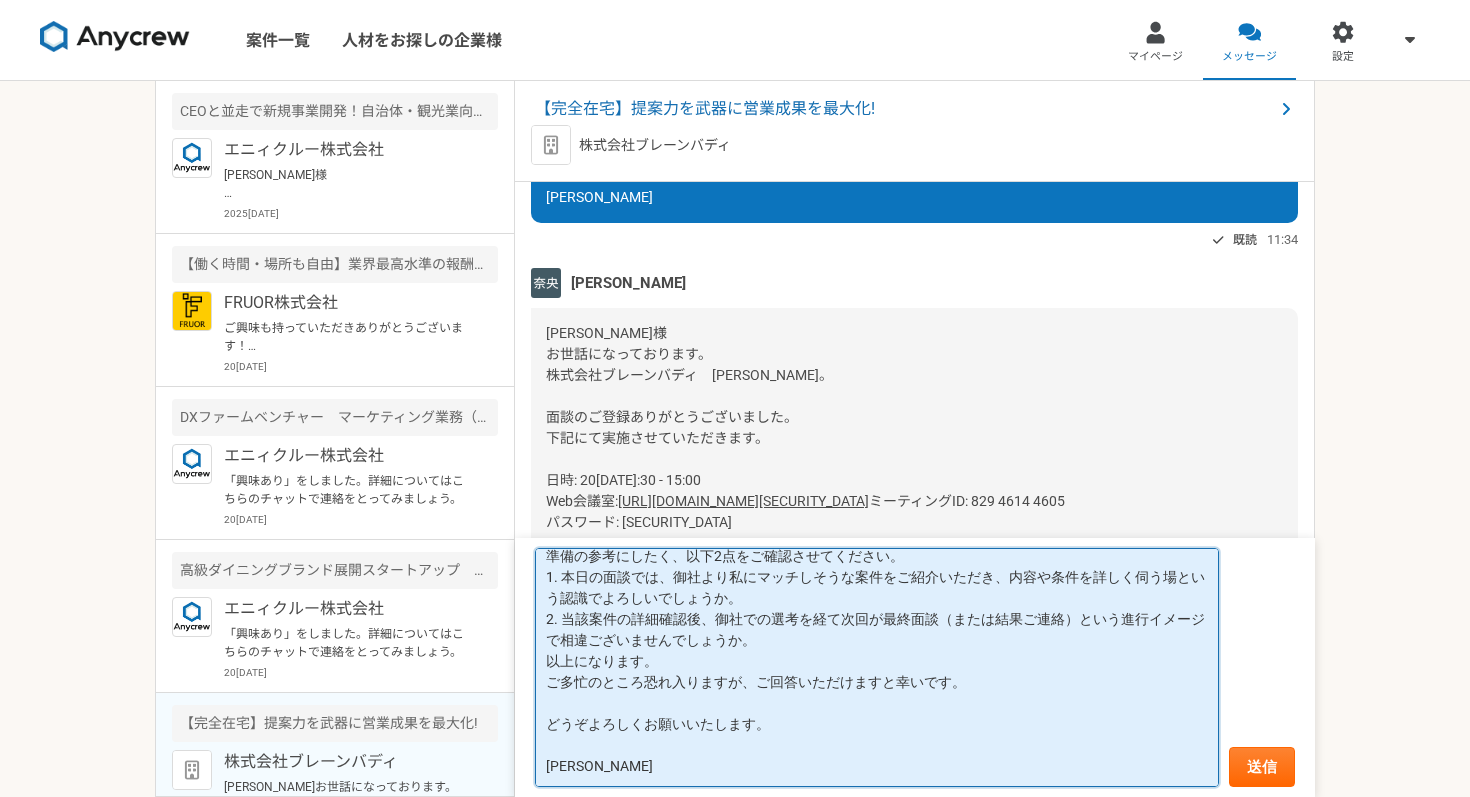 click on "[PERSON_NAME]
お世話になります。
[PERSON_NAME]します。
先日は初回ミーティングのお時間をいただきありがとうございました。
また、本日の面談をご調整いただき感謝申し上げます。
準備の参考にしたく、以下2点をご確認させてください。
1. 本日の面談では、御社より私にマッチしそうな案件をご紹介いただき、内容や条件を詳しく伺う場という認識でよろしいでしょうか。
2. 当該案件の詳細確認後、御社での選考を経て次回が最終面談（または結果ご連絡）という進行イメージで相違ございませんでしょうか。
以上になります。
ご多忙のところ恐れ入りますが、ご回答いただけますと幸いです。
どうぞよろしくお願いいたします。
[PERSON_NAME]" at bounding box center (877, 667) 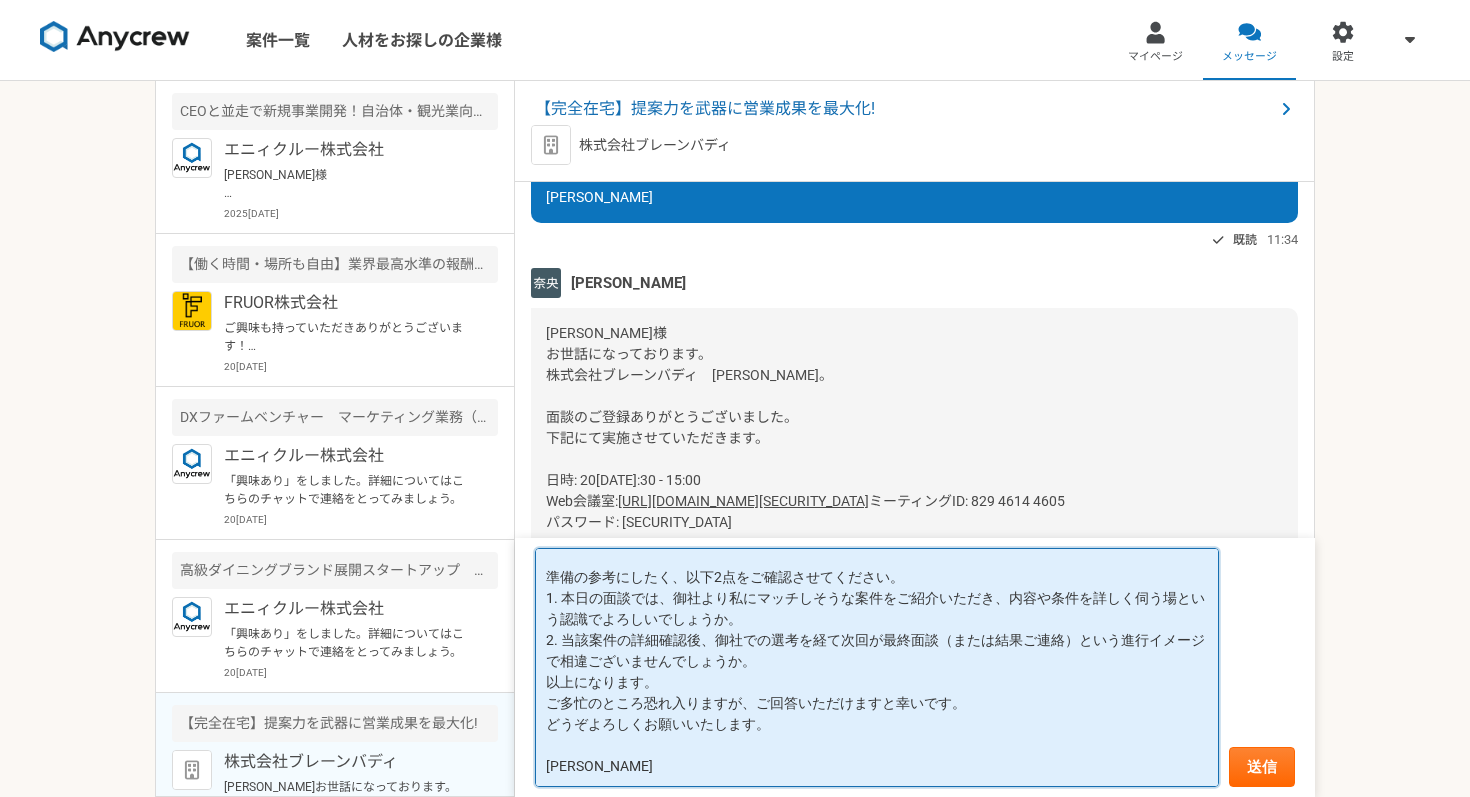 scroll, scrollTop: 181, scrollLeft: 0, axis: vertical 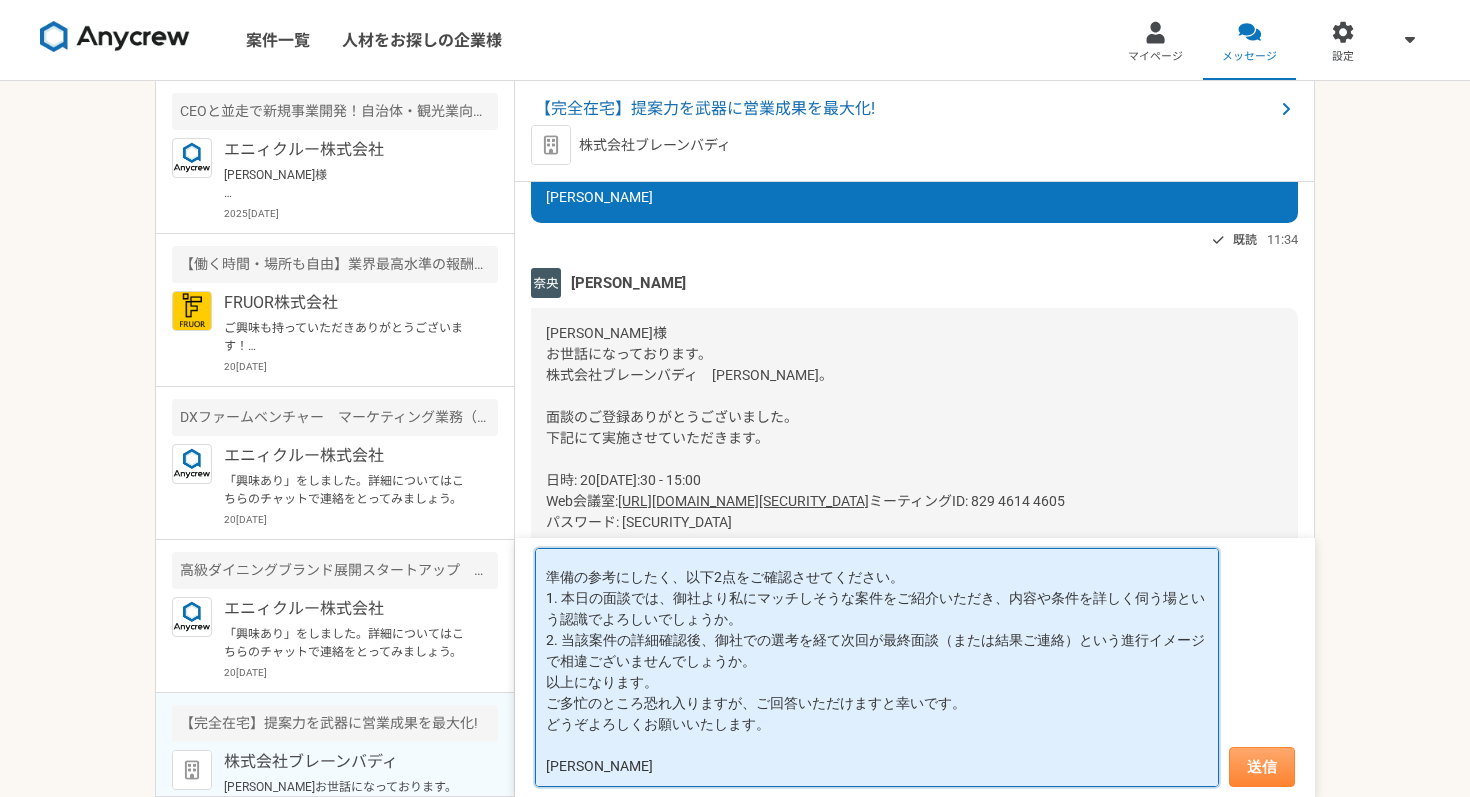 type on "[PERSON_NAME]様
お世話になります。
[PERSON_NAME]と申します。
先日は初回ミーティングのお時間をいただきありがとうございました。
また、本日の面談をご調整いただき感謝申し上げます。
準備の参考にしたく、以下2点をご確認させてください。
1. 本日の面談では、御社より私にマッチしそうな案件をご紹介いただき、内容や条件を詳しく伺う場という認識でよろしいでしょうか。
2. 当該案件の詳細確認後、御社での選考を経て次回が最終面談（または結果ご連絡）という進行イメージで相違ございませんでしょうか。
以上になります。
ご多忙のところ恐れ入りますが、ご回答いただけますと幸いです。
どうぞよろしくお願いいたします。
[PERSON_NAME]" 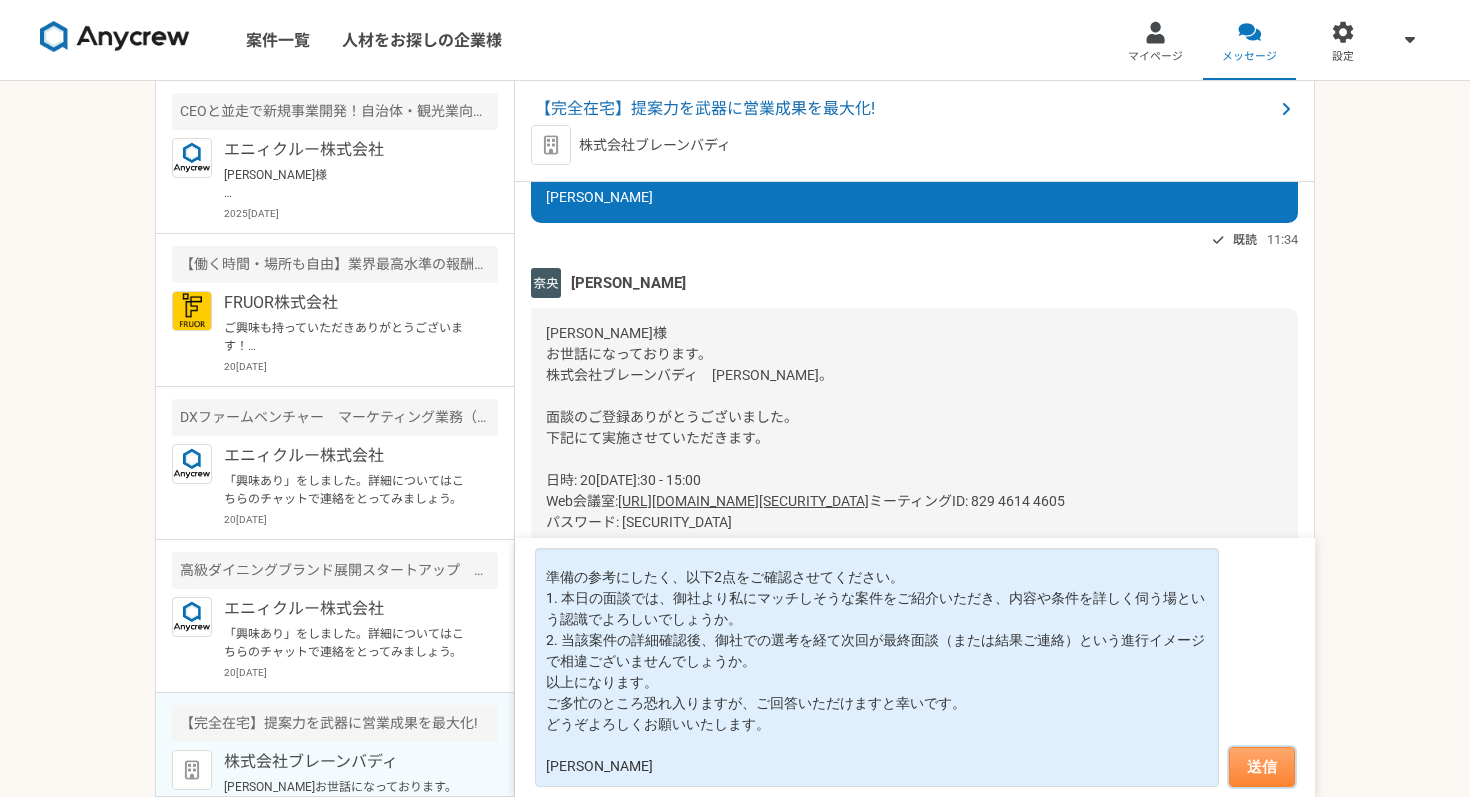 click on "送信" at bounding box center (1262, 767) 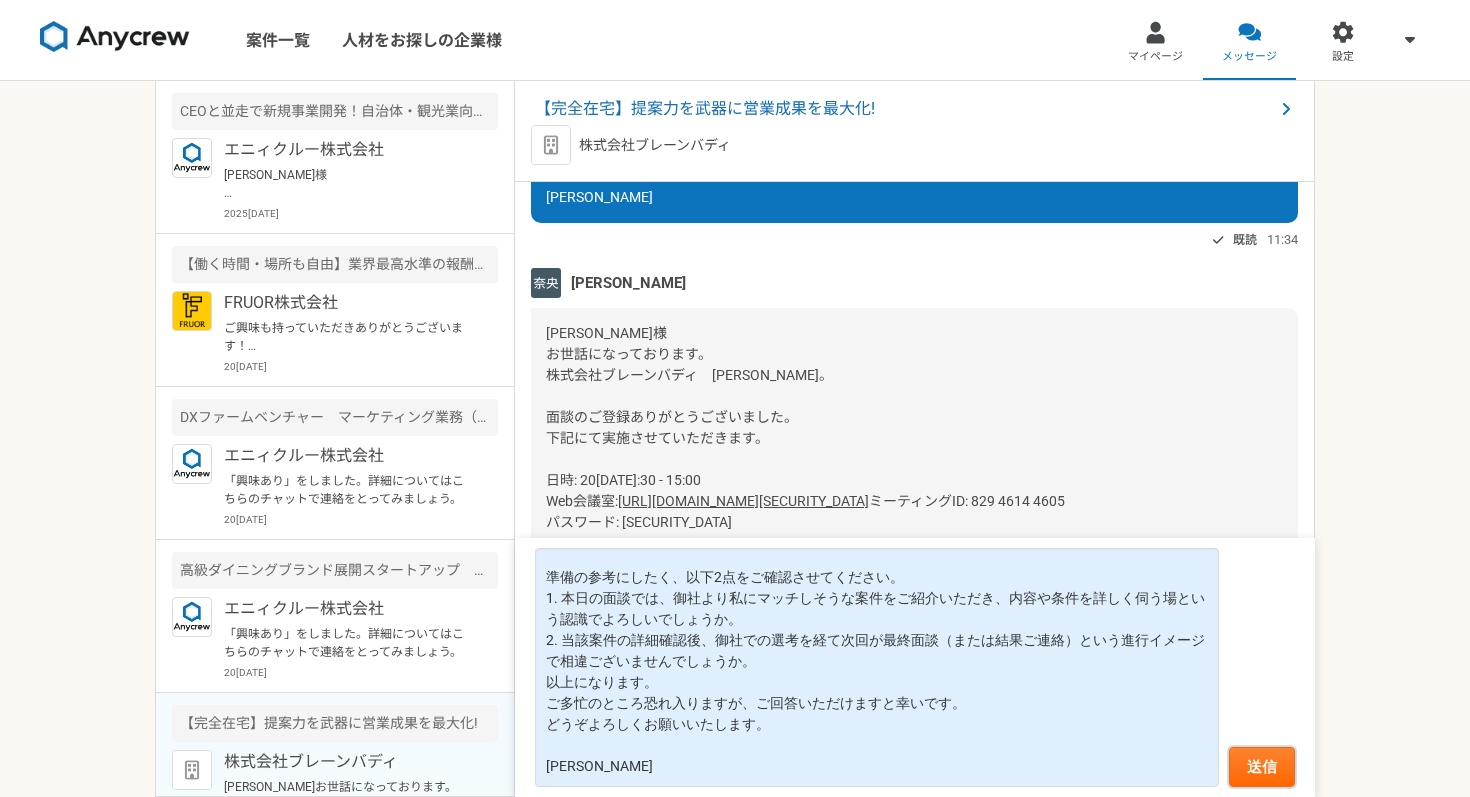 type 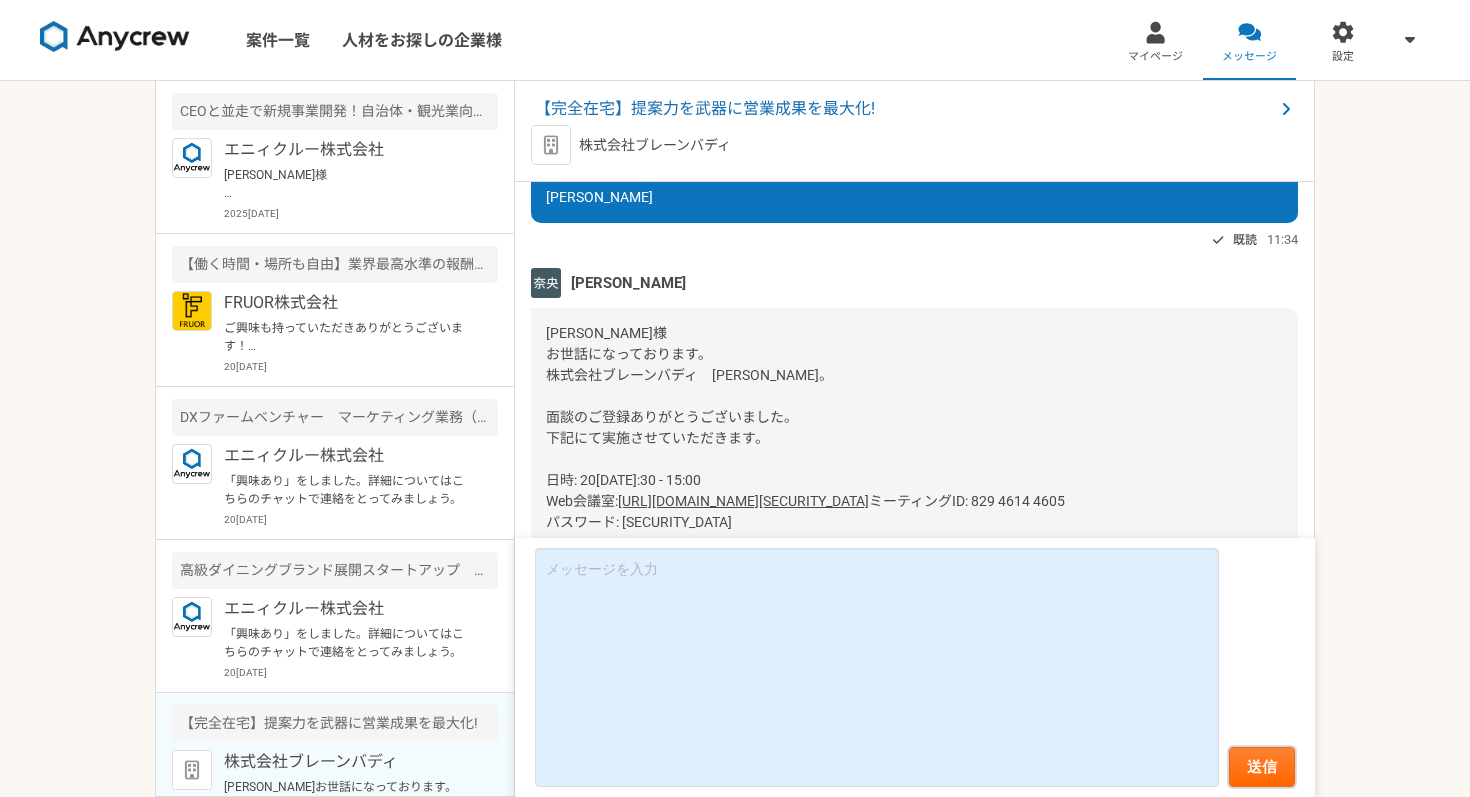 scroll, scrollTop: 0, scrollLeft: 0, axis: both 